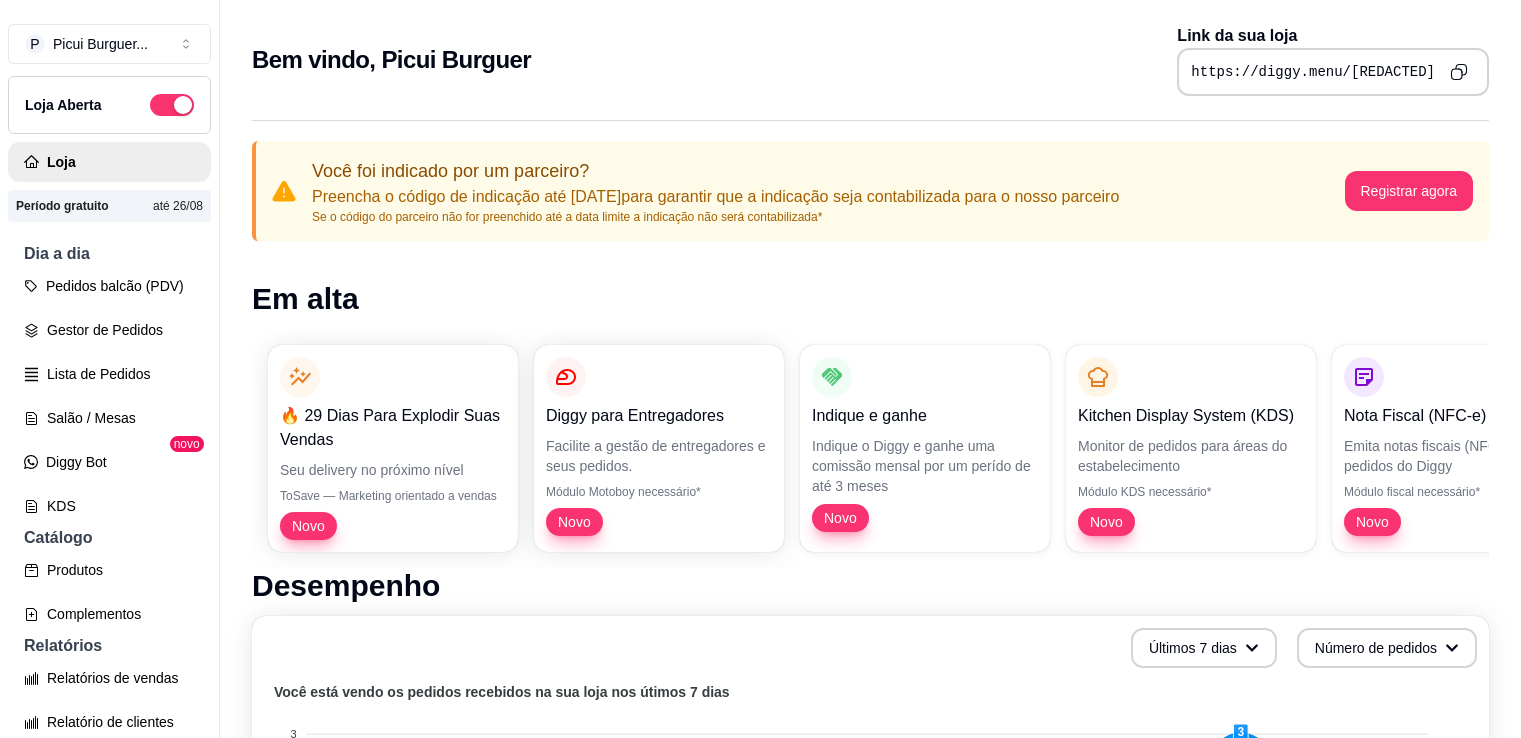 scroll, scrollTop: 0, scrollLeft: 0, axis: both 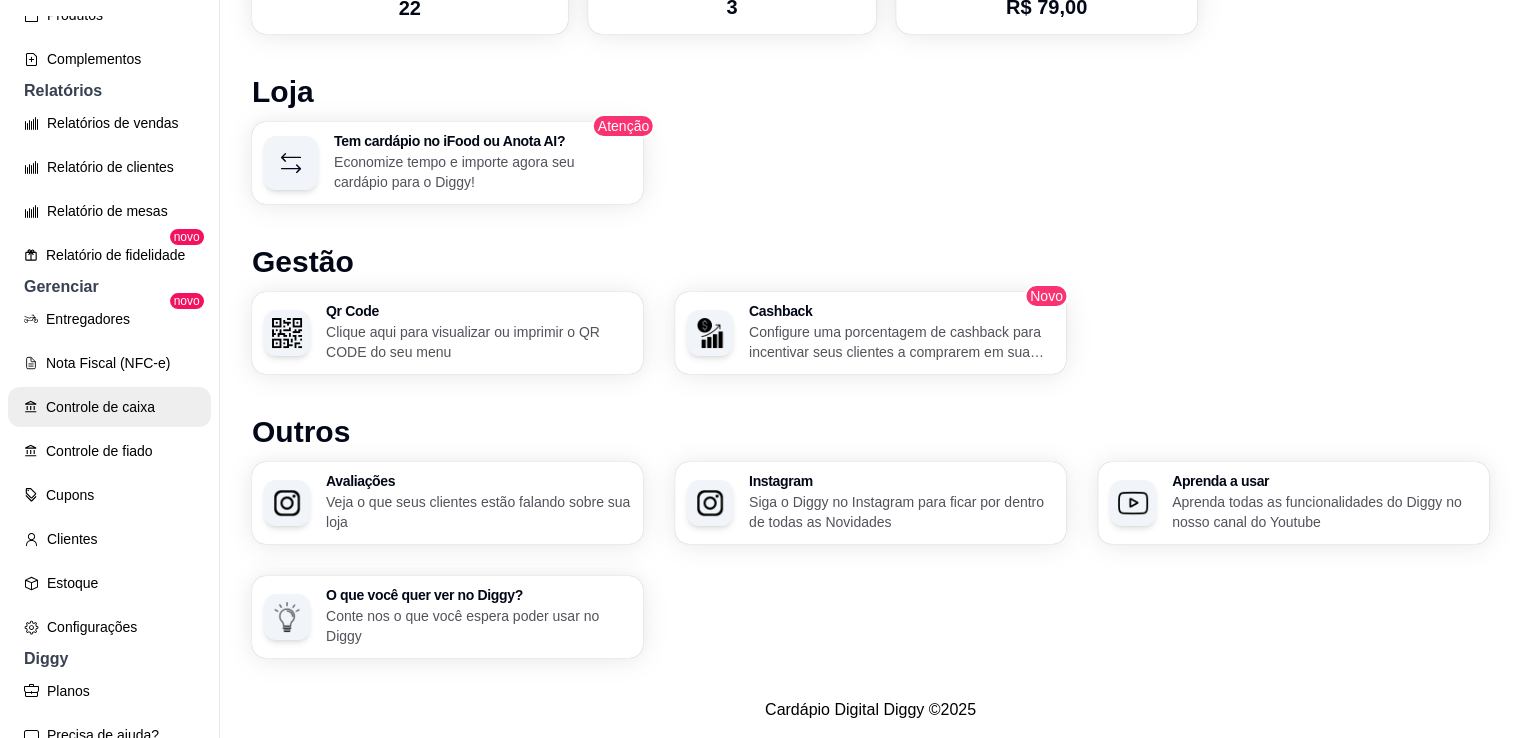click on "Controle de caixa" at bounding box center (109, 407) 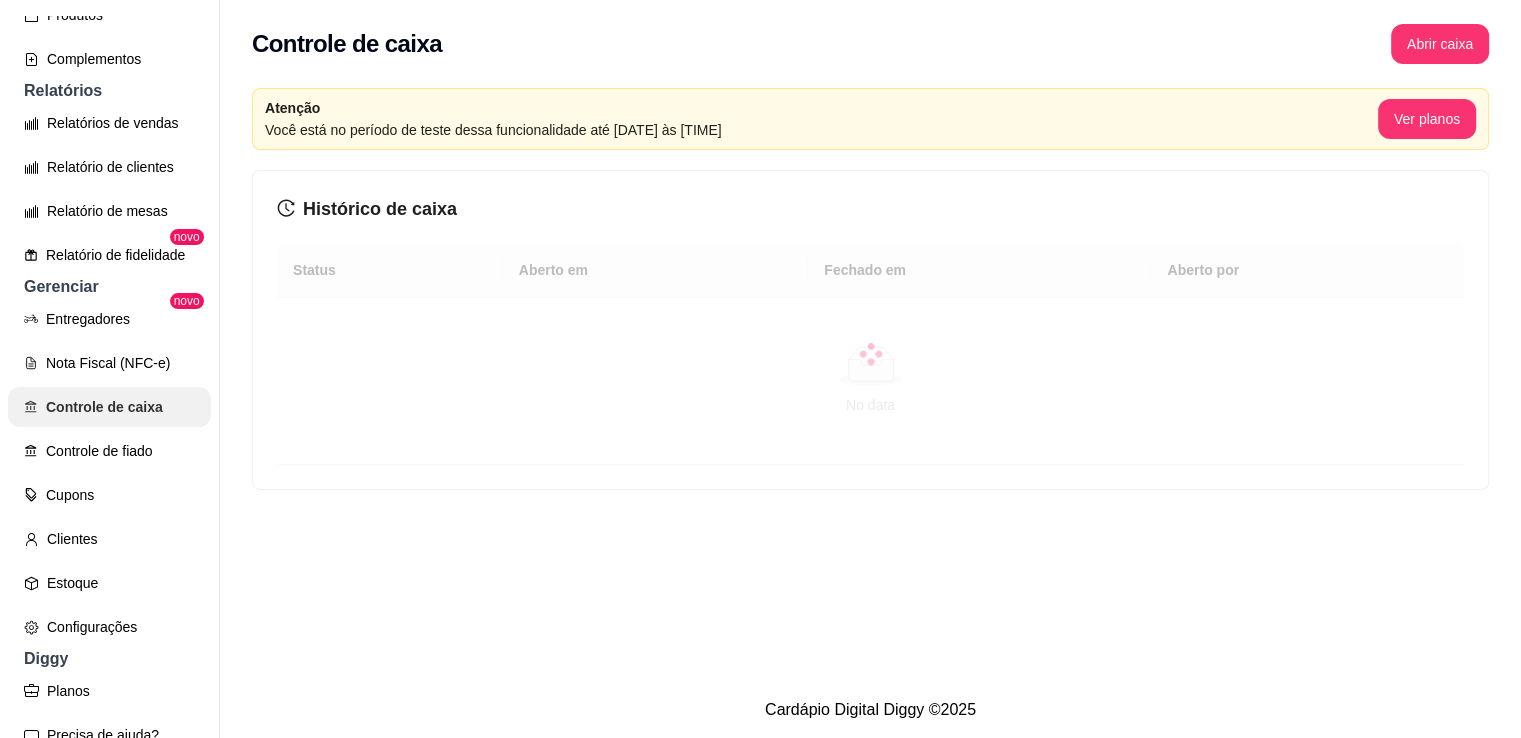 scroll, scrollTop: 0, scrollLeft: 0, axis: both 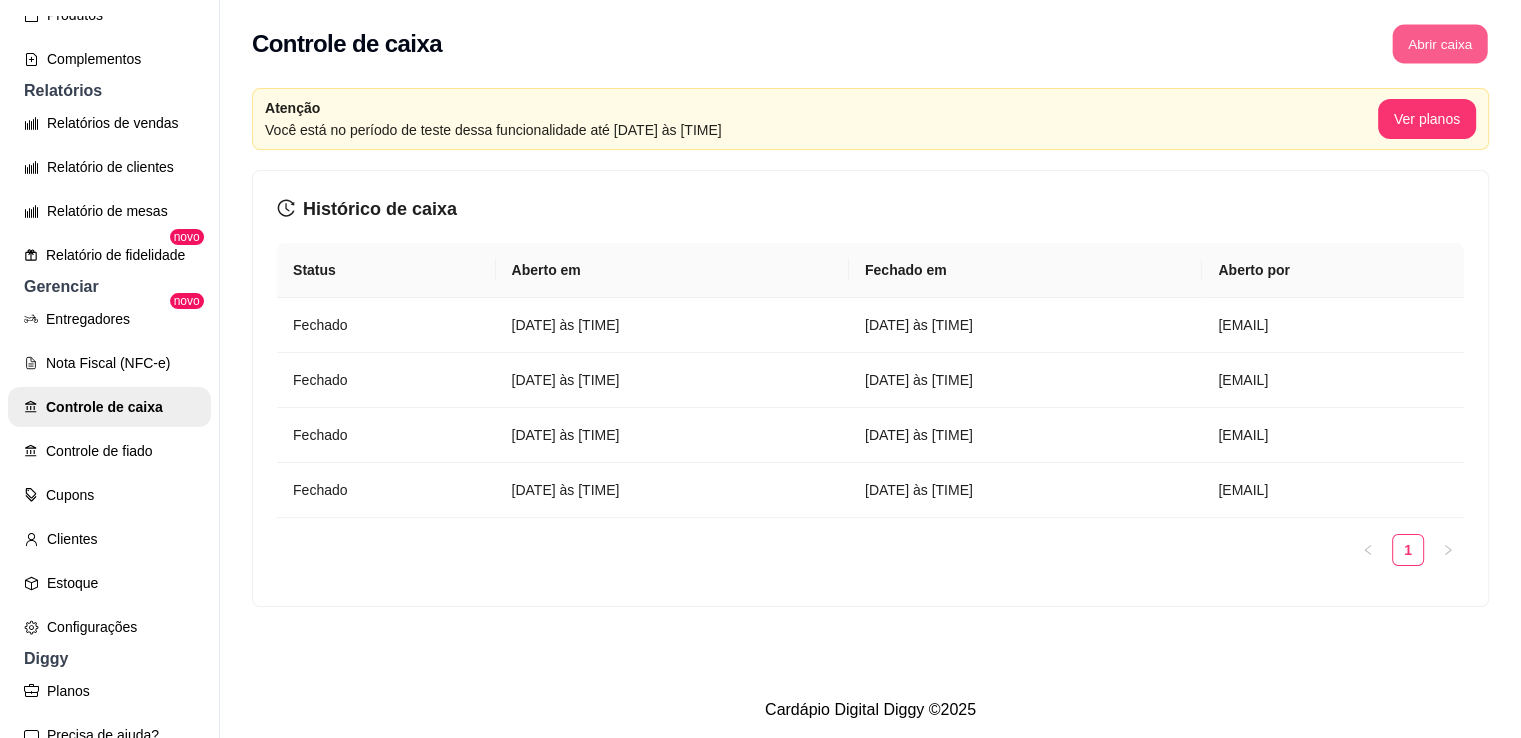 click on "Abrir caixa" at bounding box center (1439, 44) 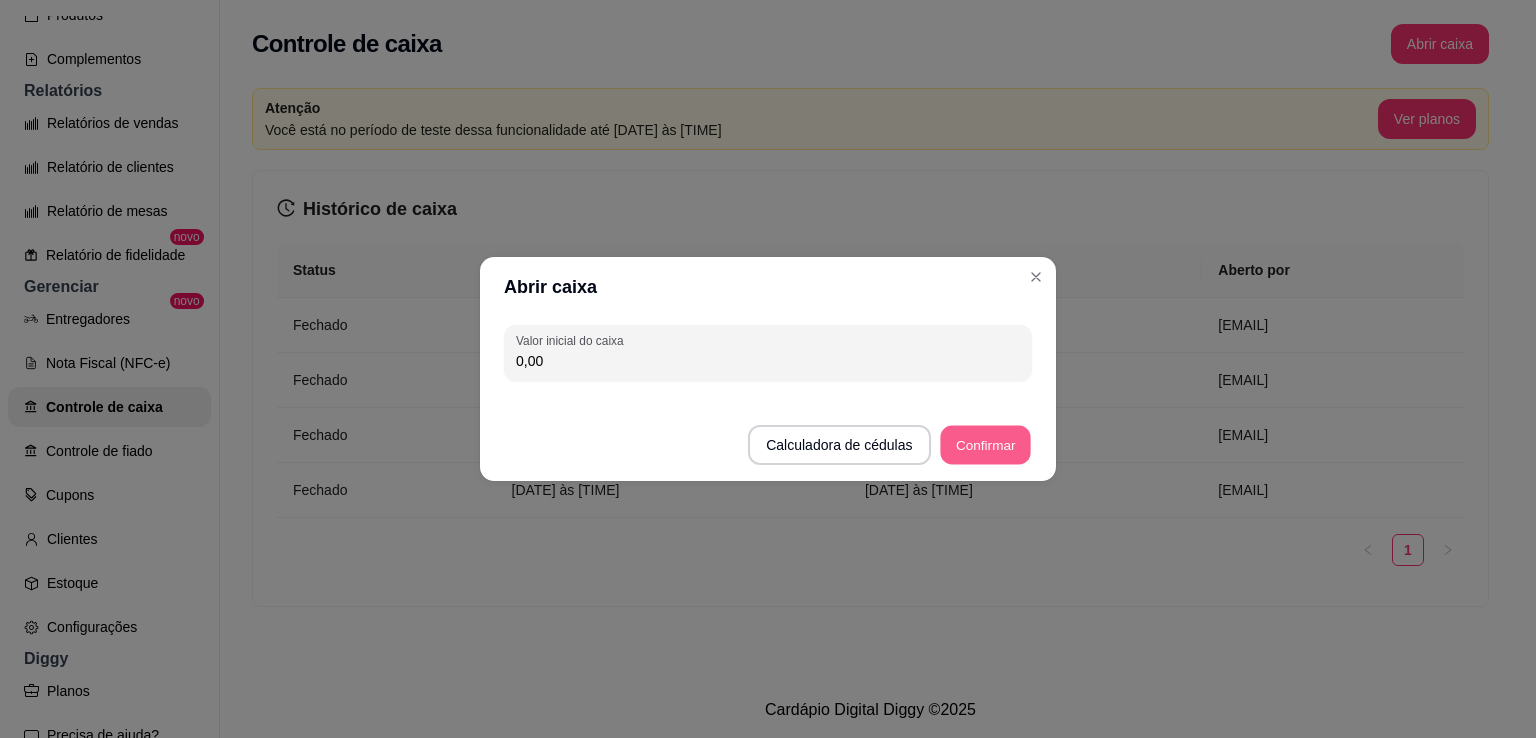 click on "Confirmar" at bounding box center (985, 445) 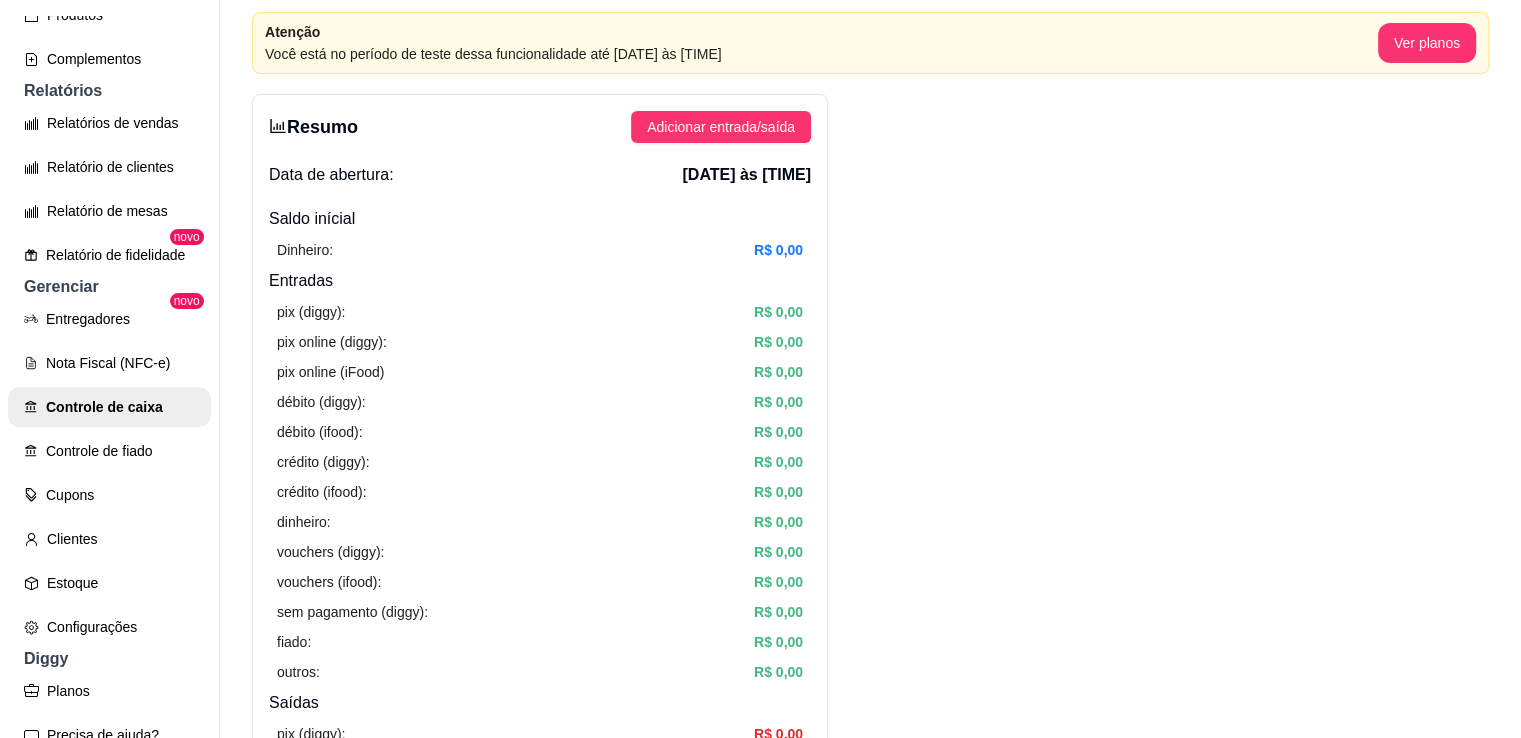 scroll, scrollTop: 0, scrollLeft: 0, axis: both 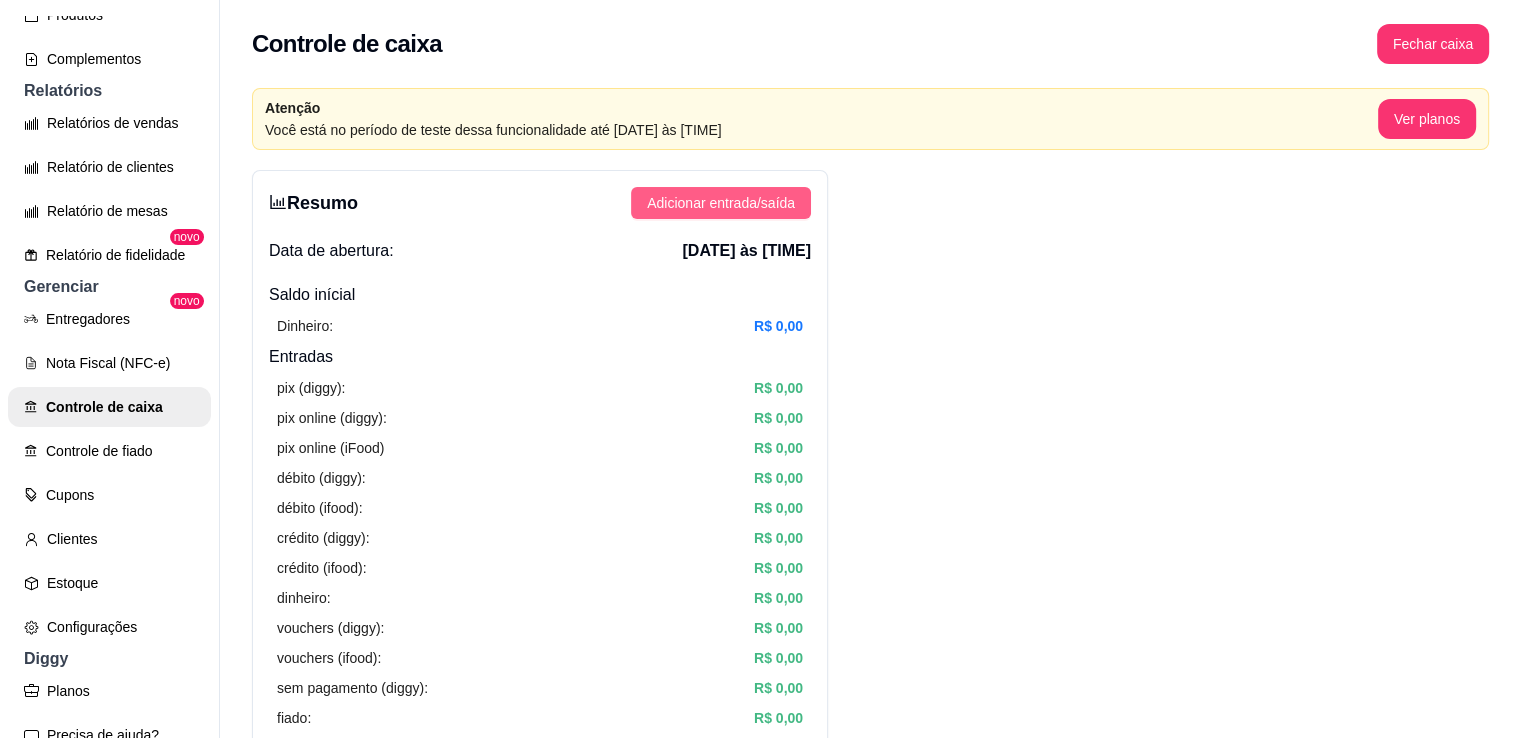 click on "Adicionar entrada/saída" at bounding box center (721, 203) 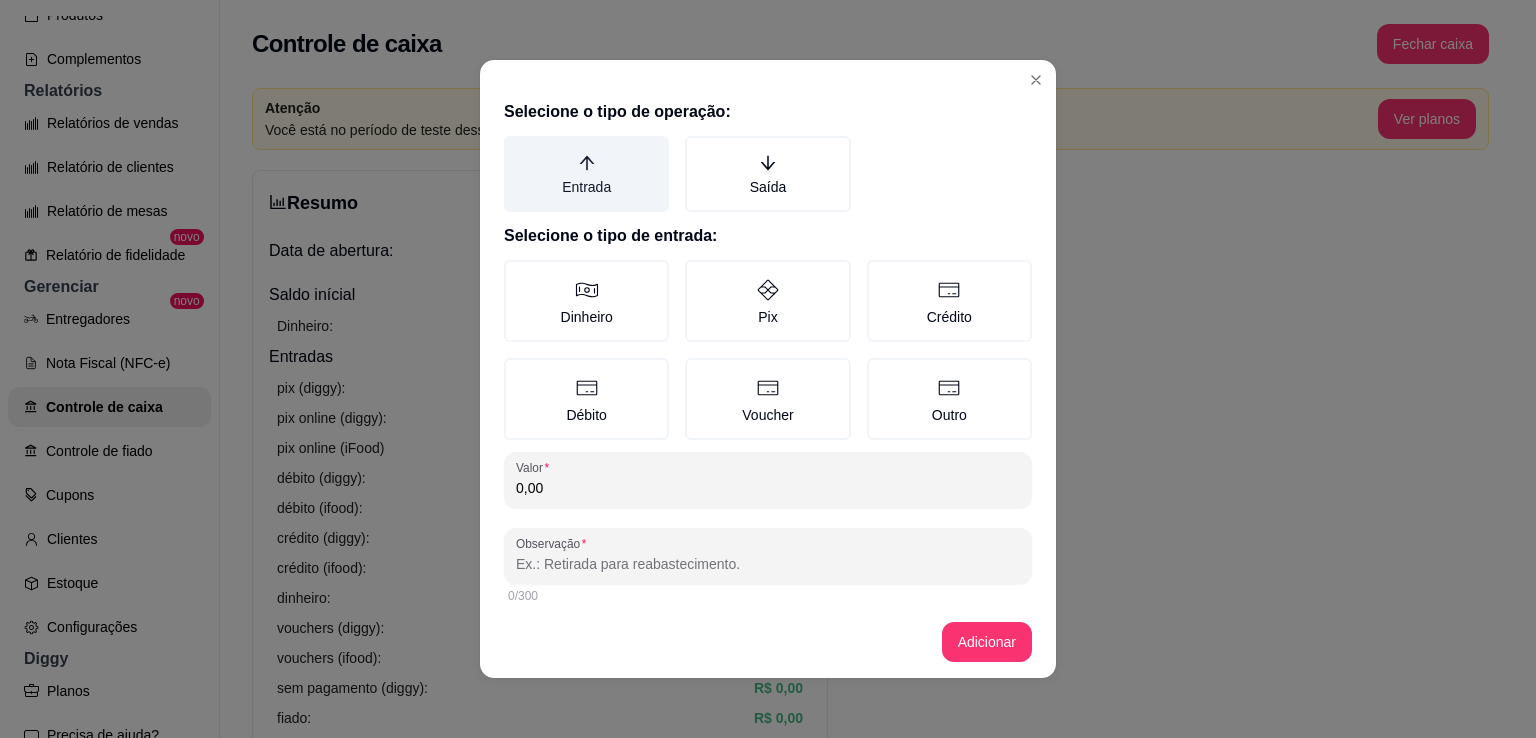 click on "Entrada" at bounding box center [586, 174] 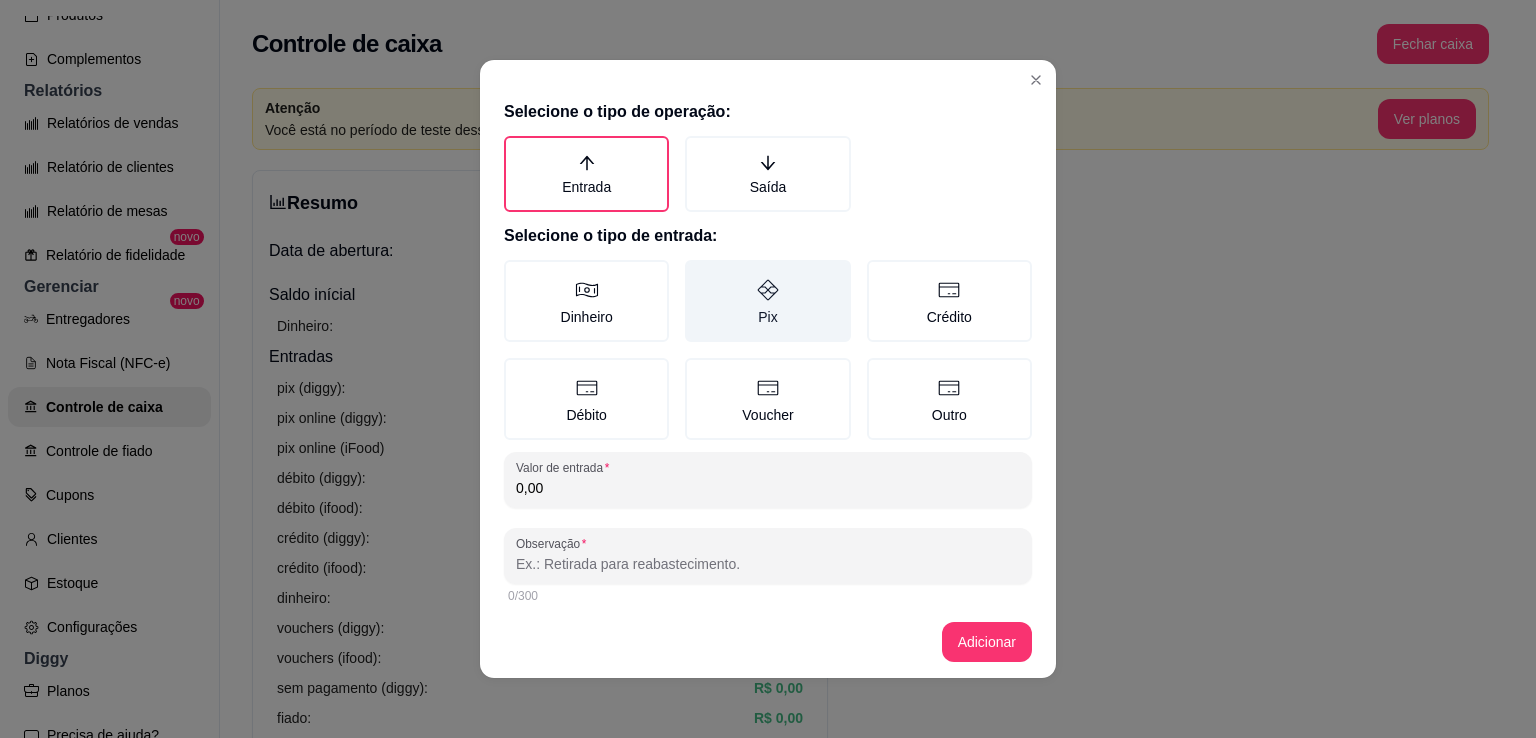 click 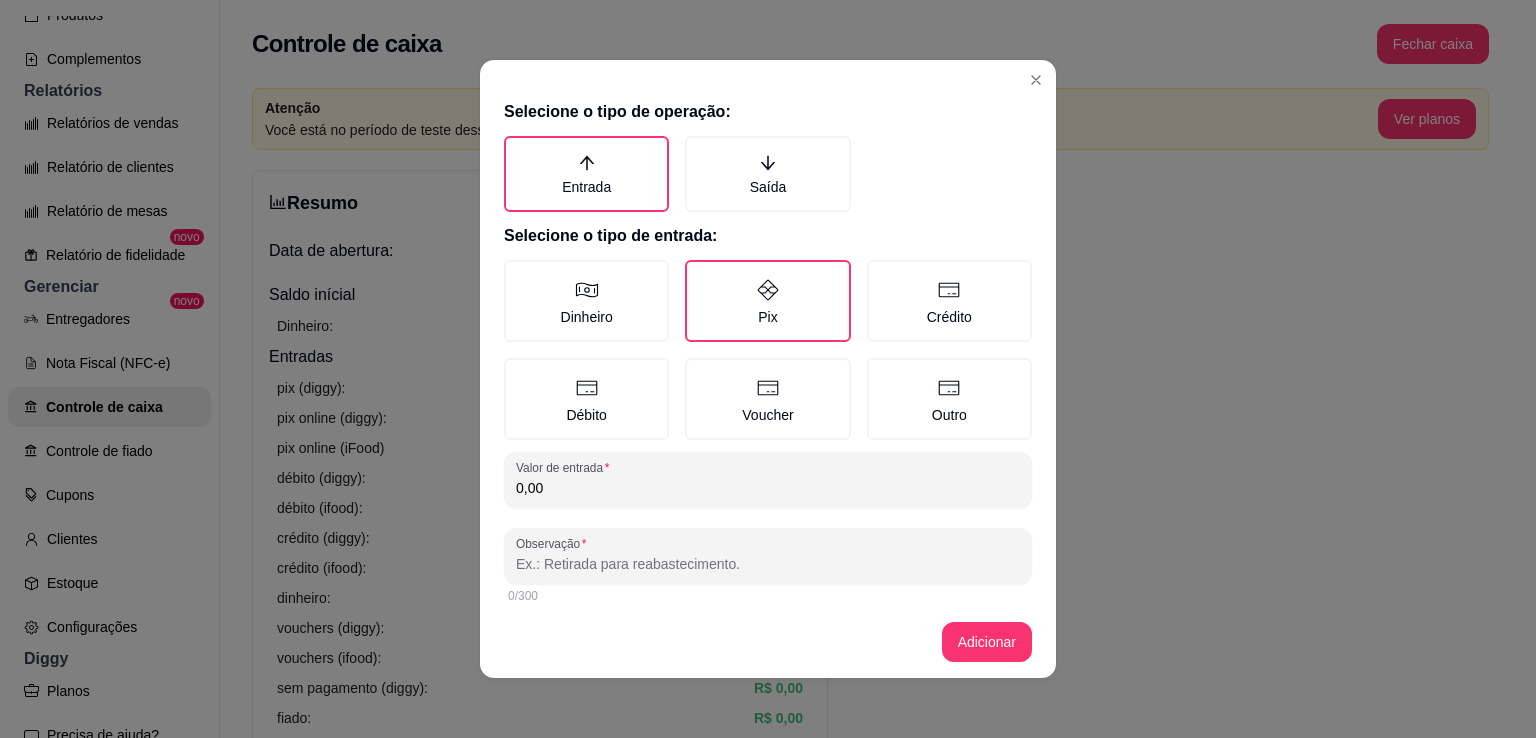 click on "0,00" at bounding box center (768, 488) 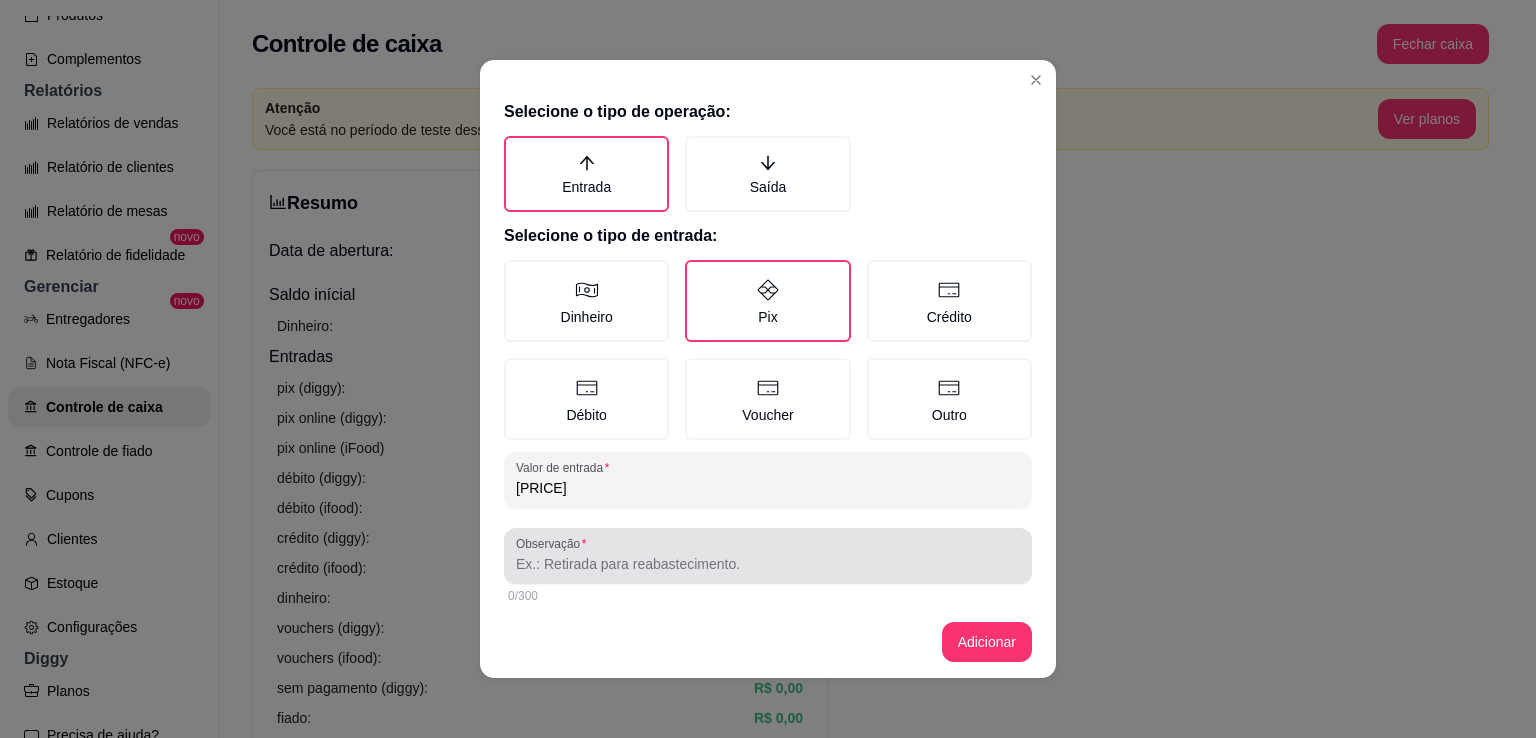 type on "[PRICE]" 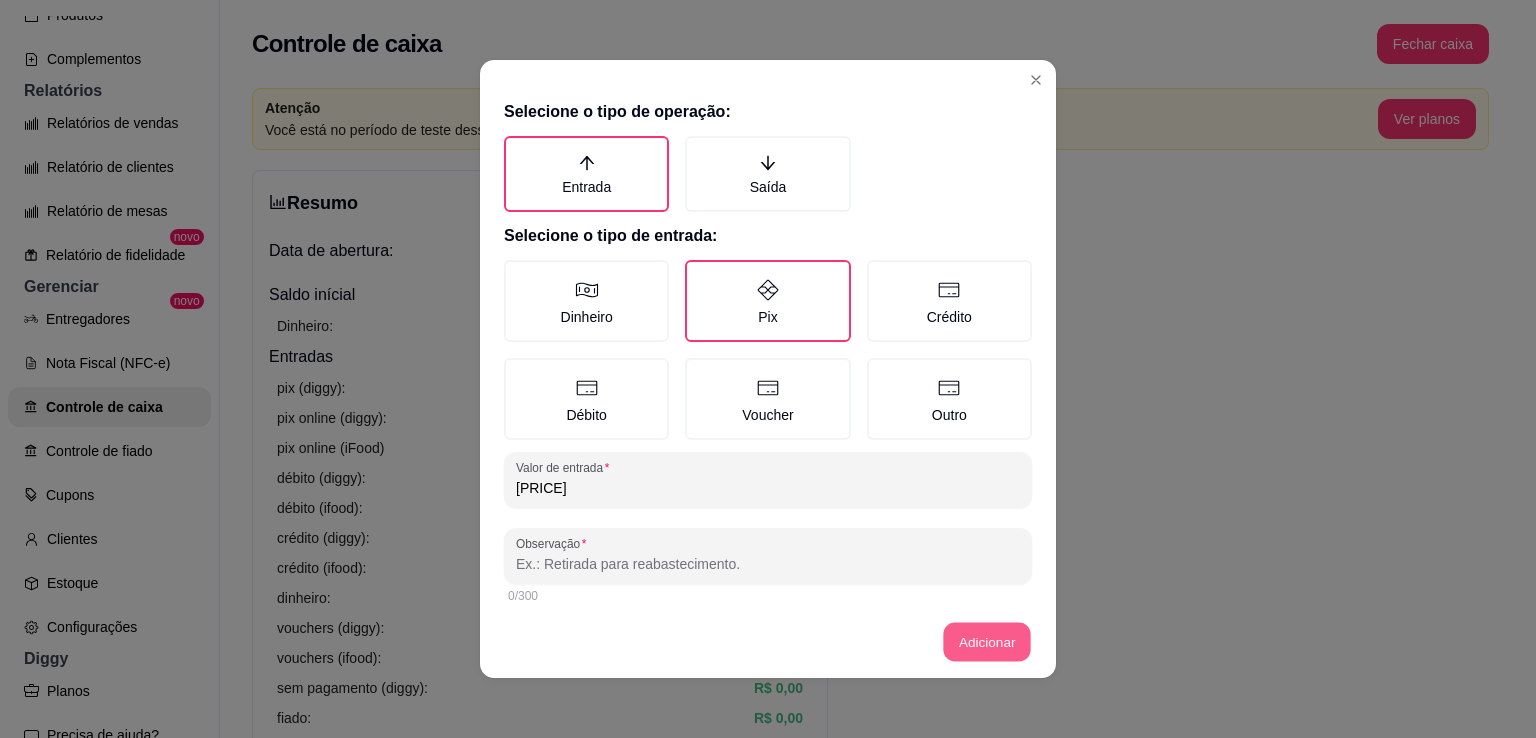 click on "Adicionar" at bounding box center (987, 642) 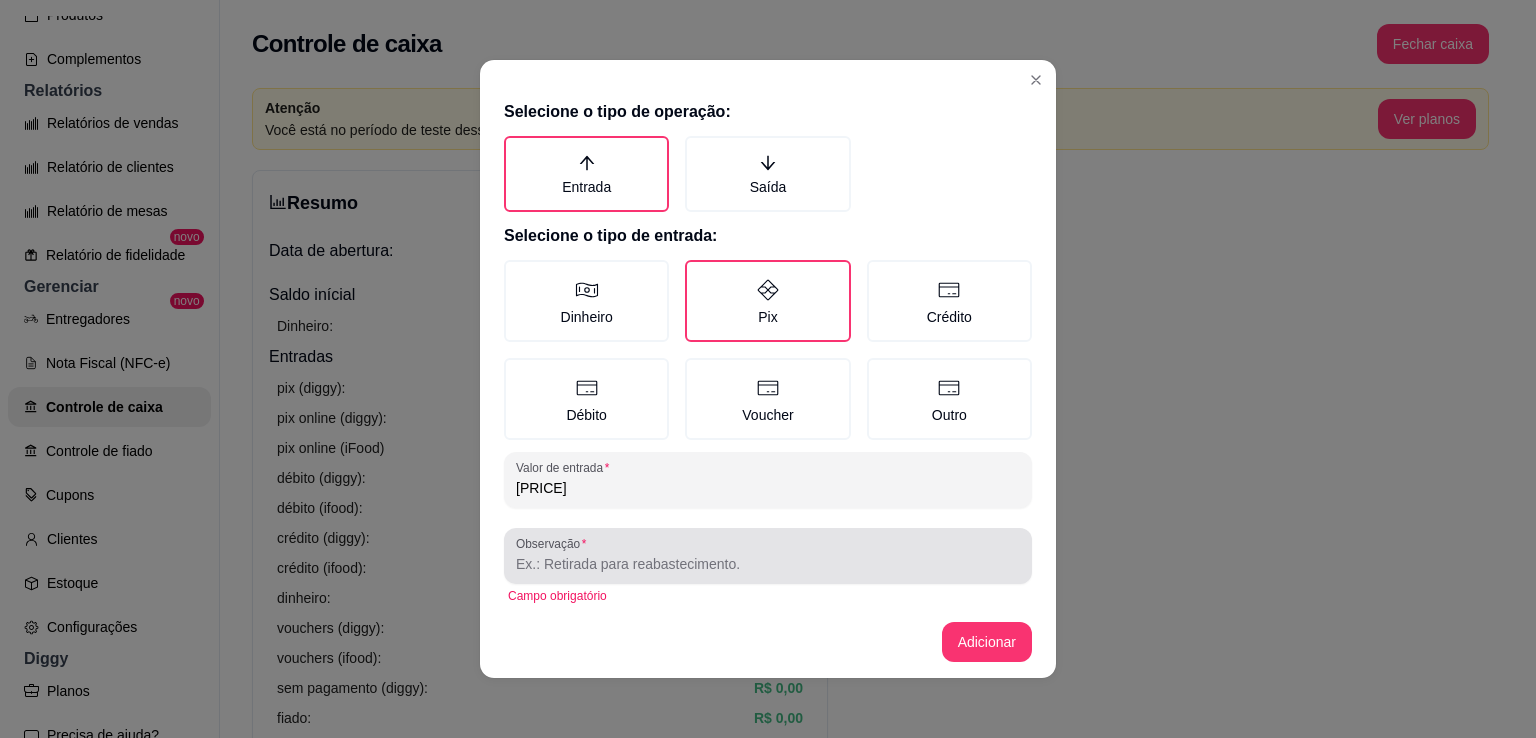 click on "Observação" at bounding box center [768, 564] 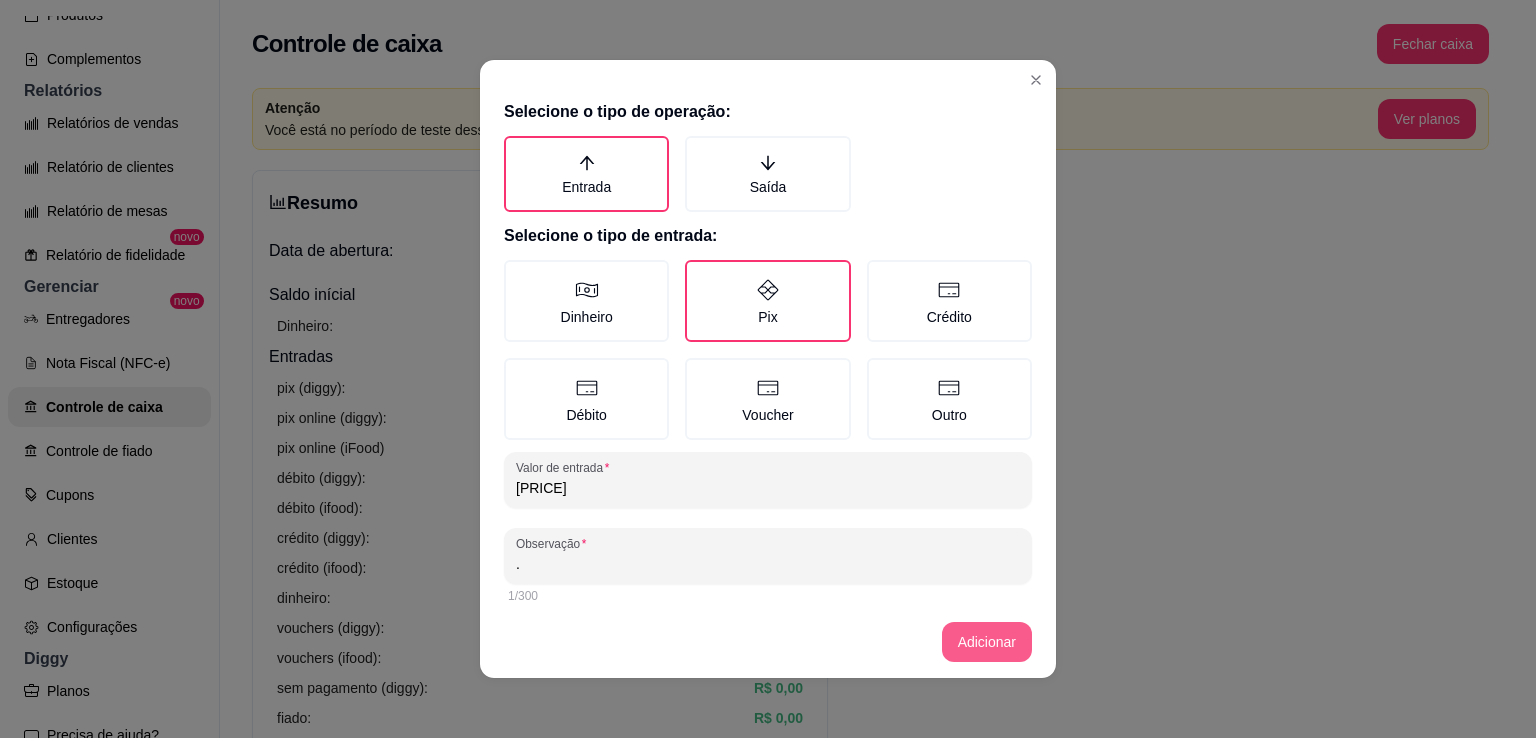 type on "." 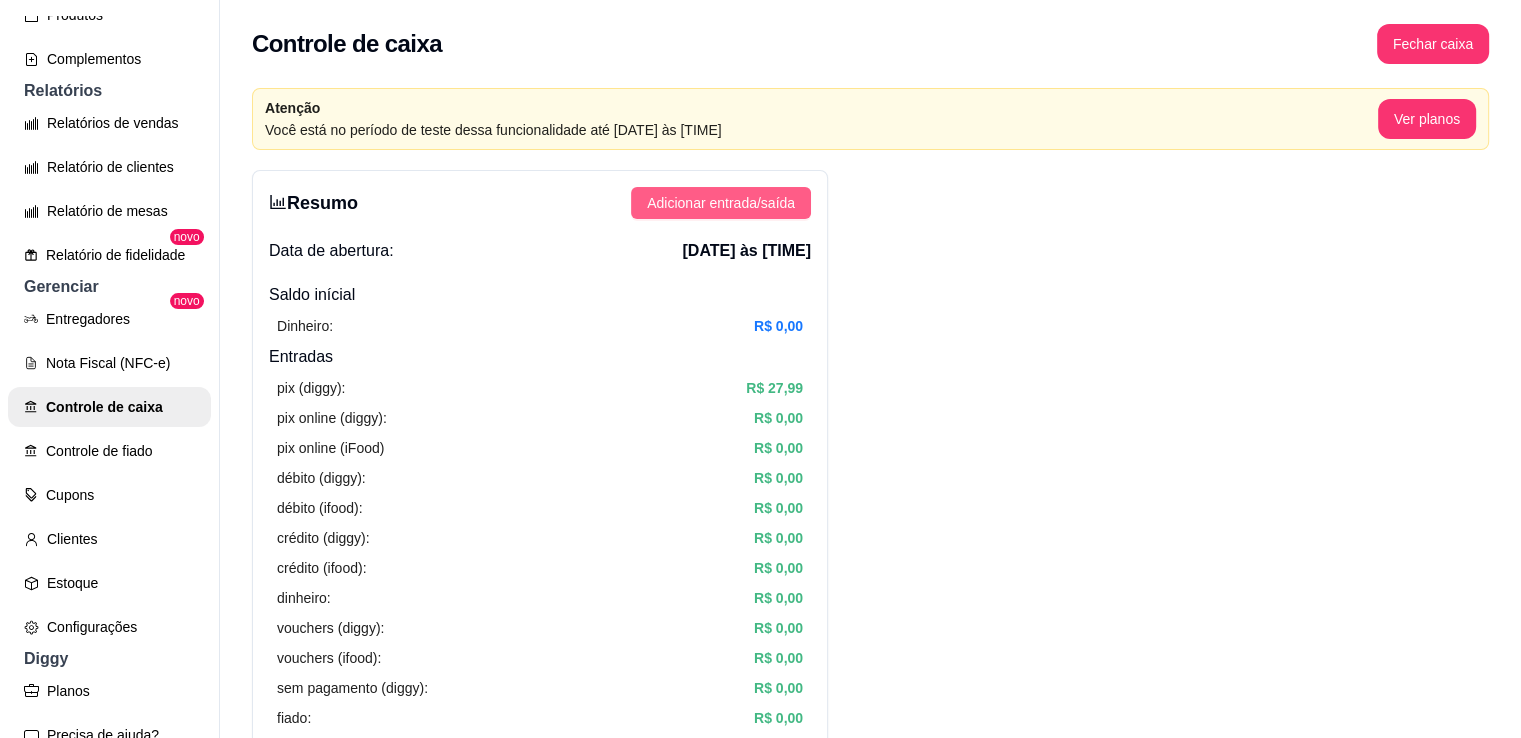 click on "Adicionar entrada/saída" at bounding box center (721, 203) 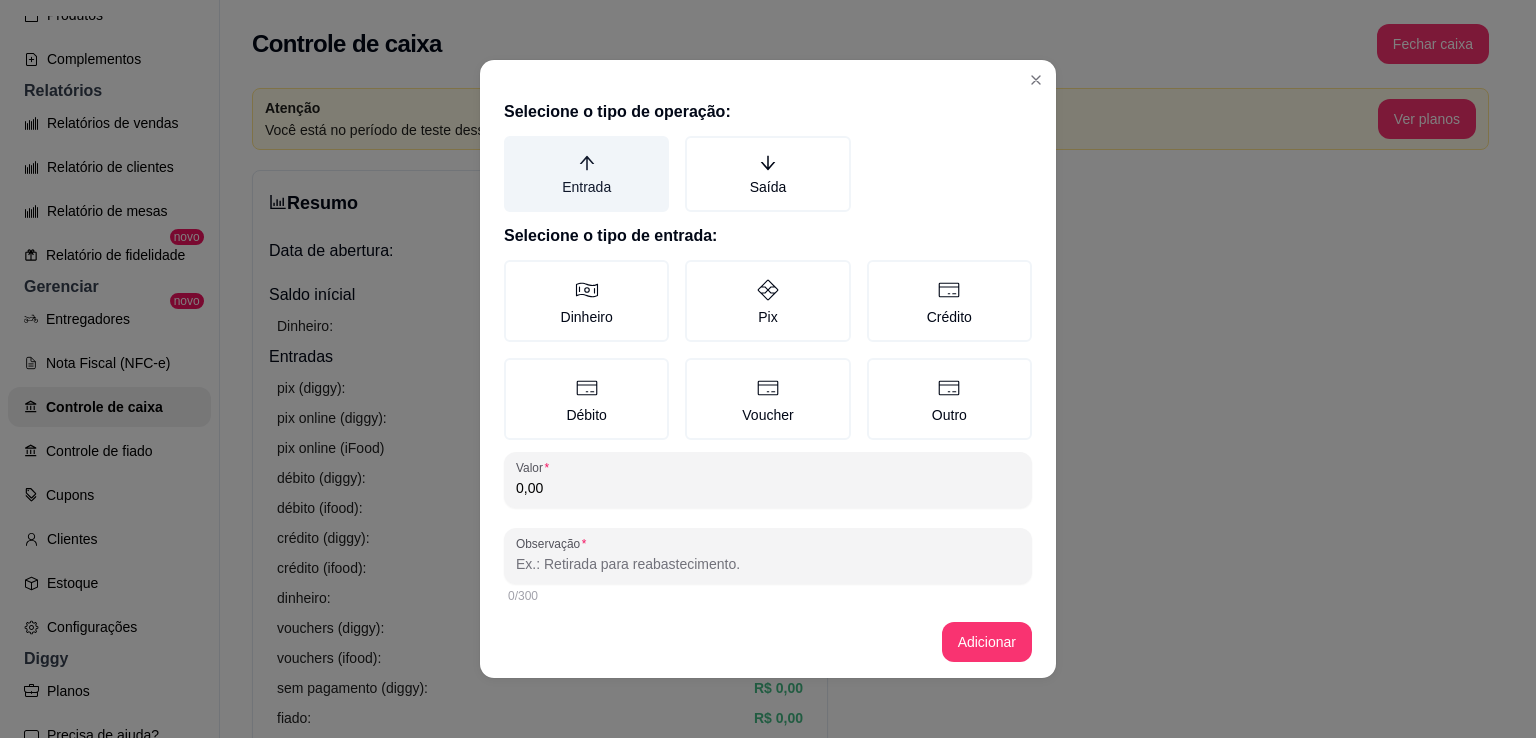 click on "Entrada" at bounding box center [586, 174] 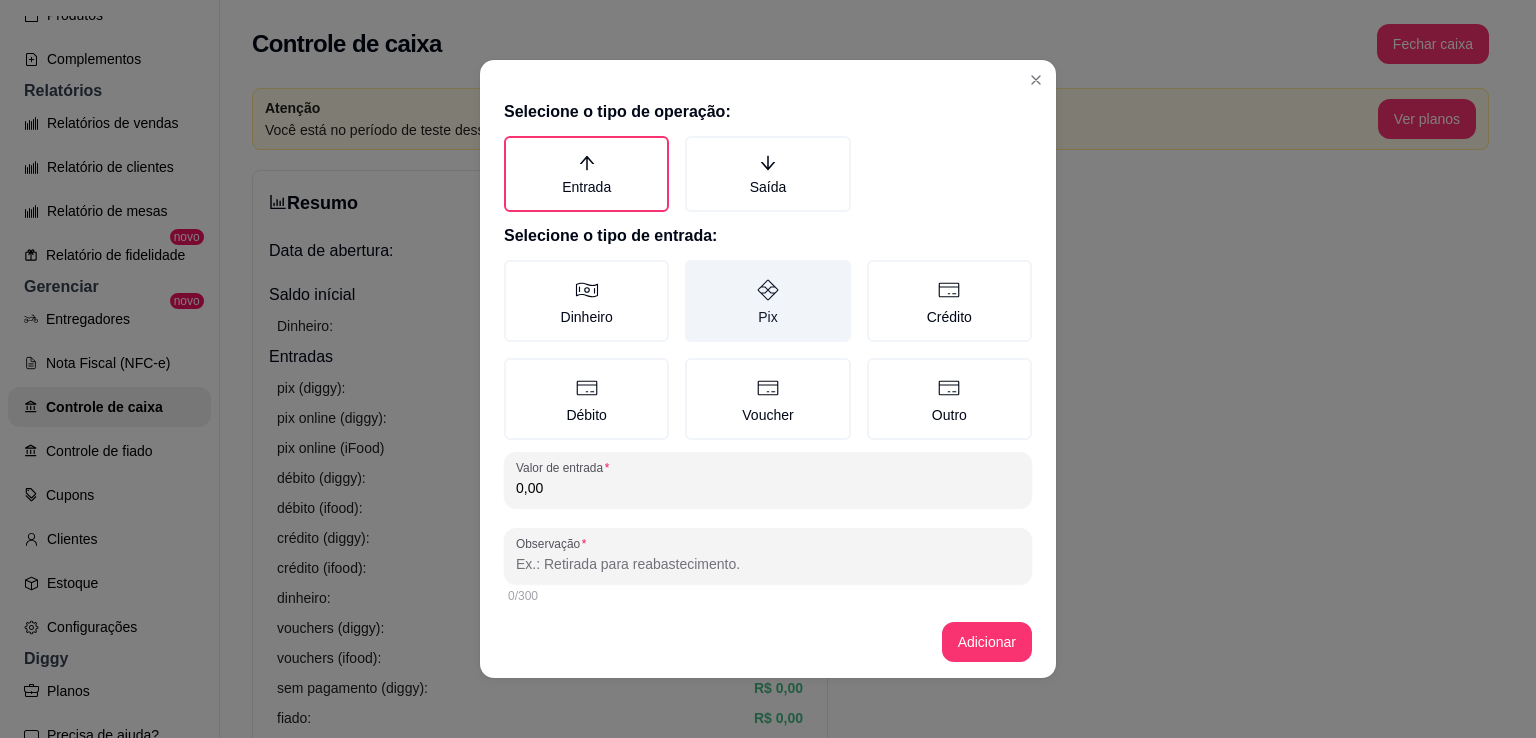 click on "Pix" at bounding box center [767, 301] 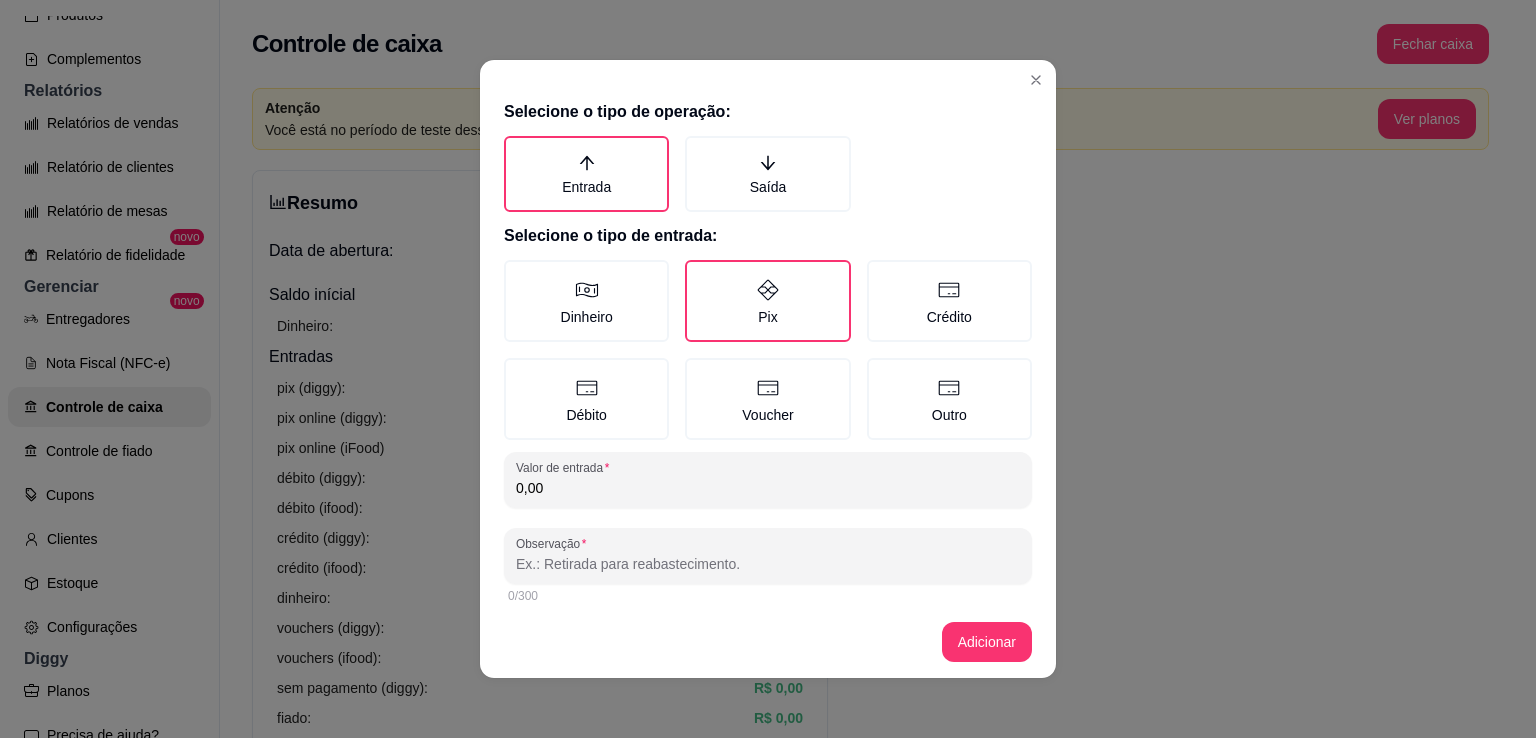 click on "0,00" at bounding box center (768, 488) 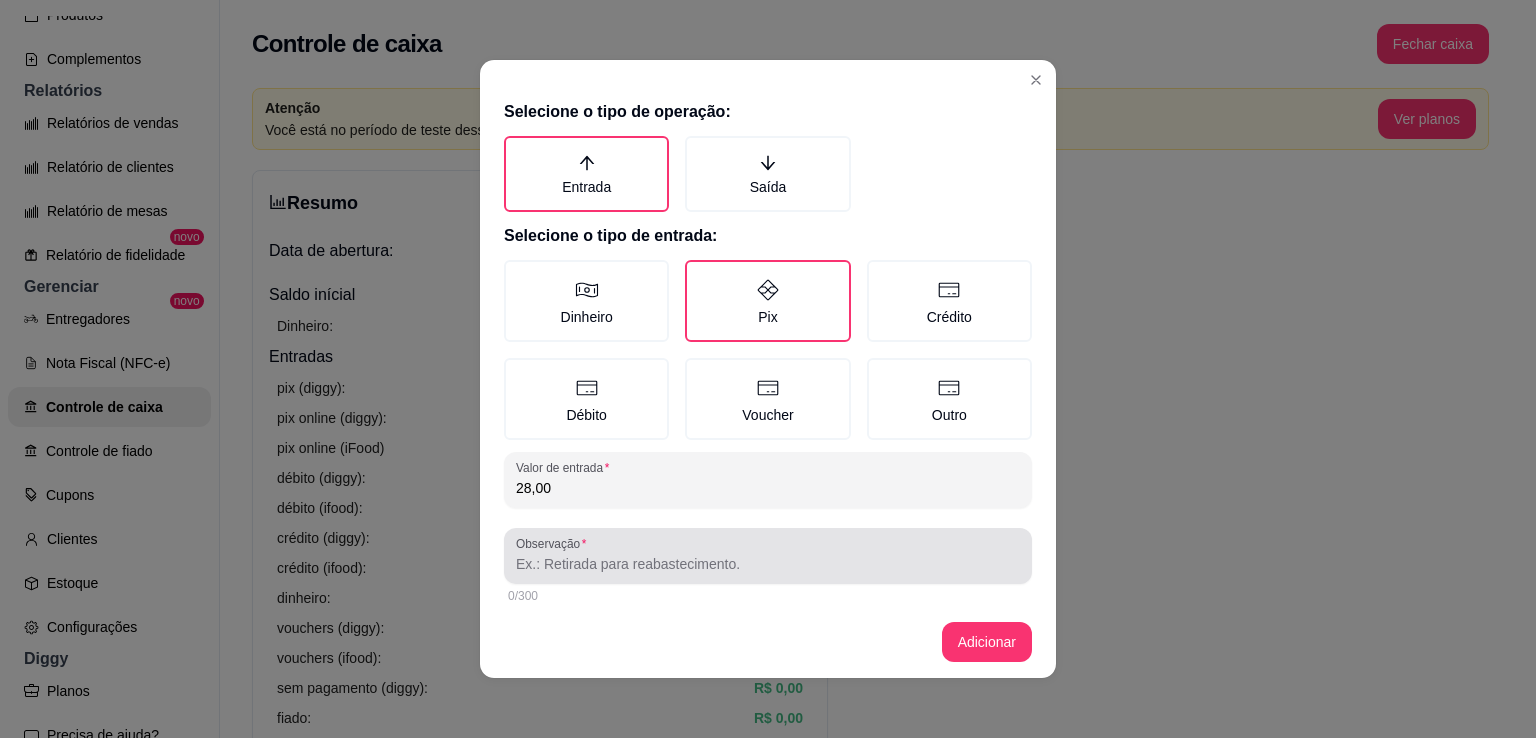 type on "28,00" 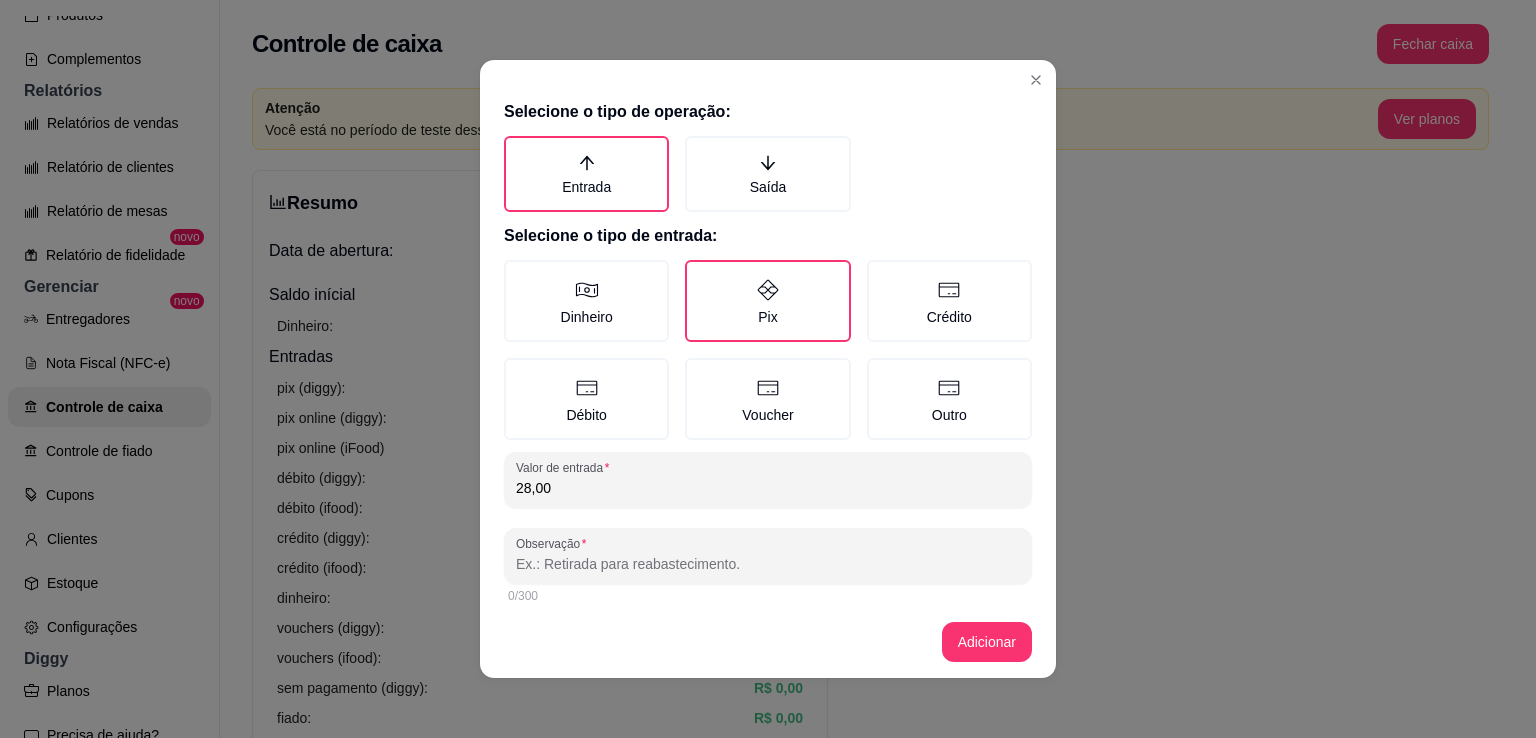 click on "Observação" at bounding box center (768, 564) 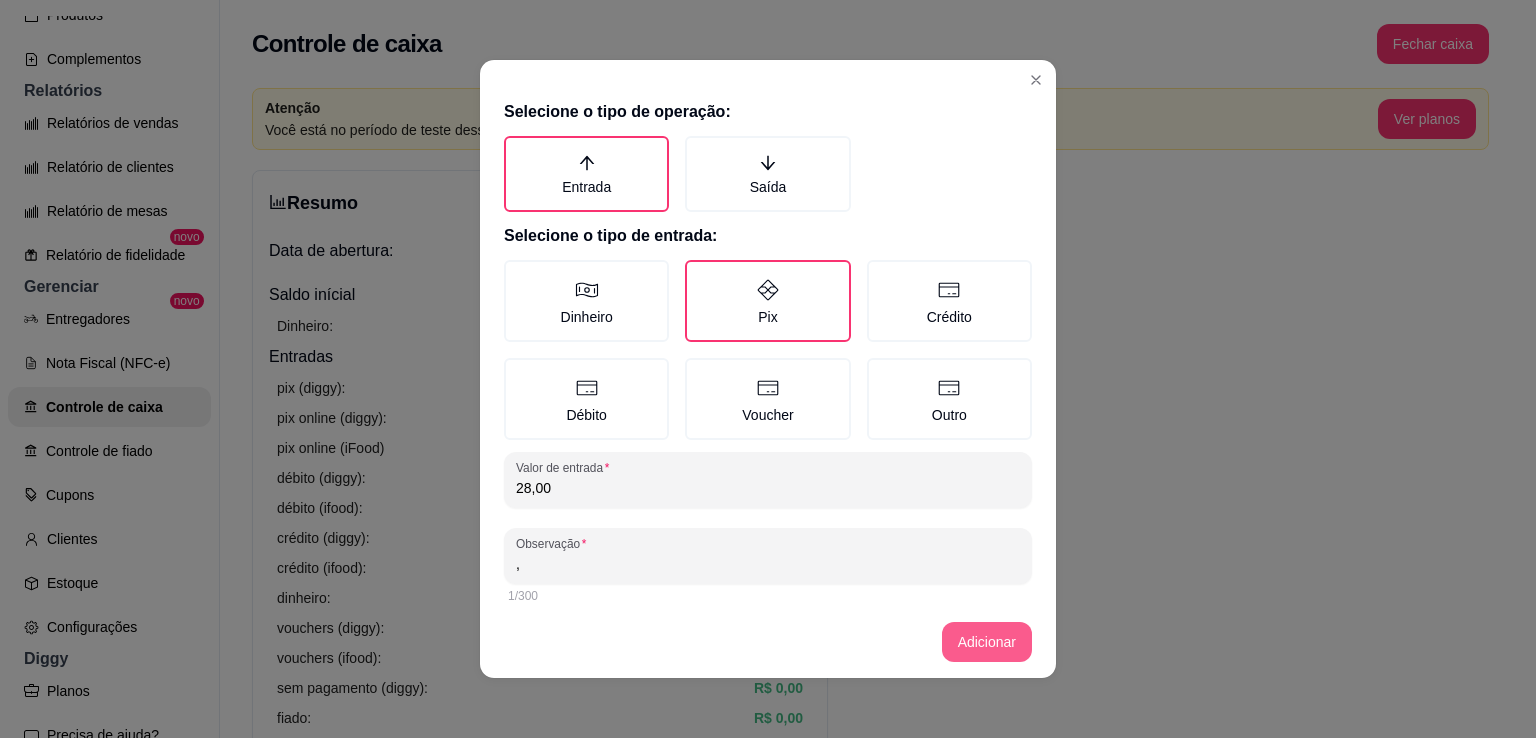 type on "," 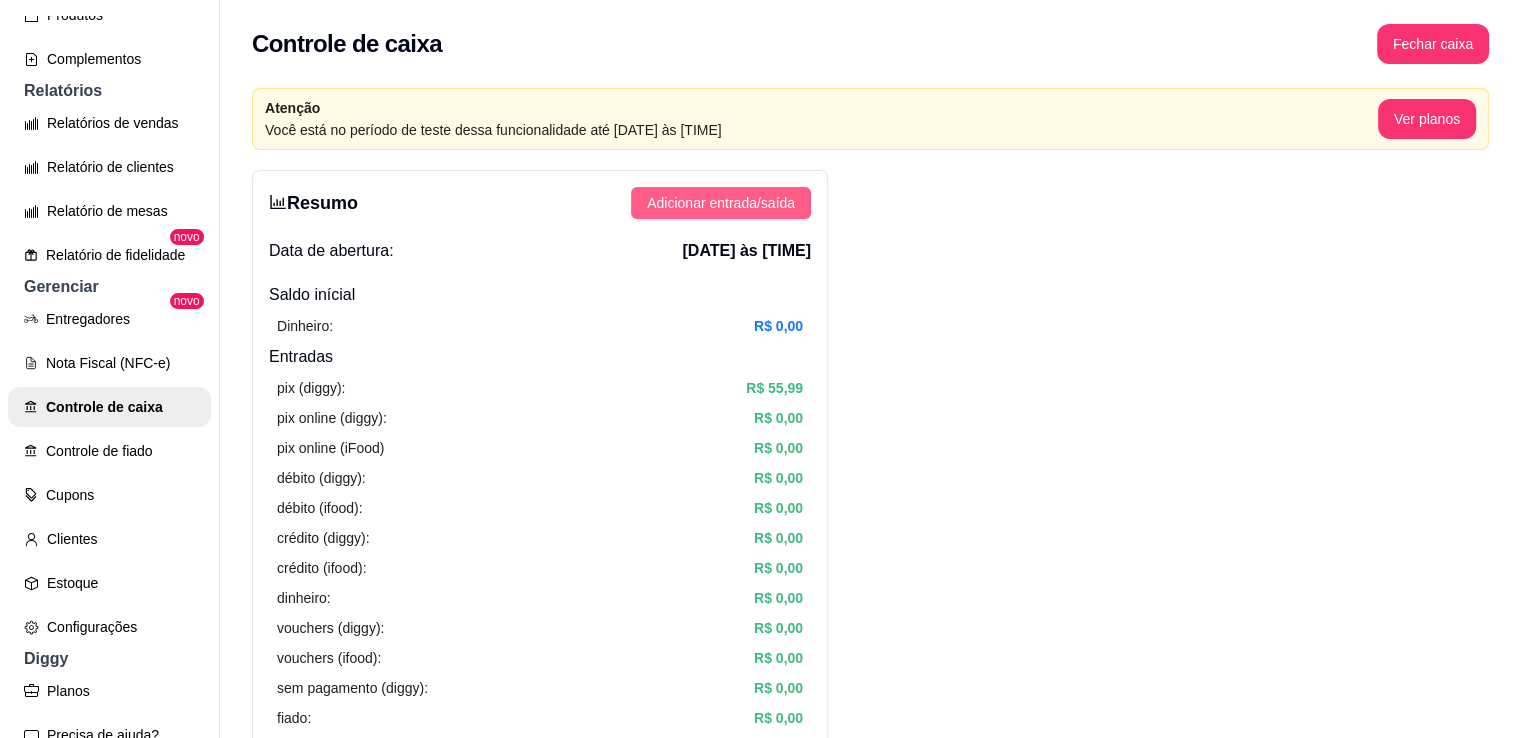 click on "Adicionar entrada/saída" at bounding box center [721, 203] 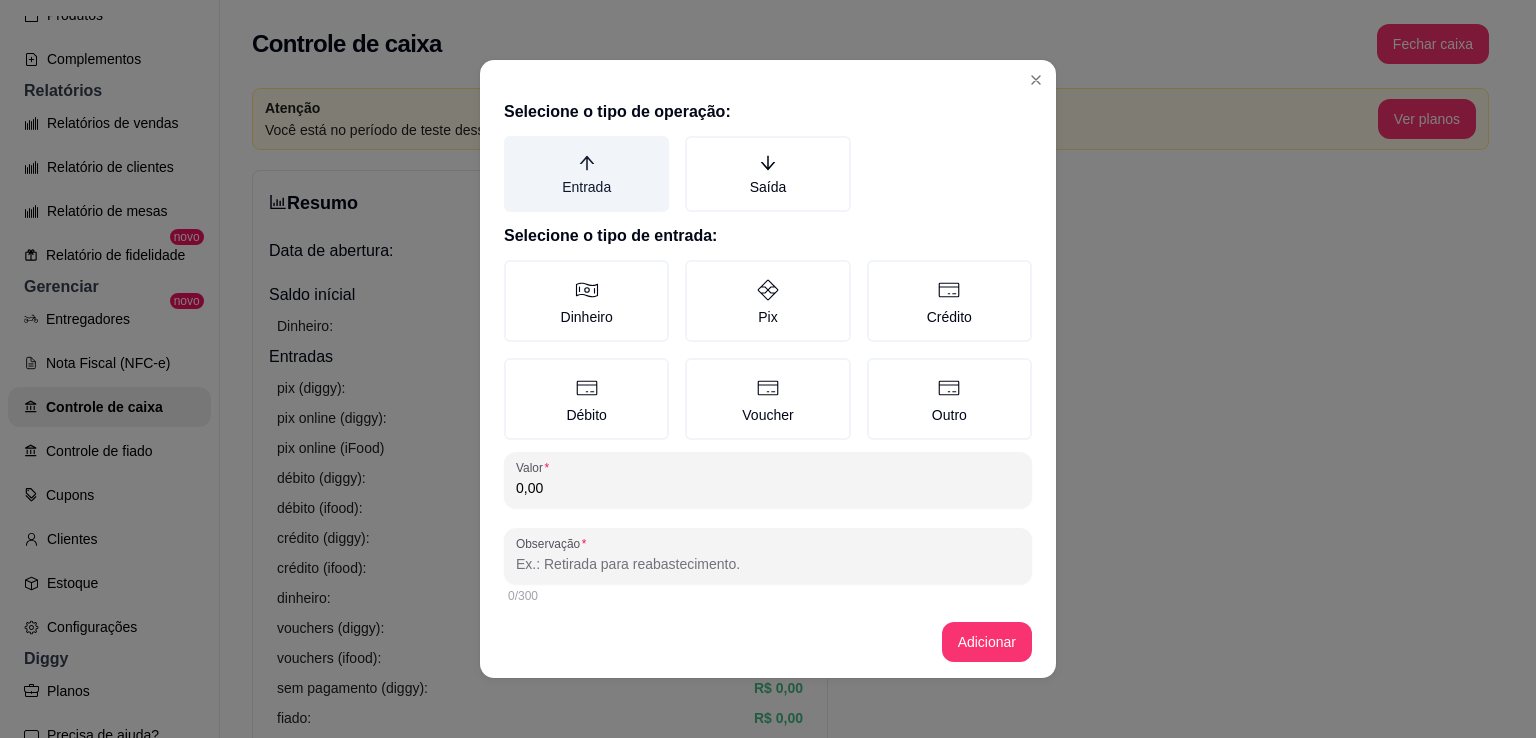 click 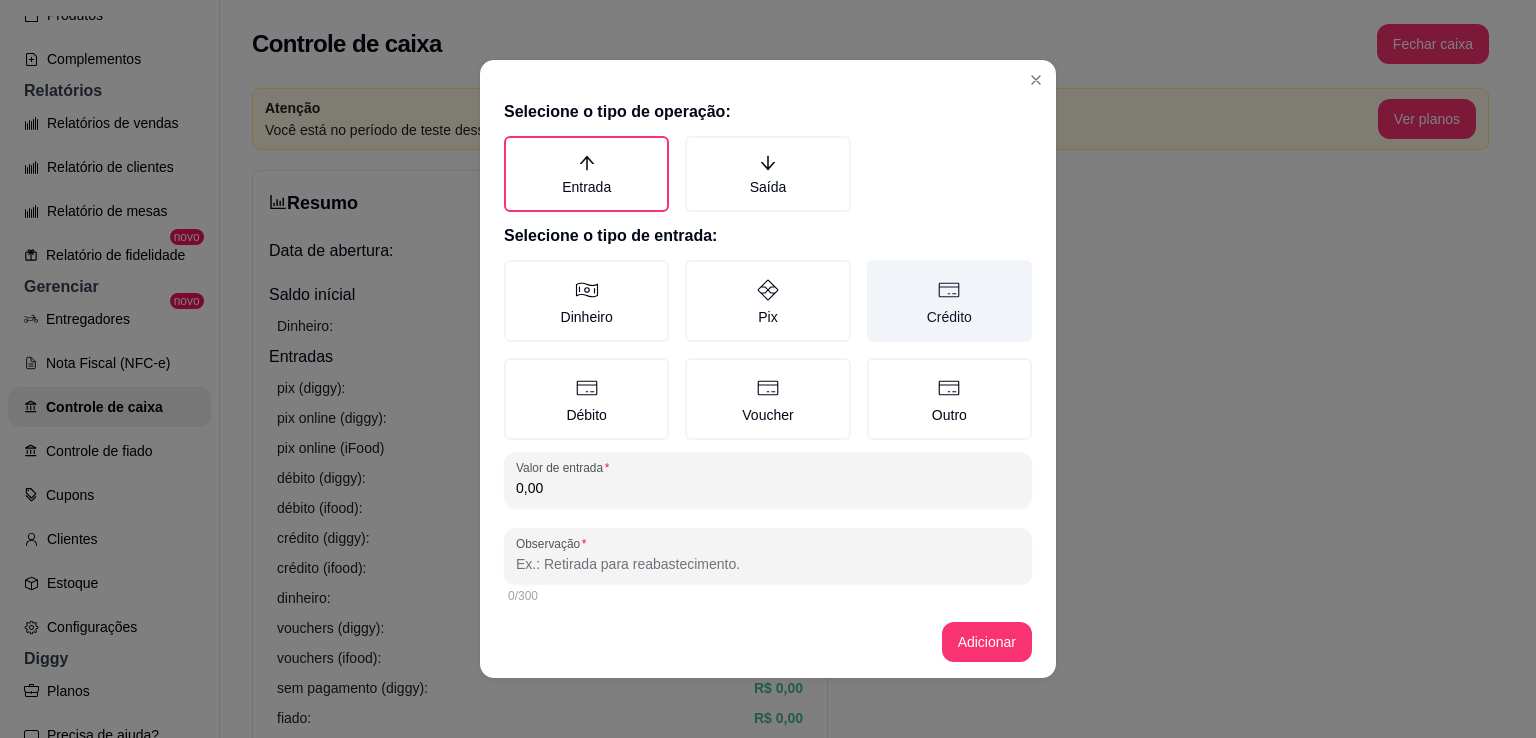 click 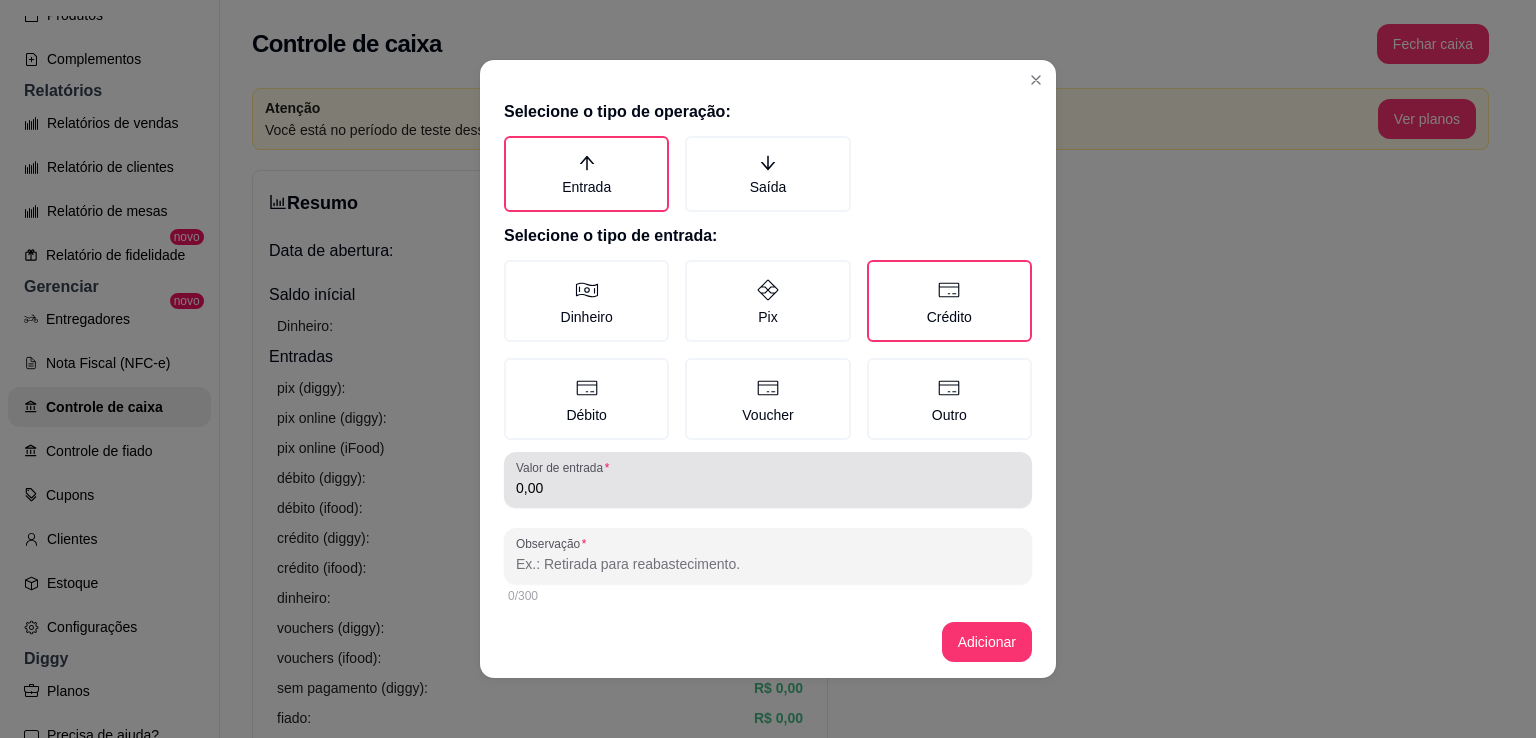 click on "0,00" at bounding box center [768, 480] 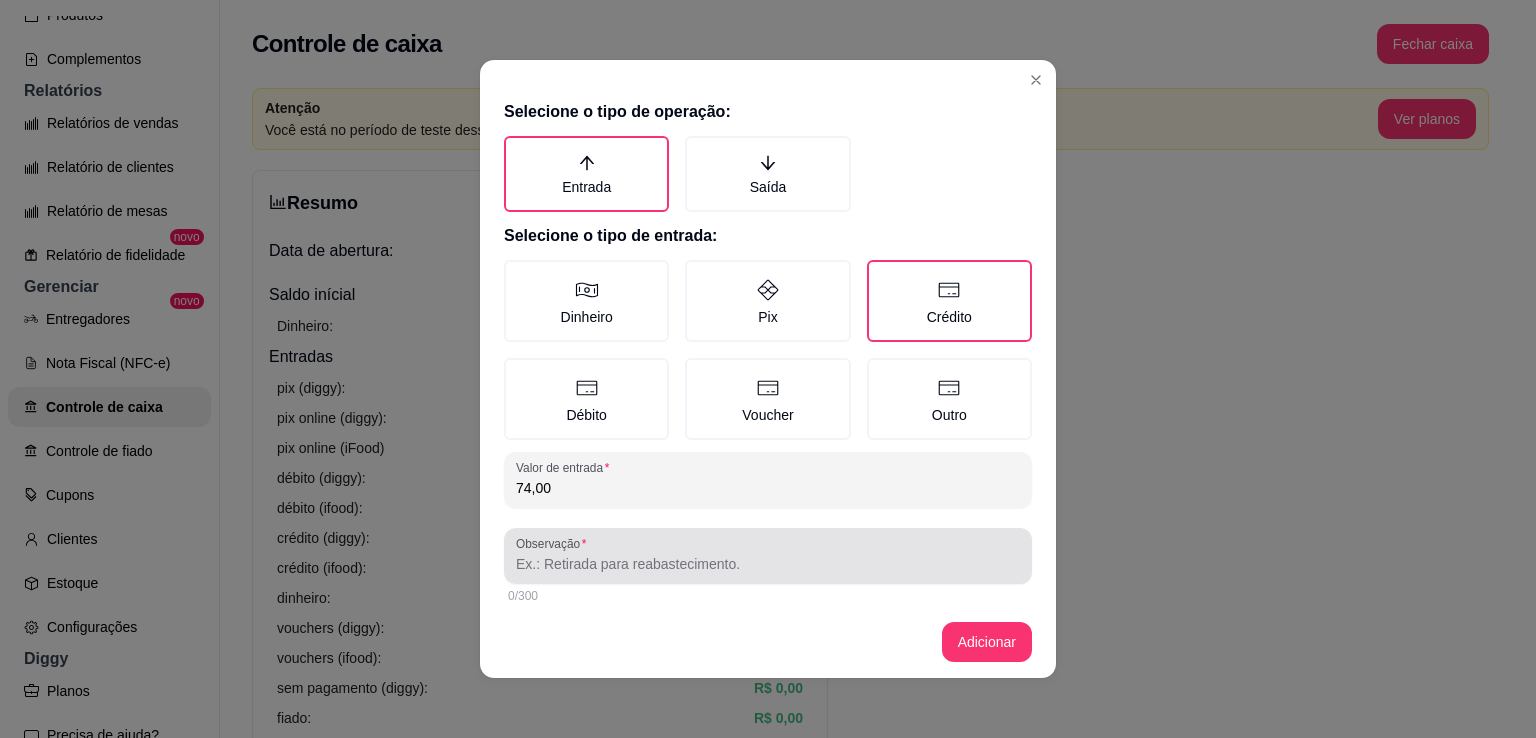 type on "74,00" 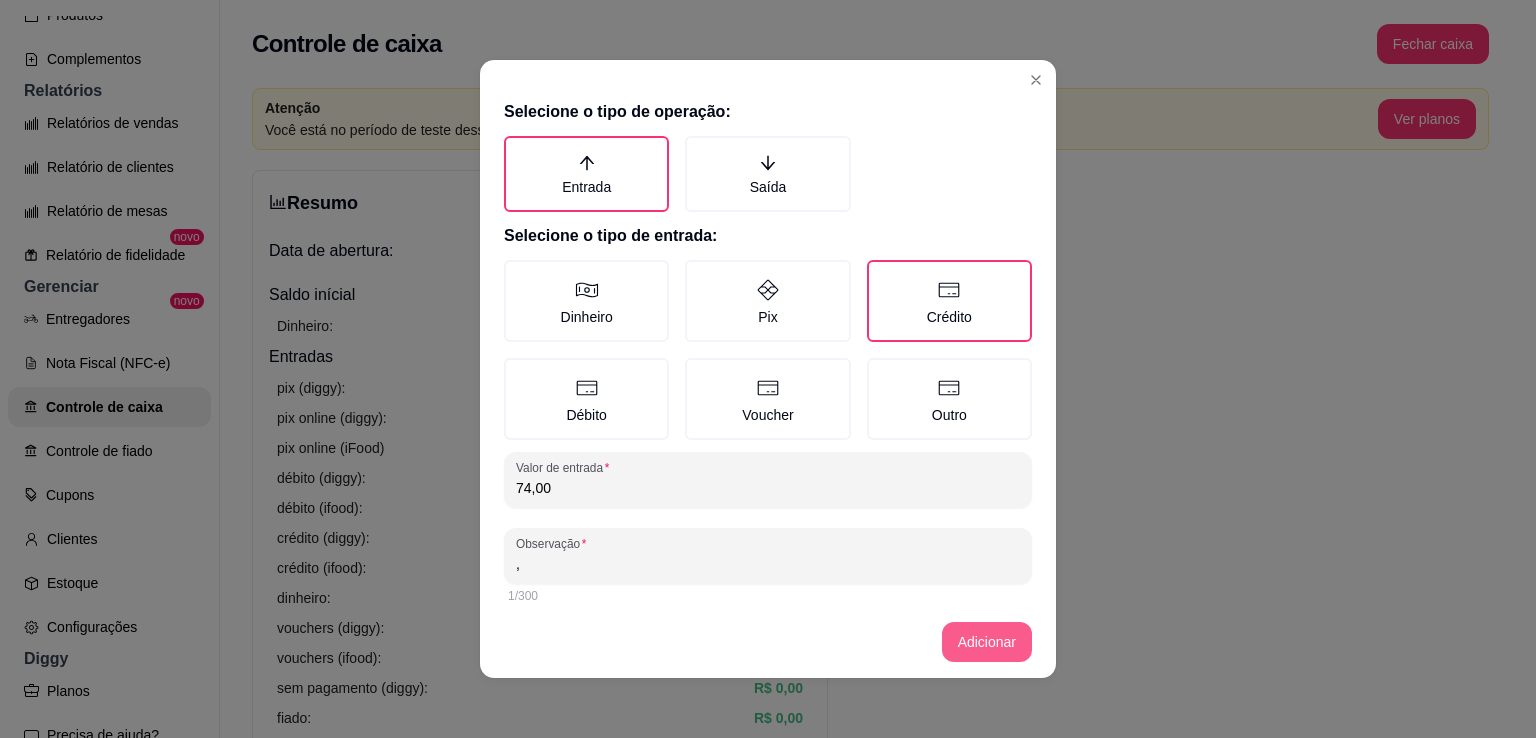 type on "," 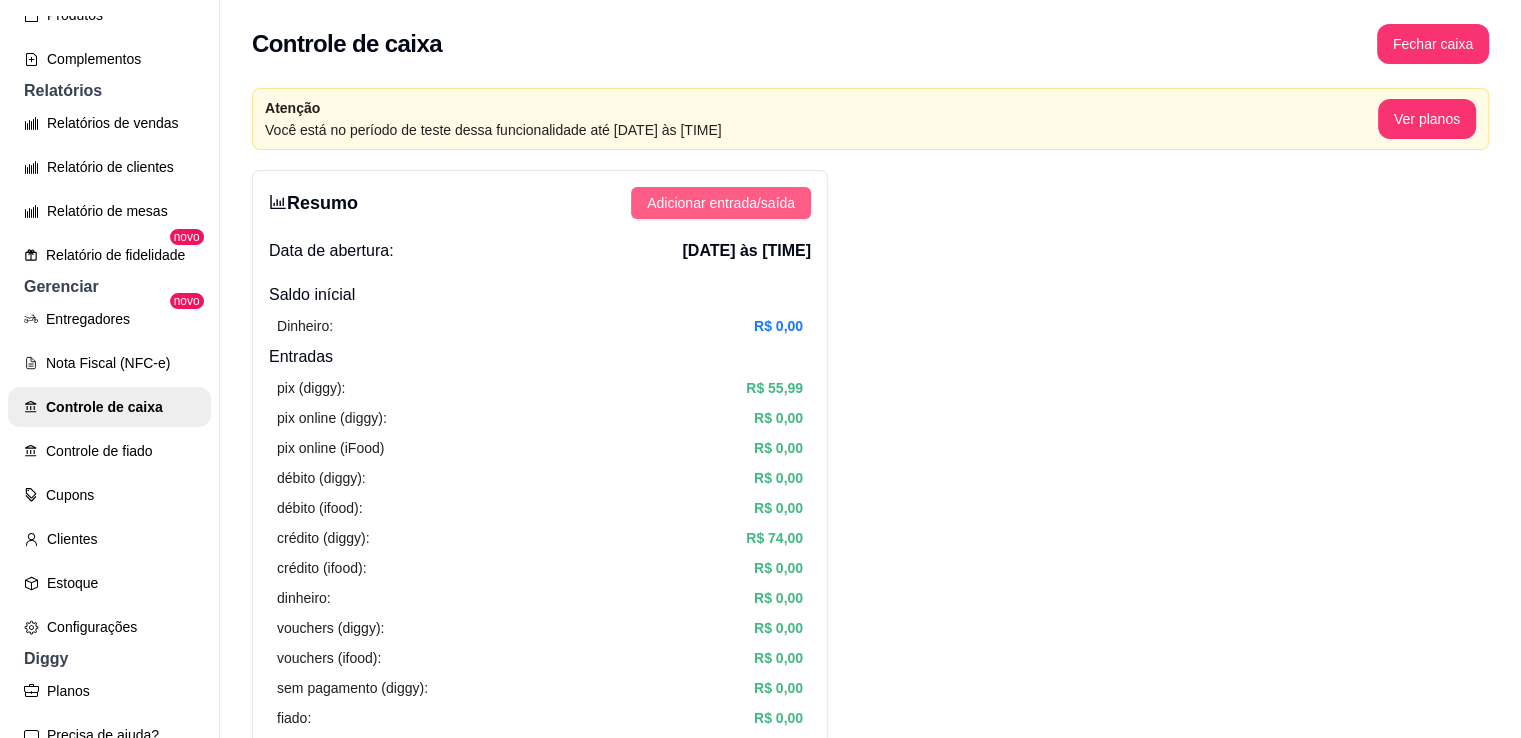 click on "Adicionar entrada/saída" at bounding box center [721, 203] 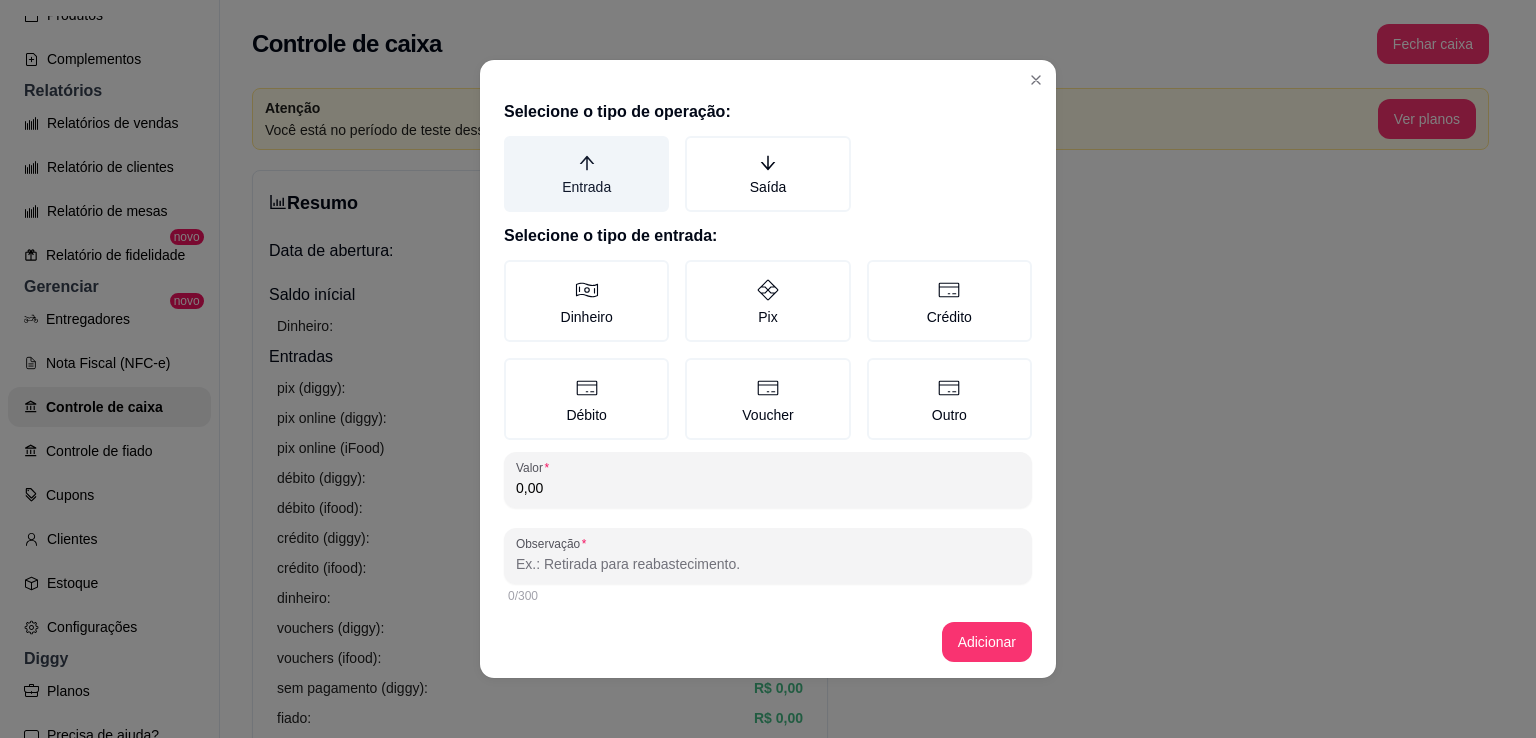 click 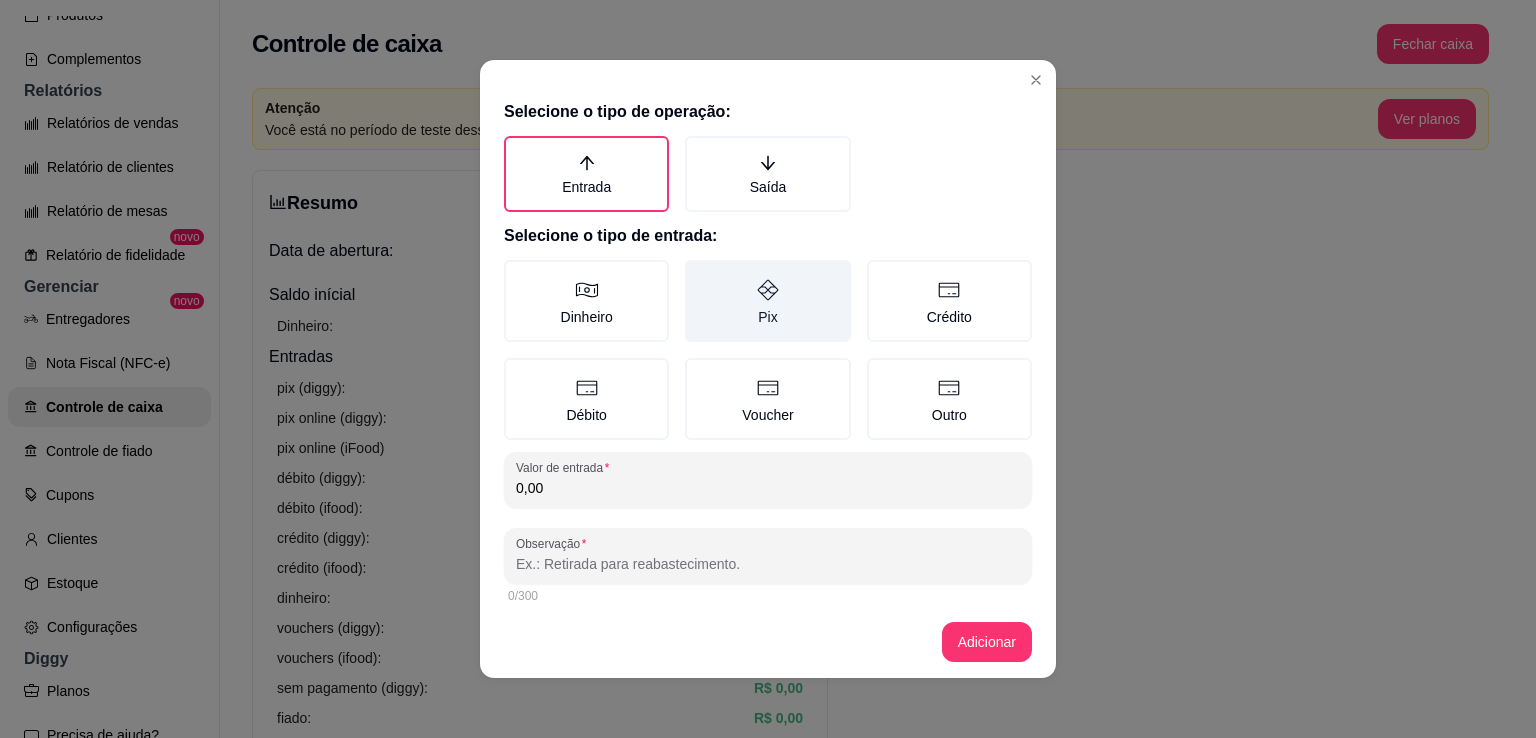 click on "Pix" at bounding box center (767, 301) 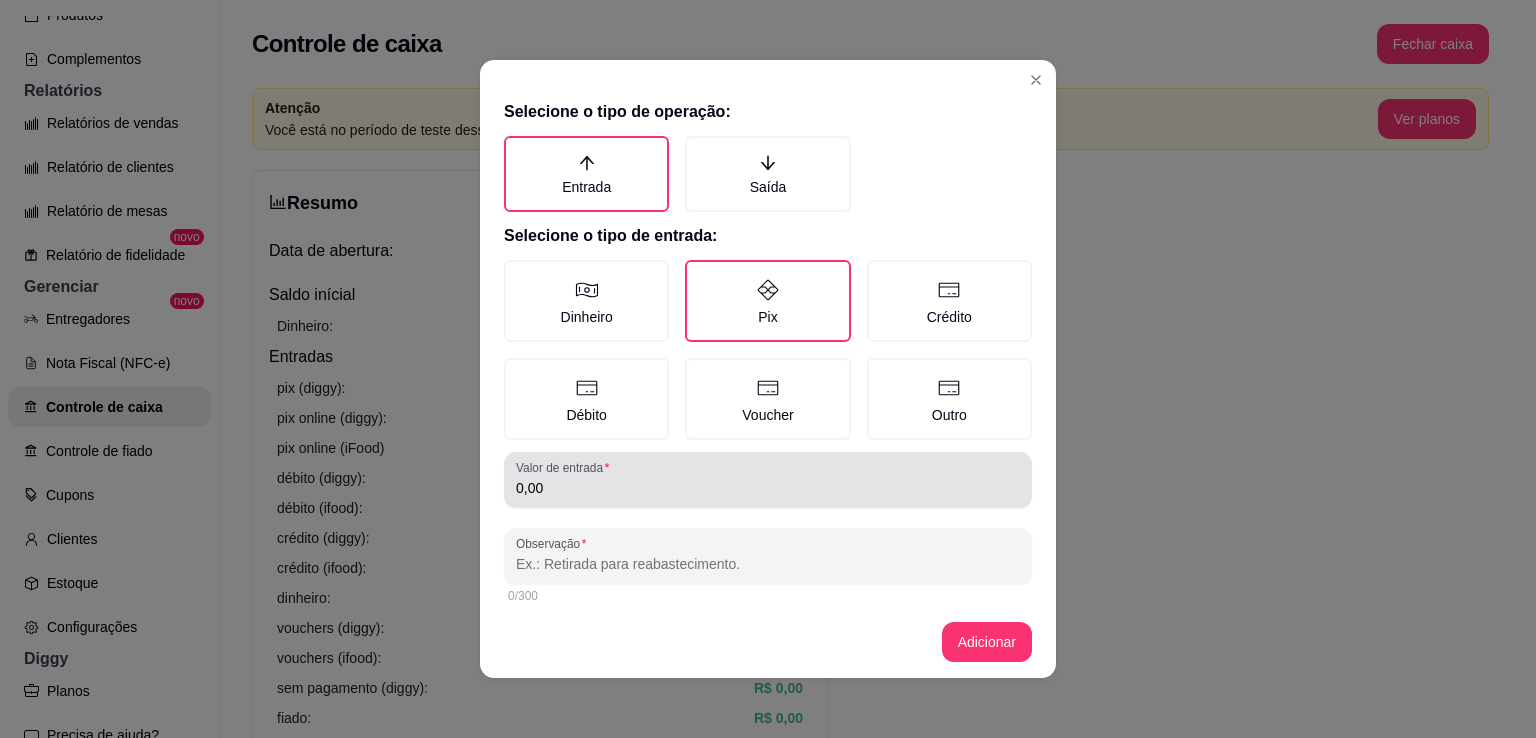 click on "0,00" at bounding box center (768, 480) 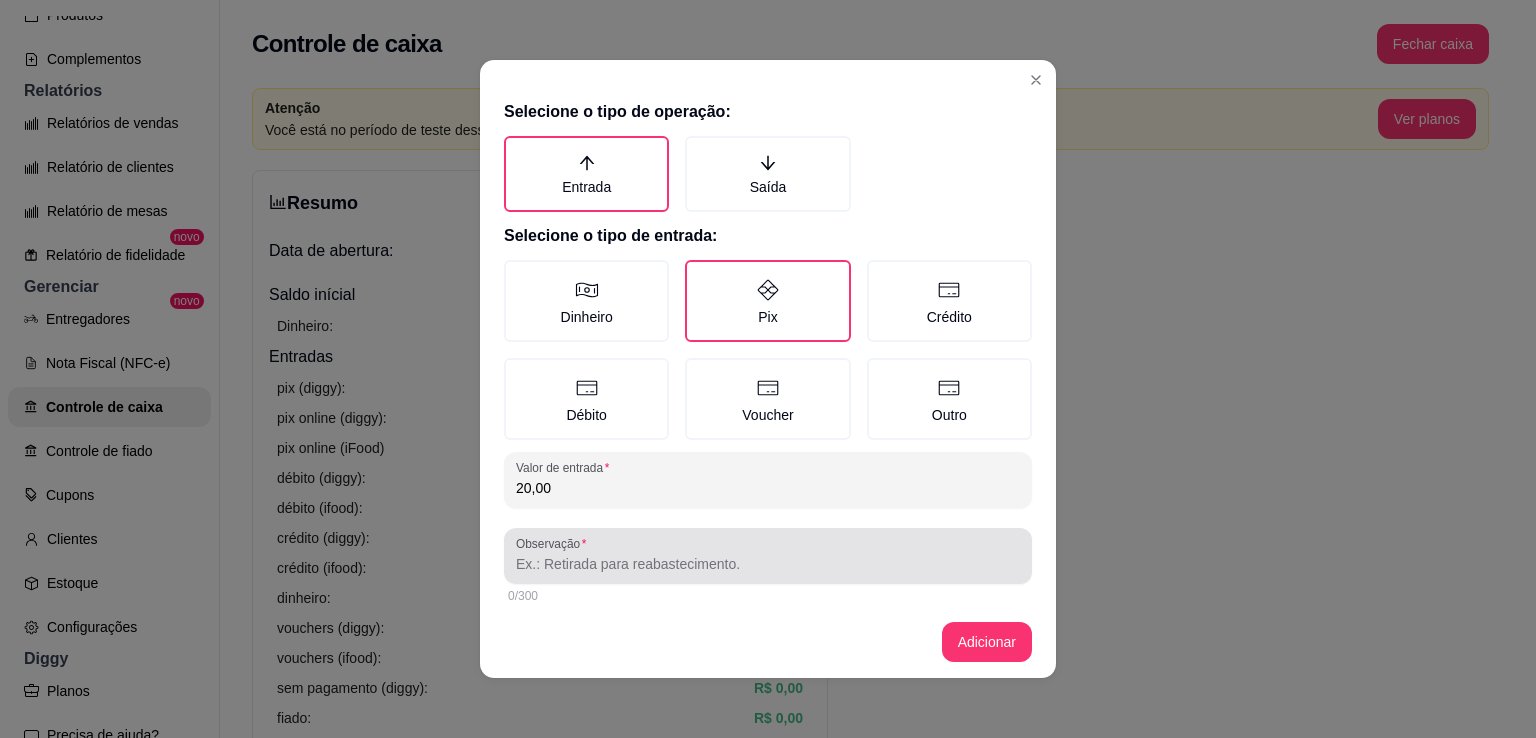 type on "20,00" 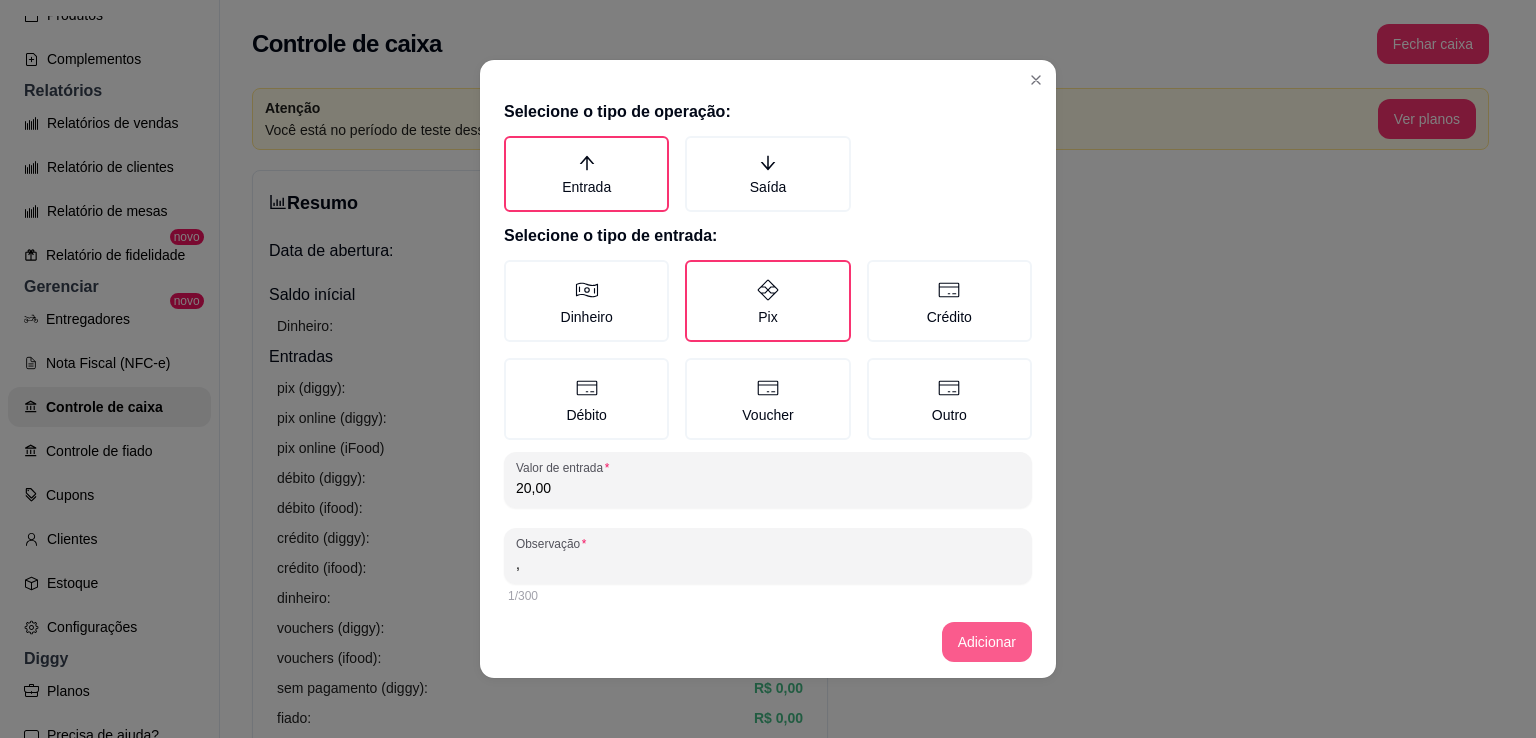 type on "," 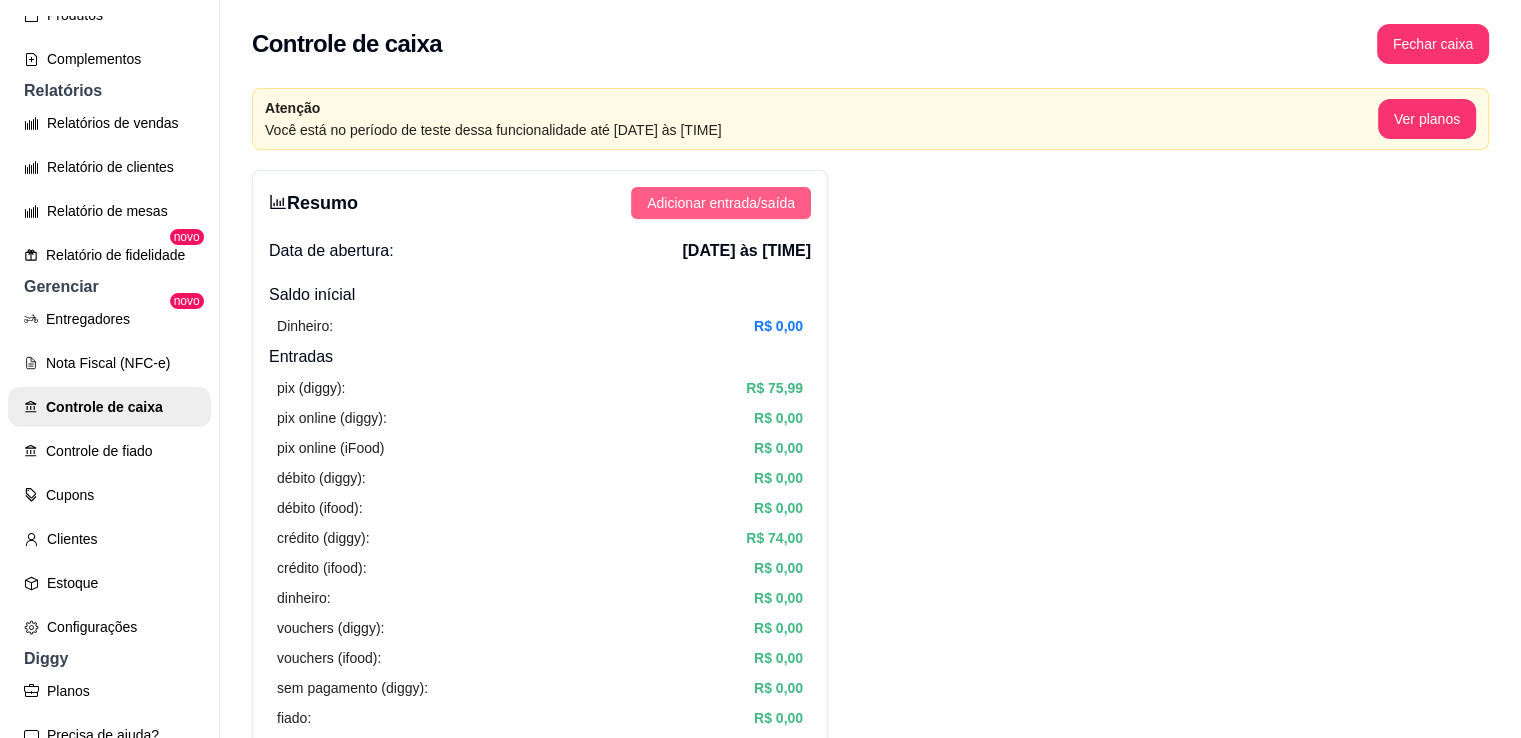 click on "Adicionar entrada/saída" at bounding box center (721, 203) 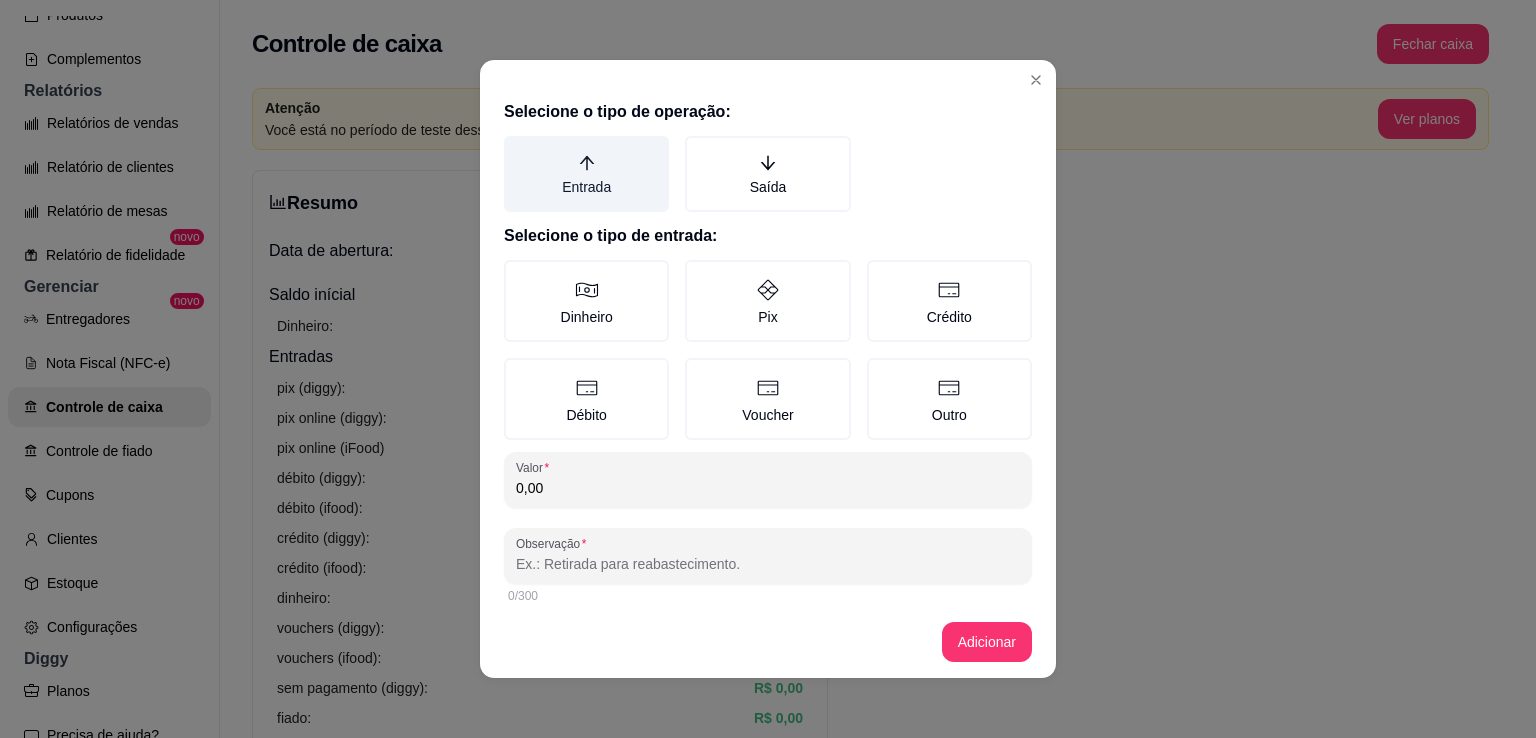 click on "Entrada" at bounding box center [586, 174] 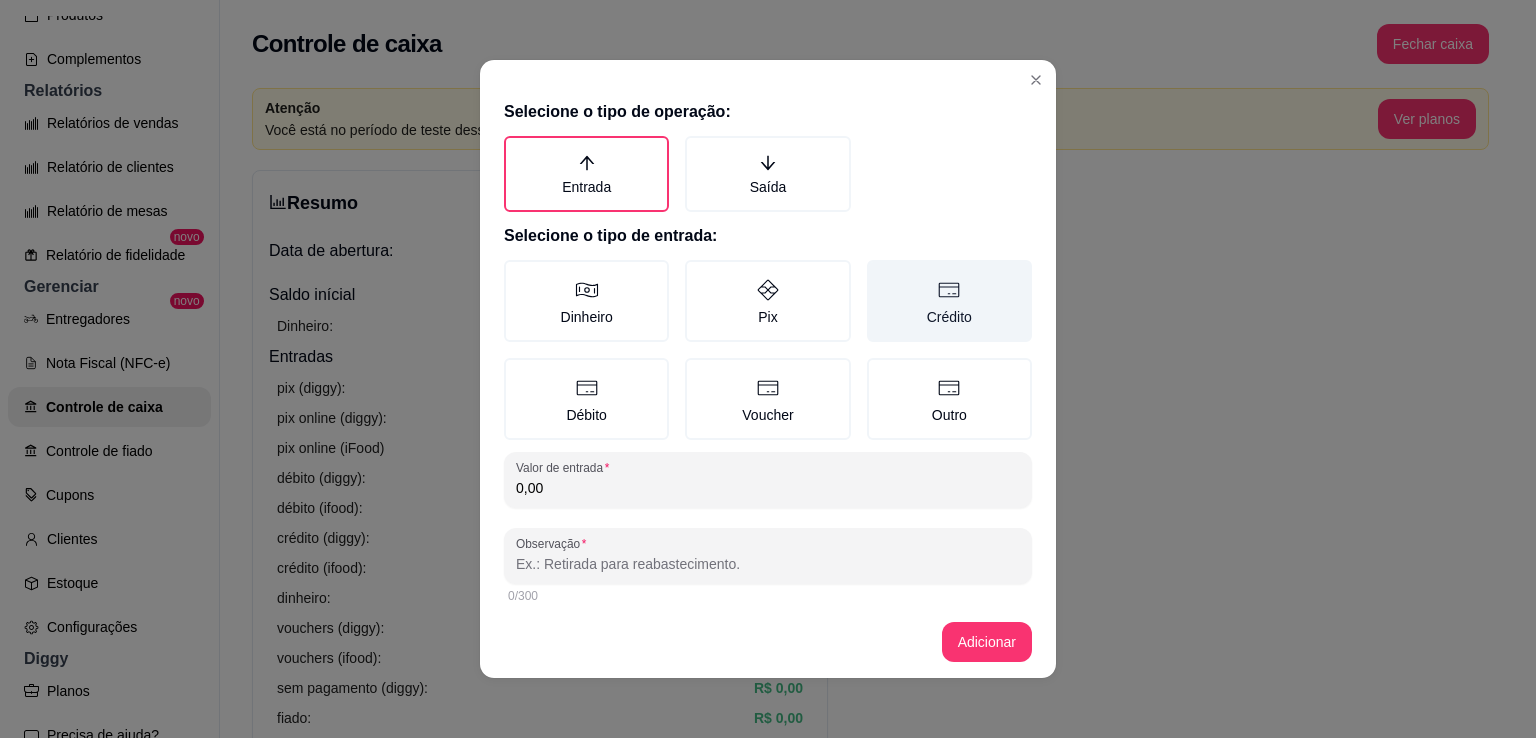 click on "Crédito" at bounding box center [949, 301] 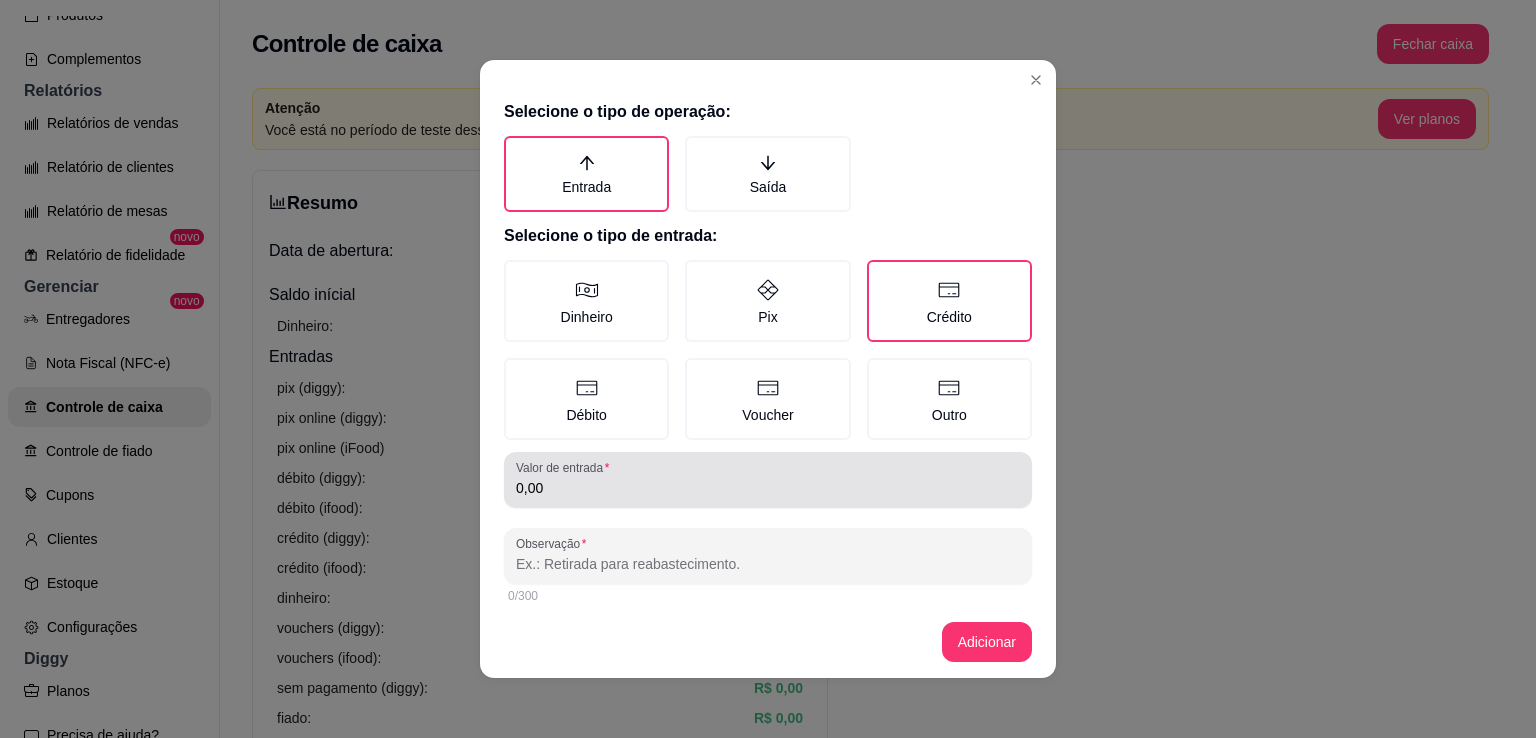click on "0,00" at bounding box center (768, 488) 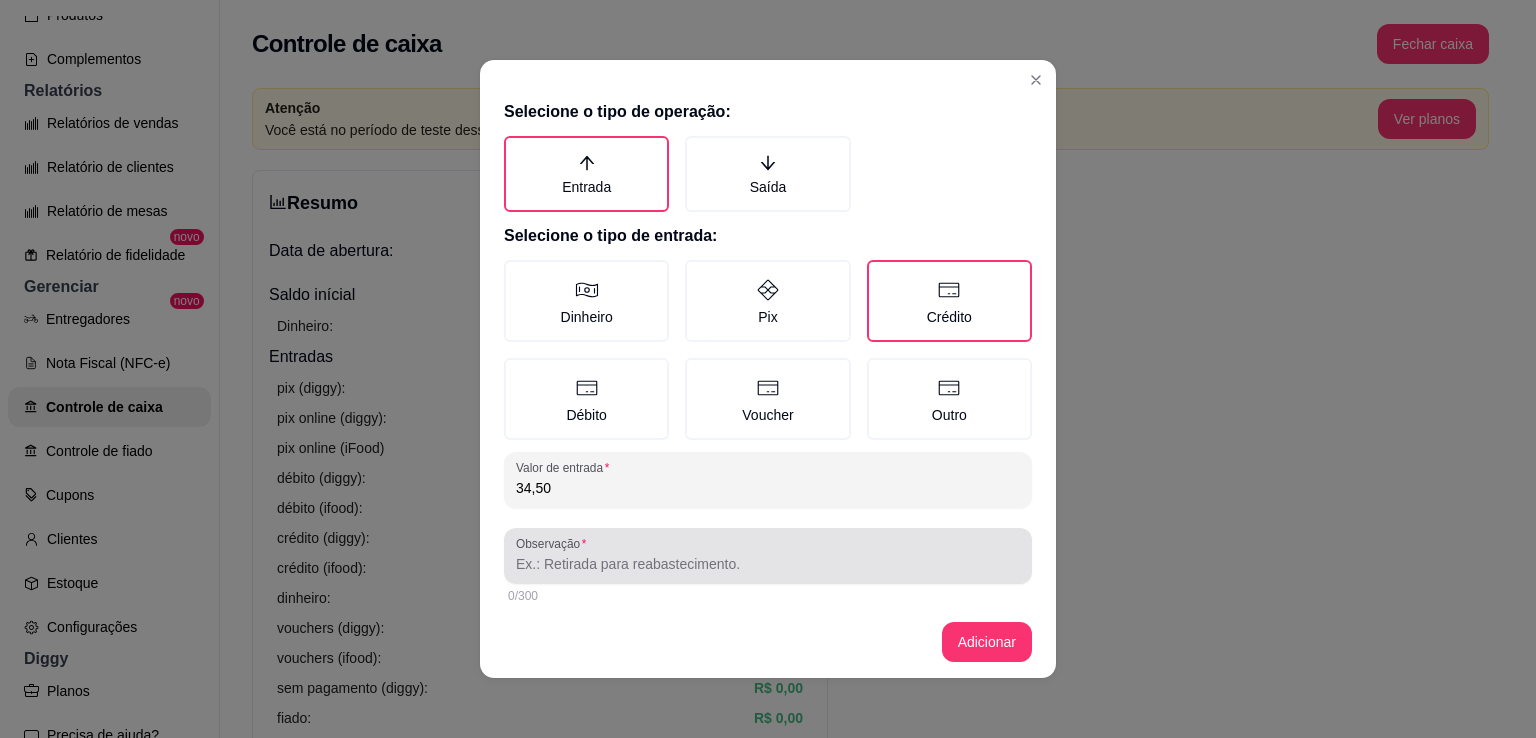 type on "34,50" 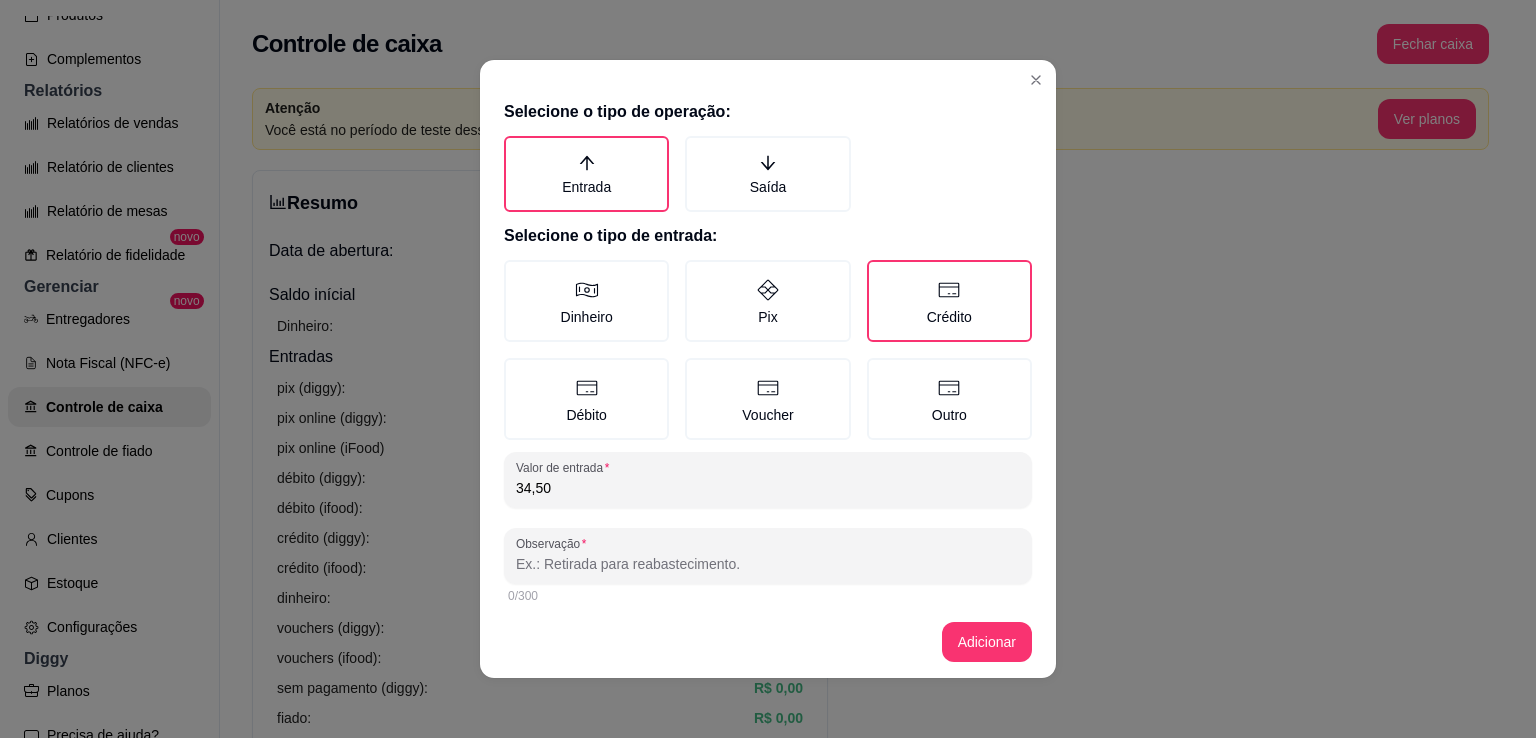 click on "Observação" at bounding box center [768, 564] 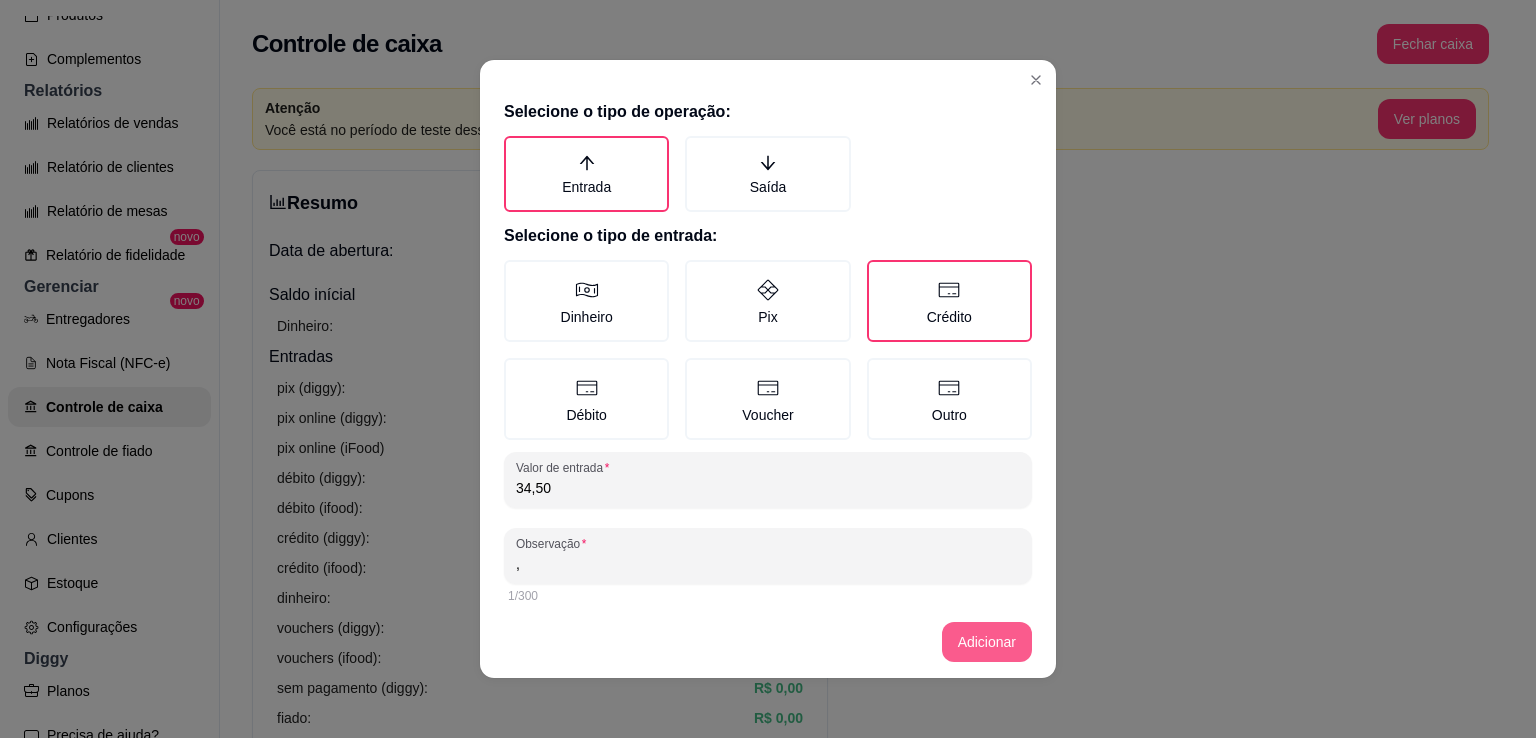 type on "," 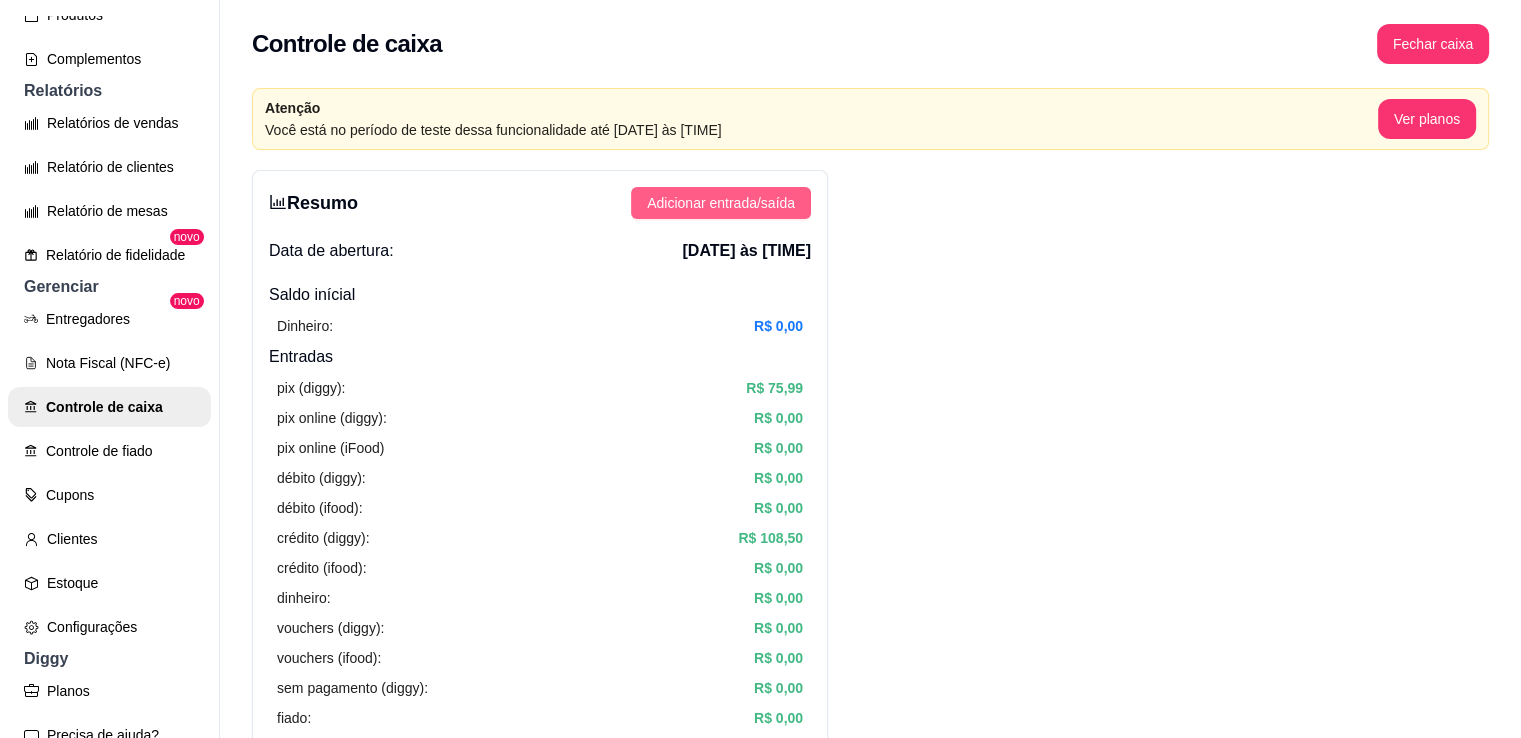 click on "Adicionar entrada/saída" at bounding box center [721, 203] 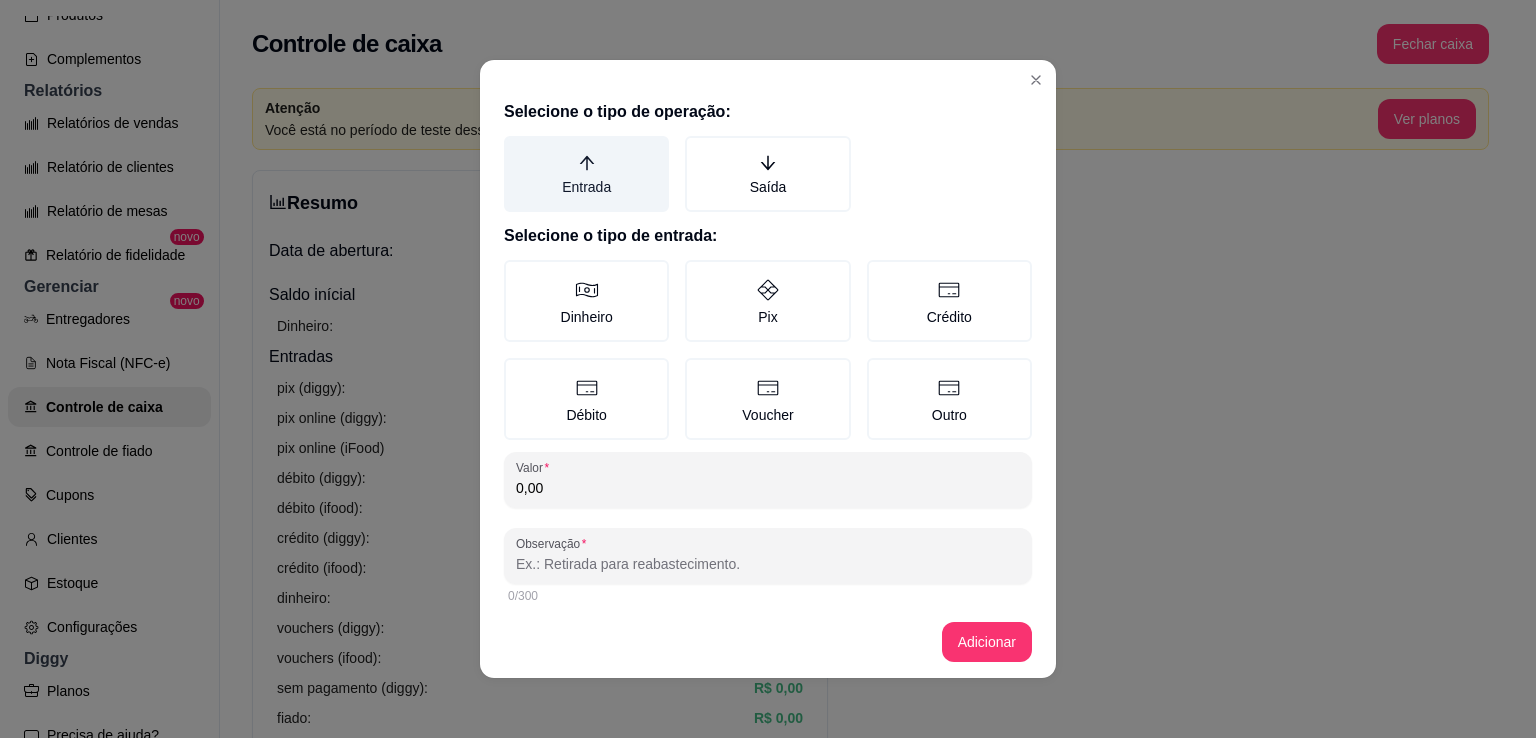 click on "Entrada" at bounding box center [586, 174] 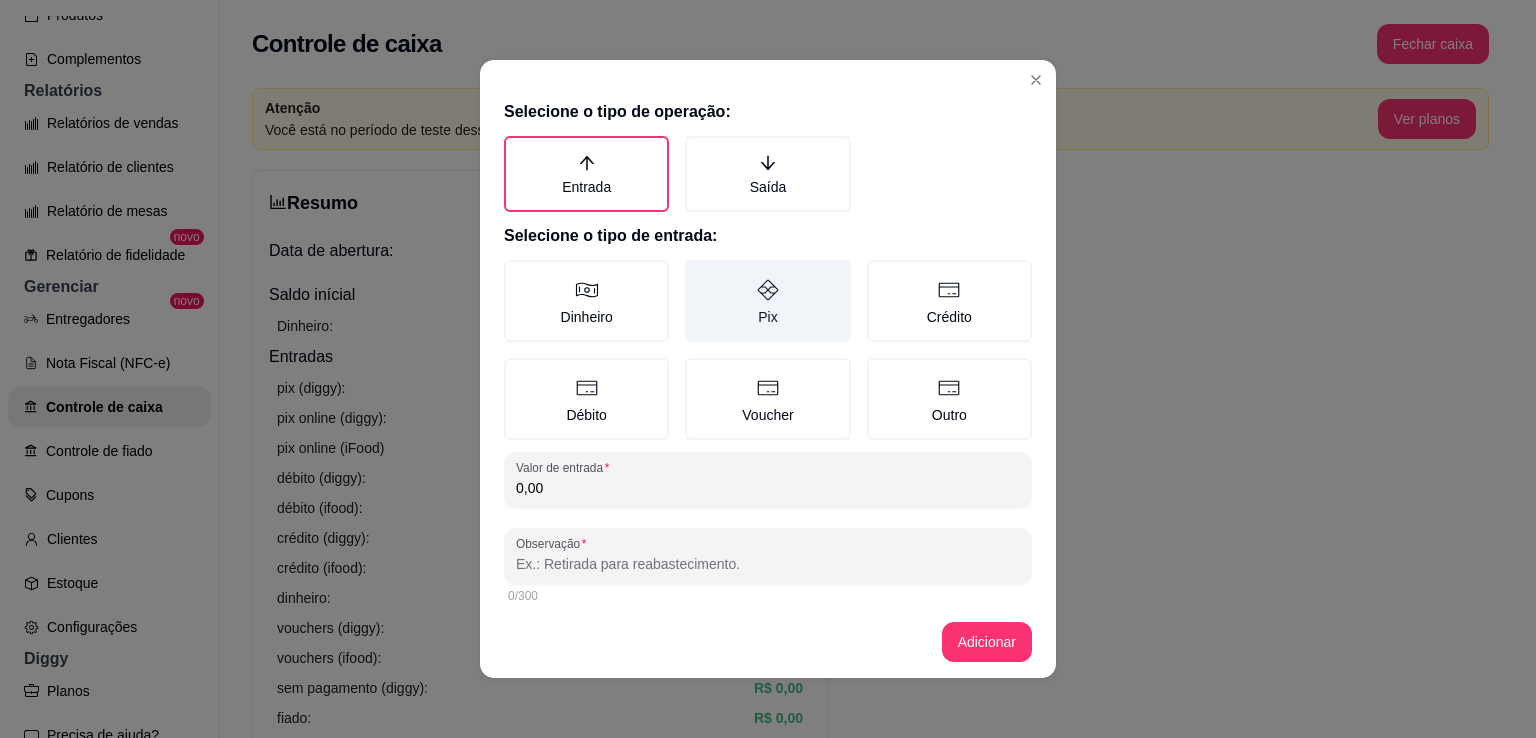 click 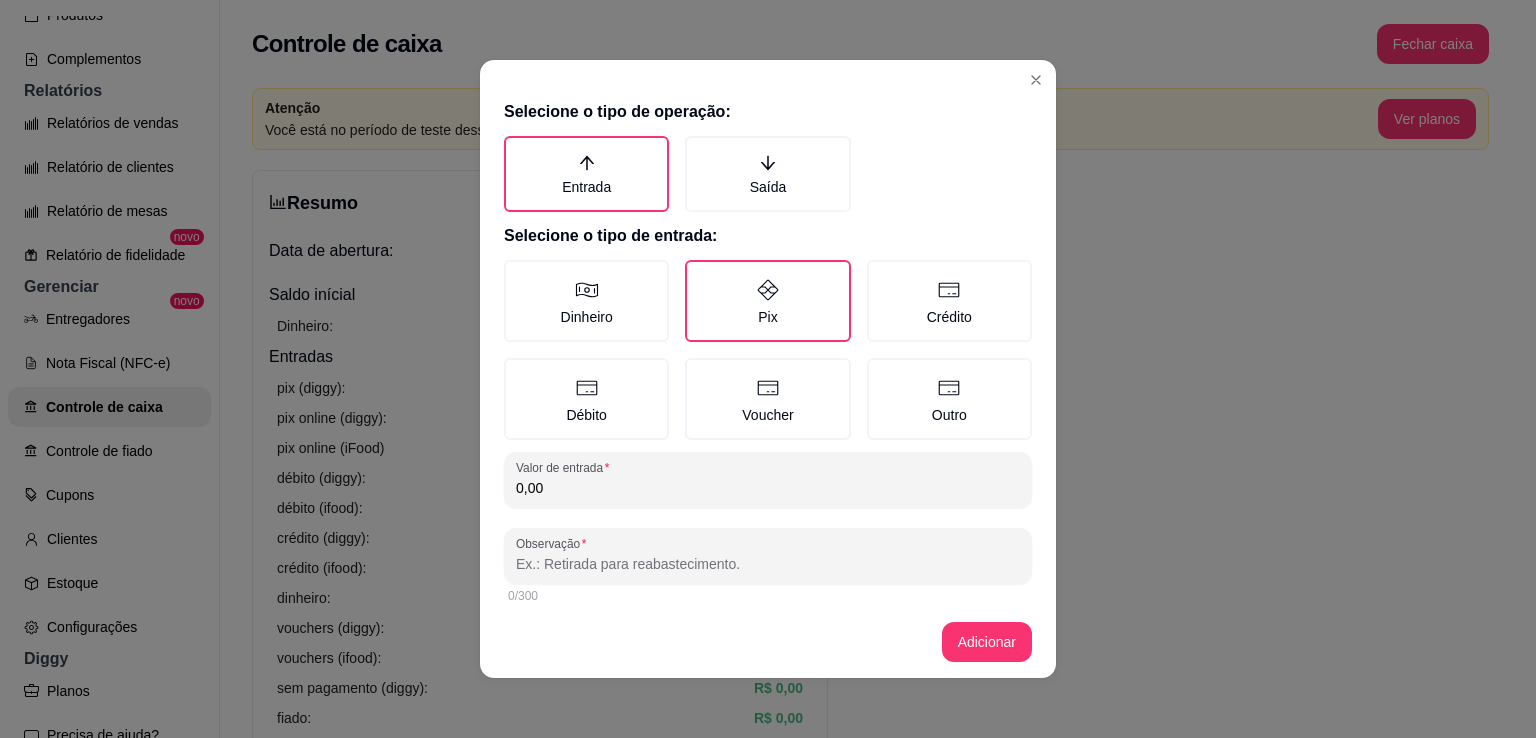 click on "0,00" at bounding box center [768, 488] 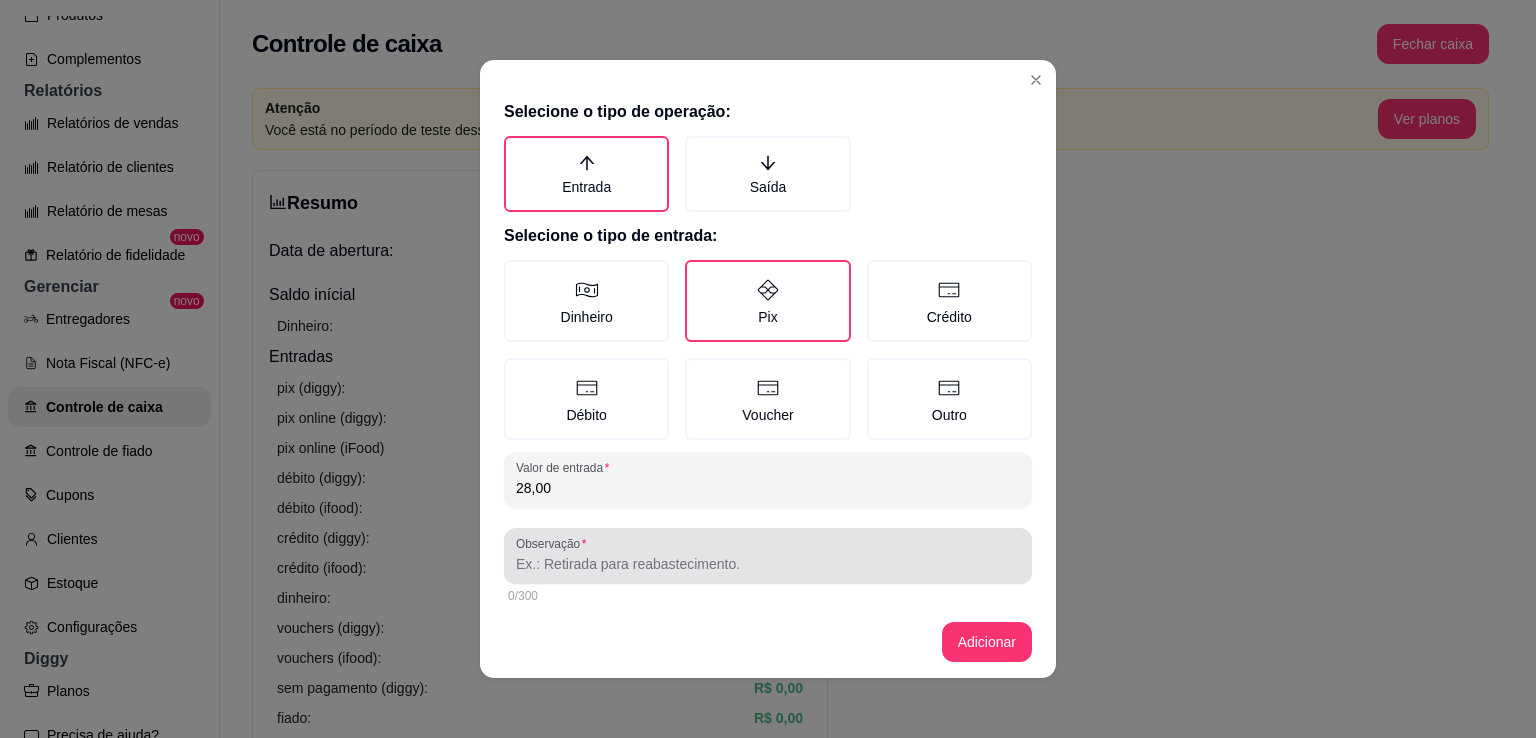 type on "28,00" 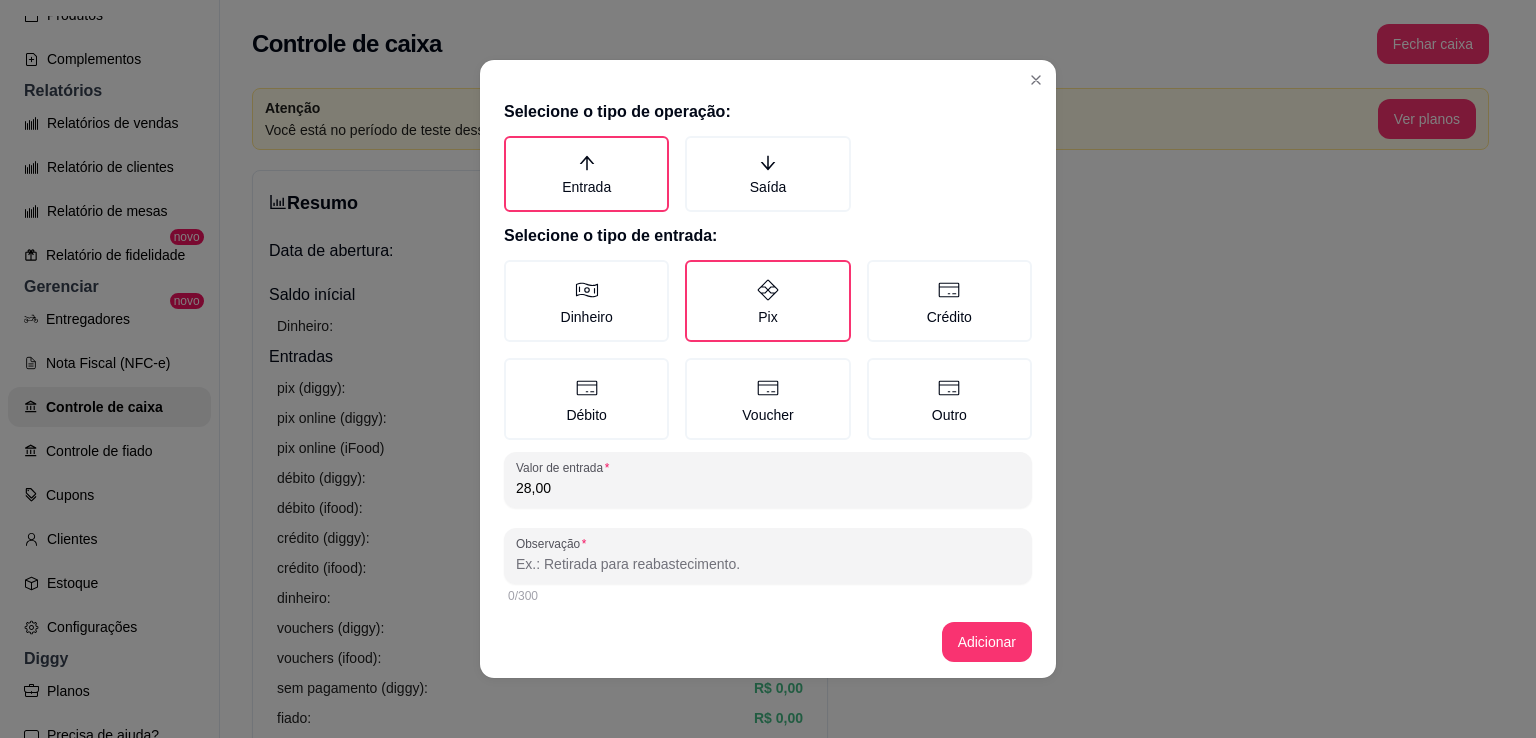 click on "Observação" at bounding box center (768, 564) 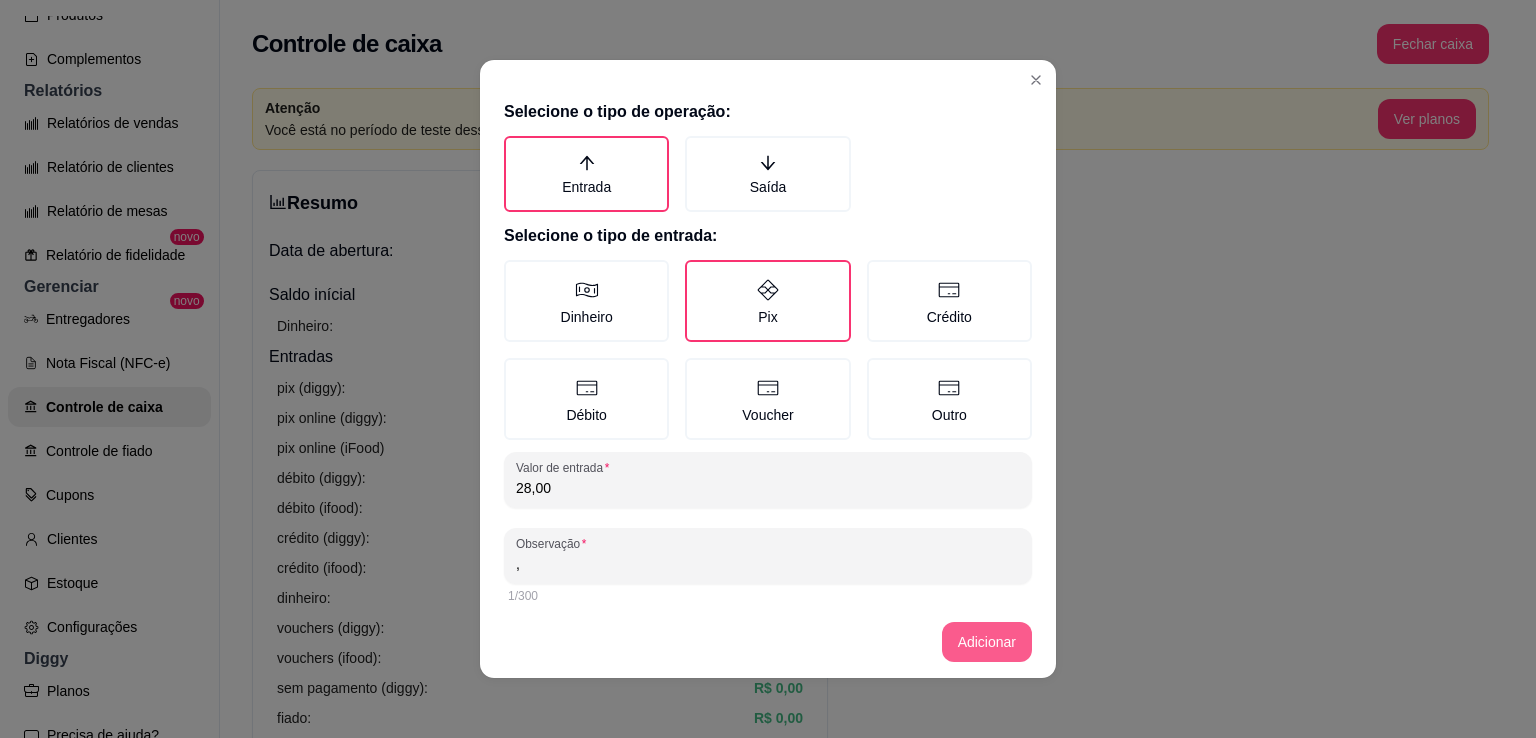 type on "," 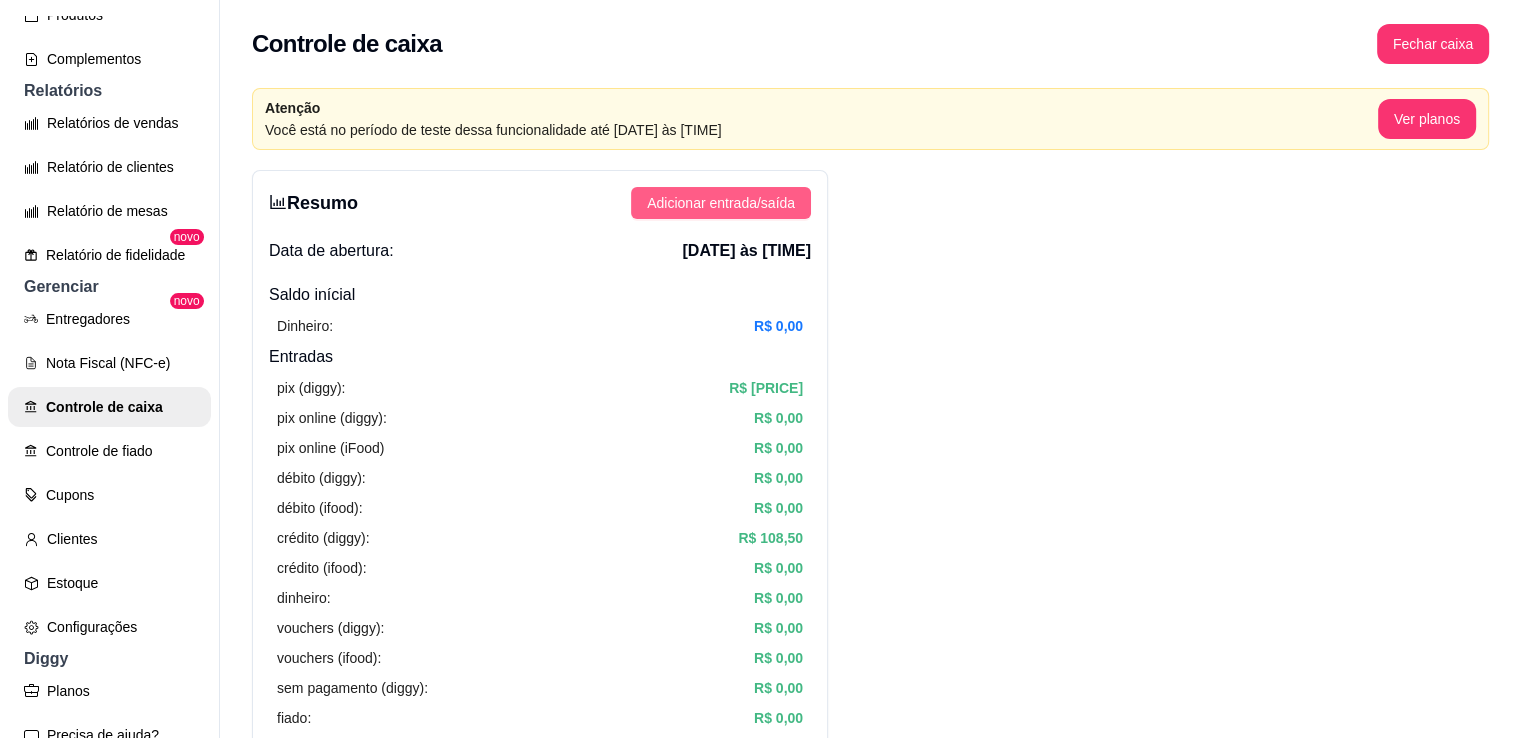 click on "Adicionar entrada/saída" at bounding box center [721, 203] 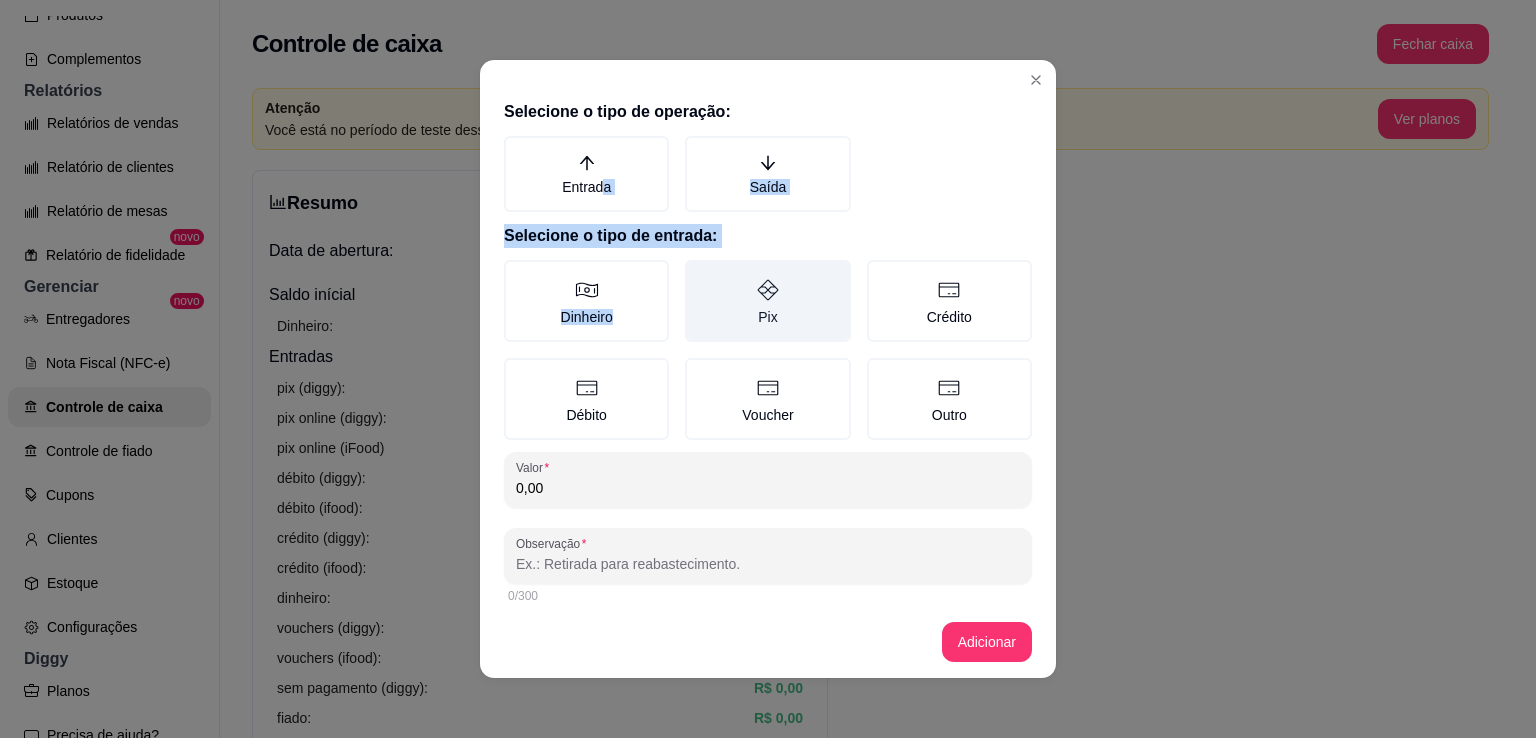 drag, startPoint x: 596, startPoint y: 177, endPoint x: 713, endPoint y: 303, distance: 171.94476 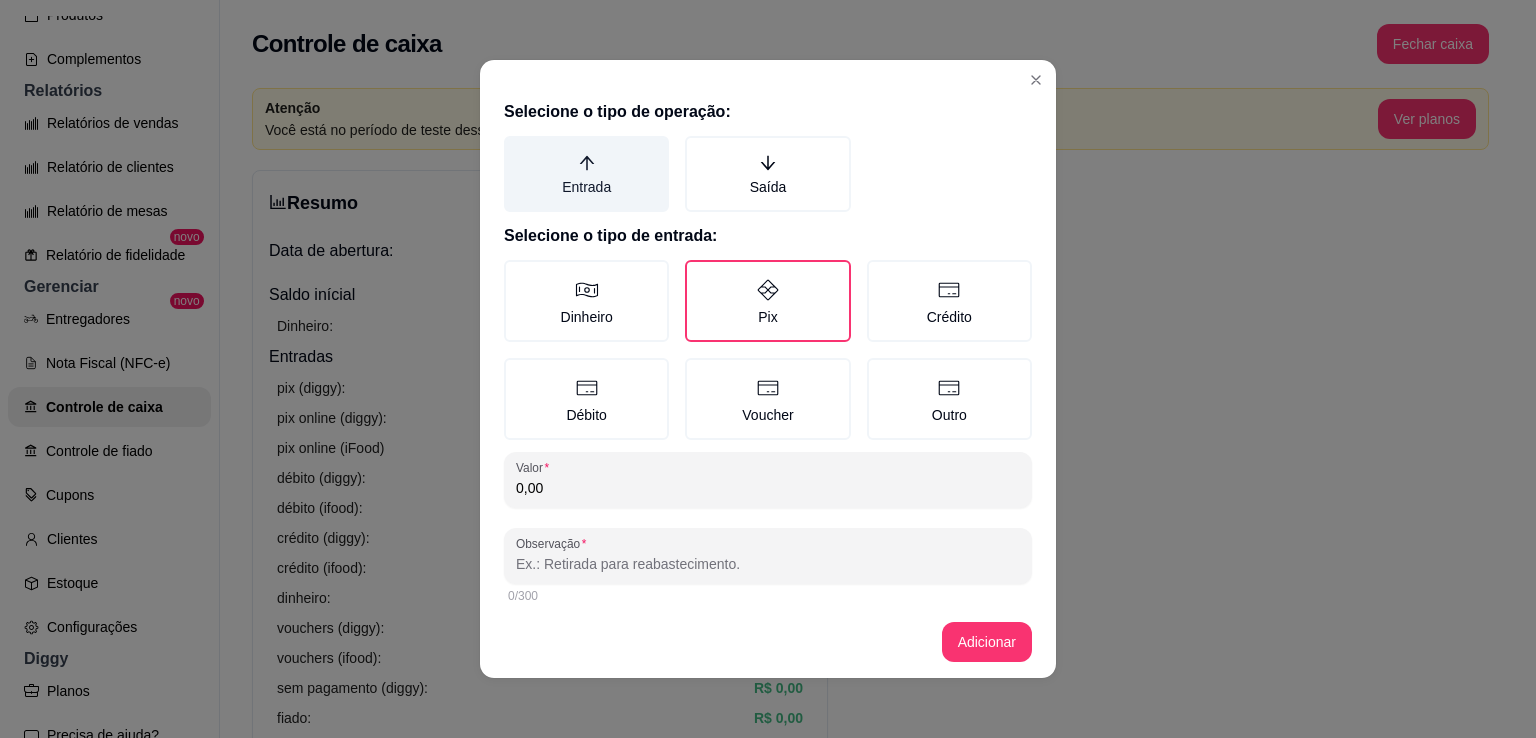 click on "Entrada" at bounding box center [586, 174] 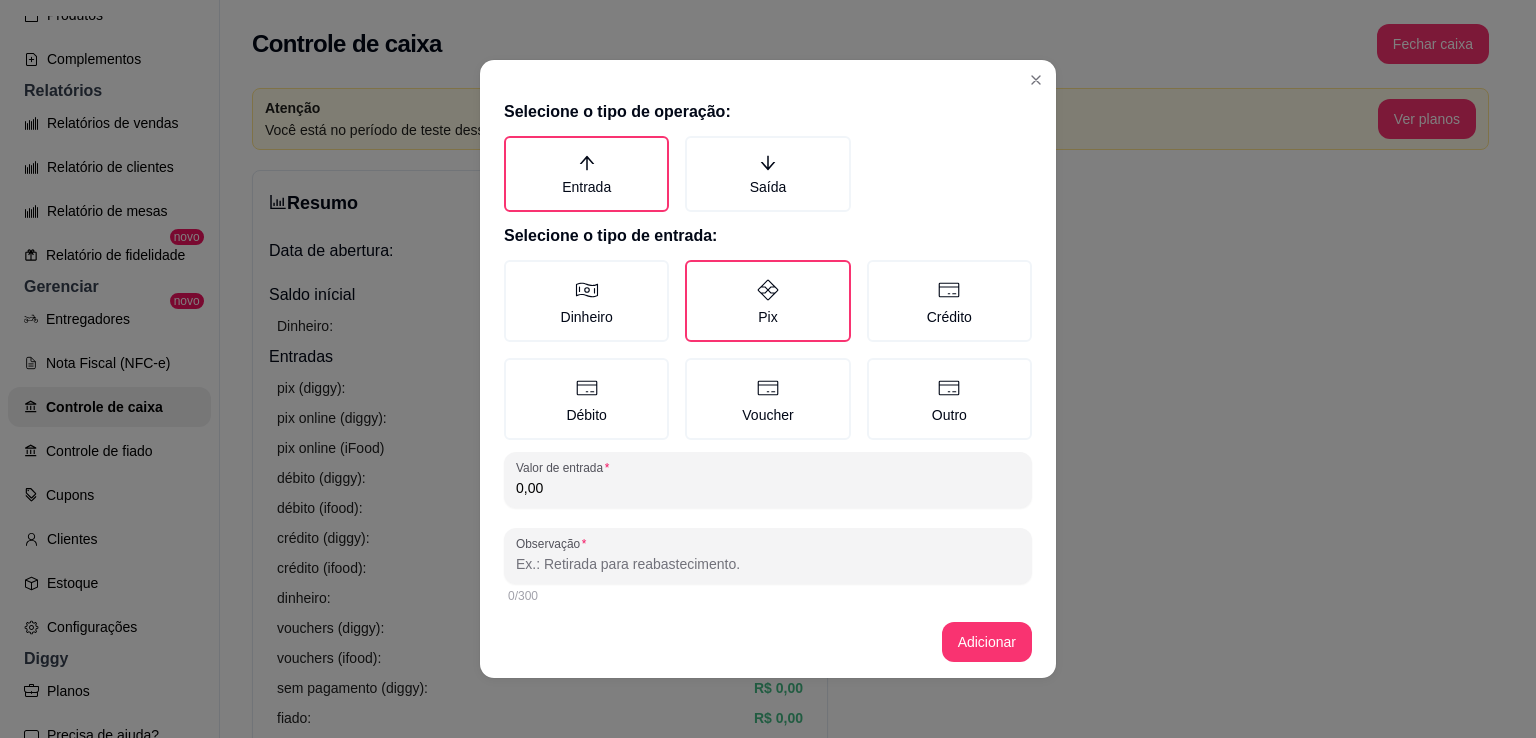 click on "0,00" at bounding box center (768, 488) 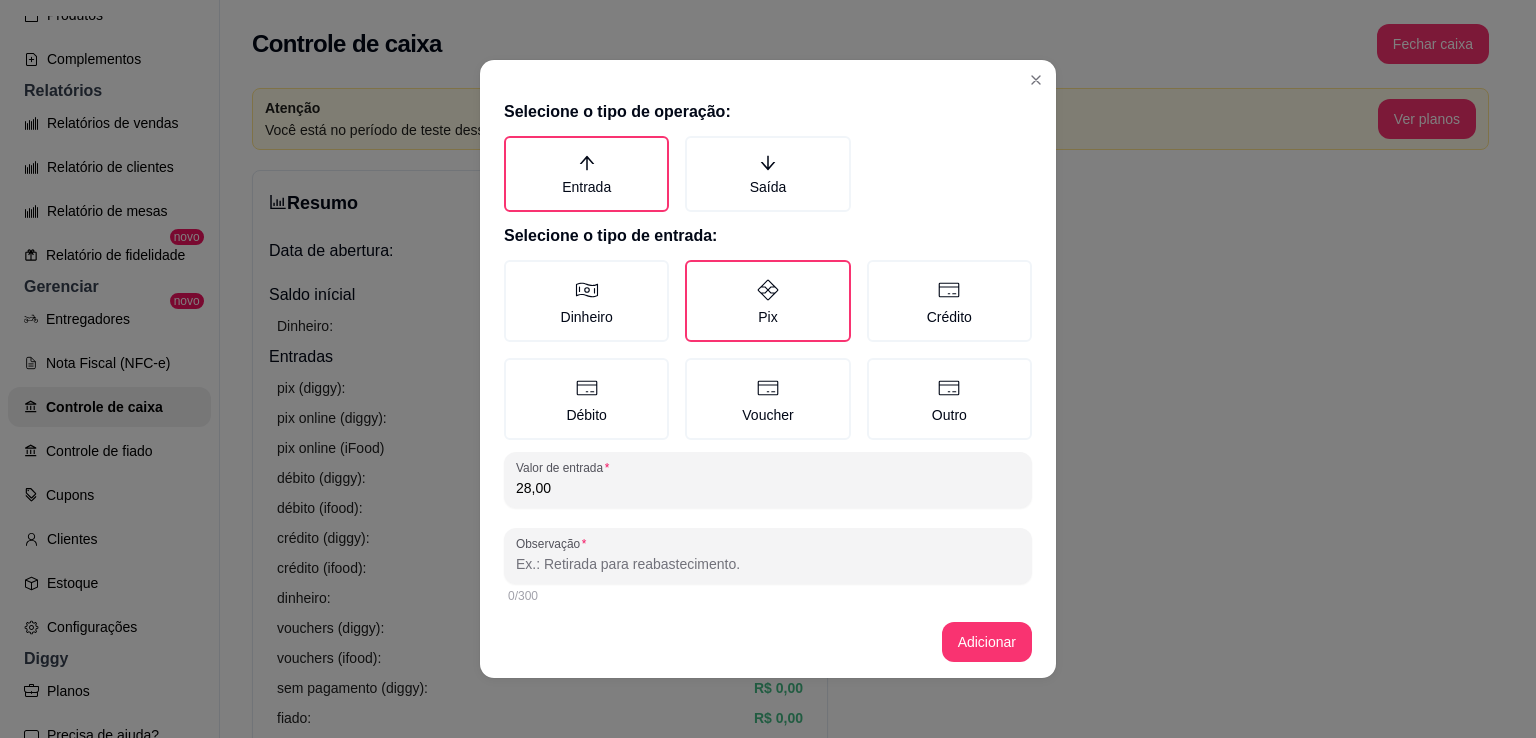 type on "28,00" 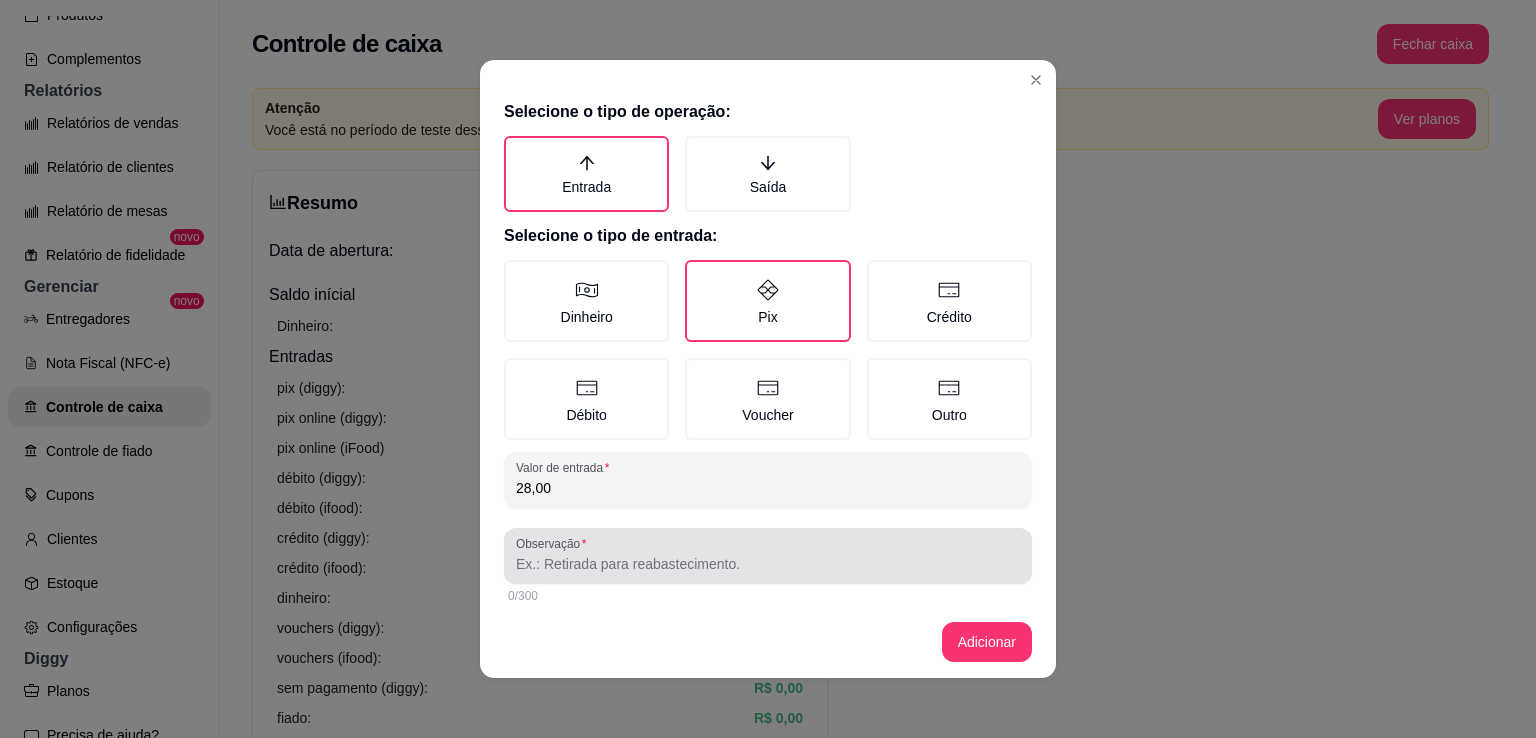 click on "Observação 0/300" at bounding box center (768, 568) 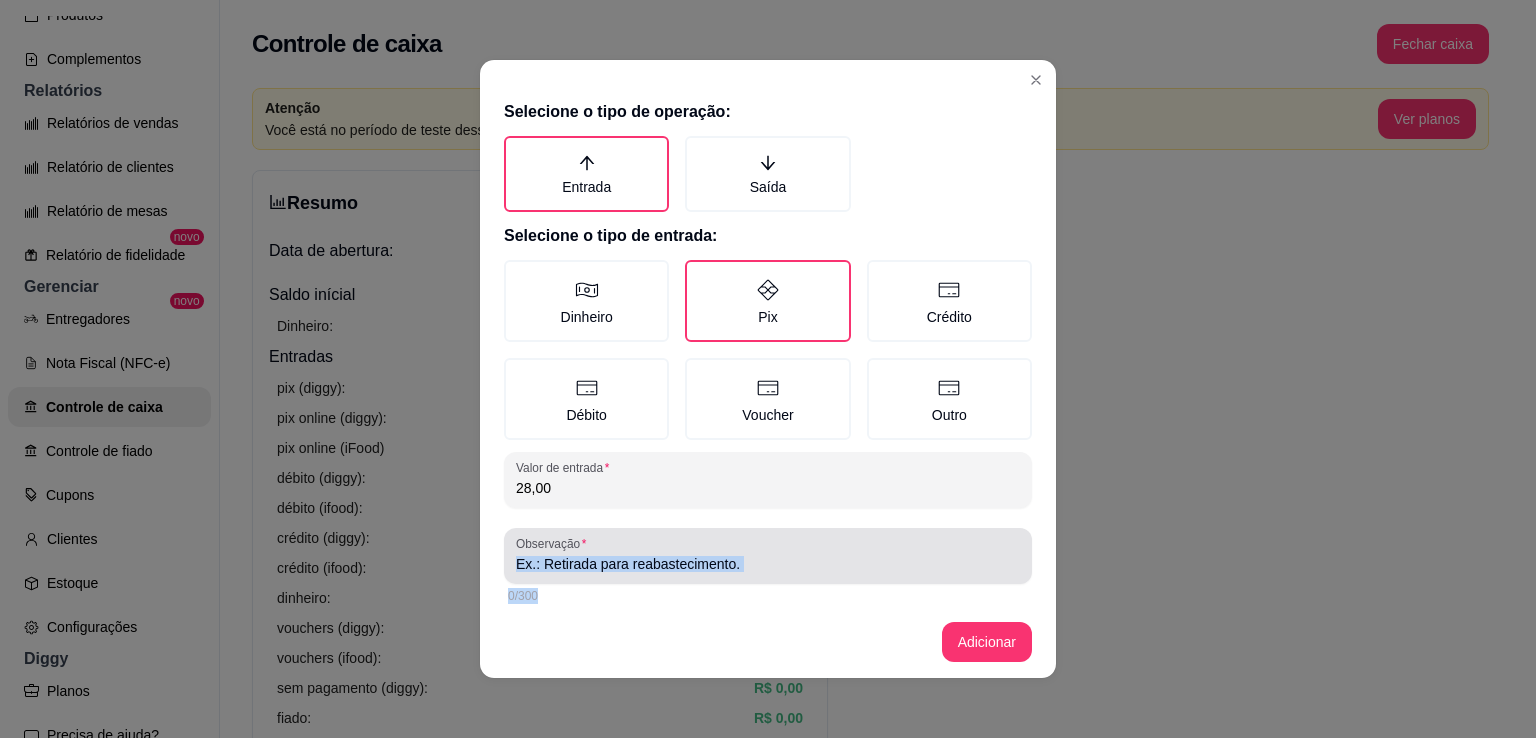 click on "Observação" at bounding box center [768, 556] 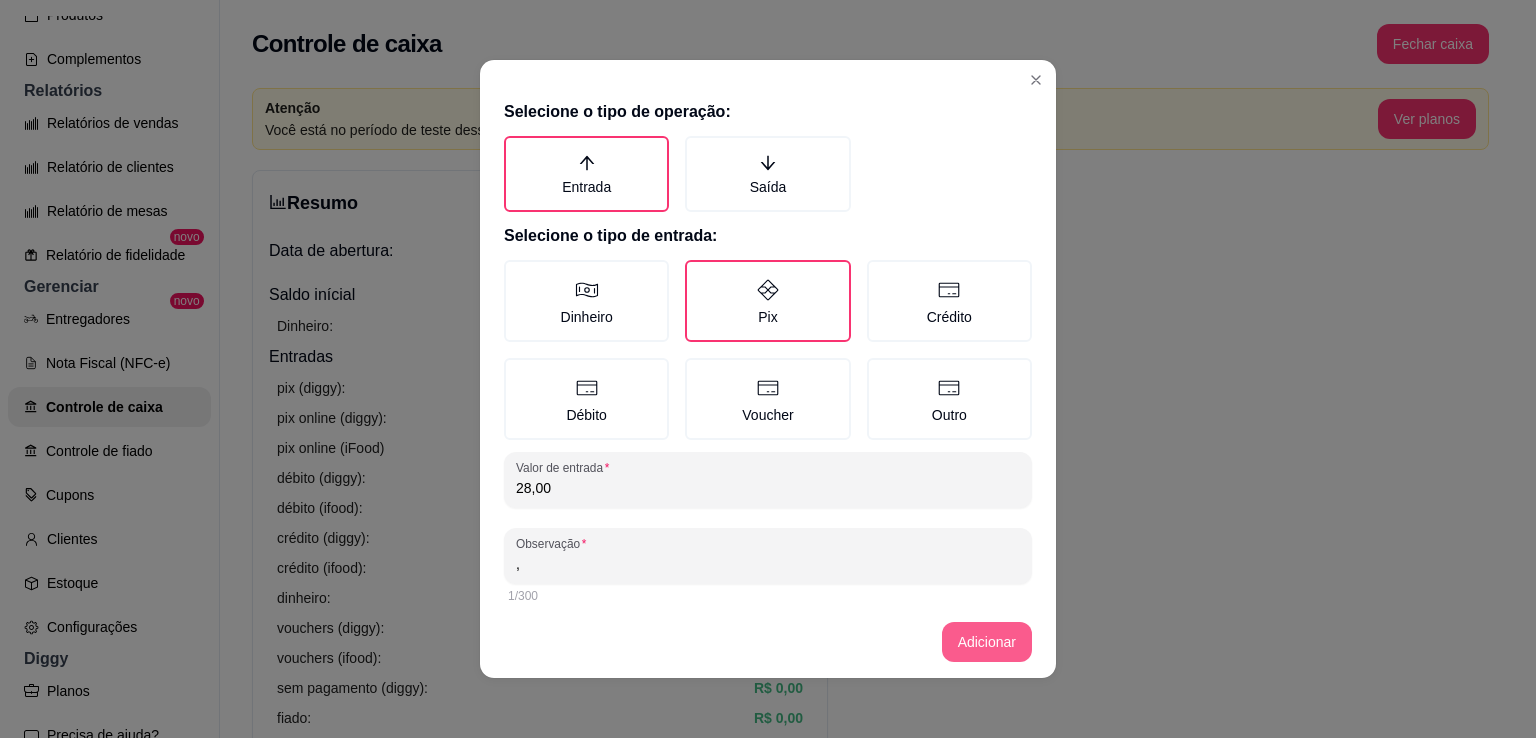 type on "," 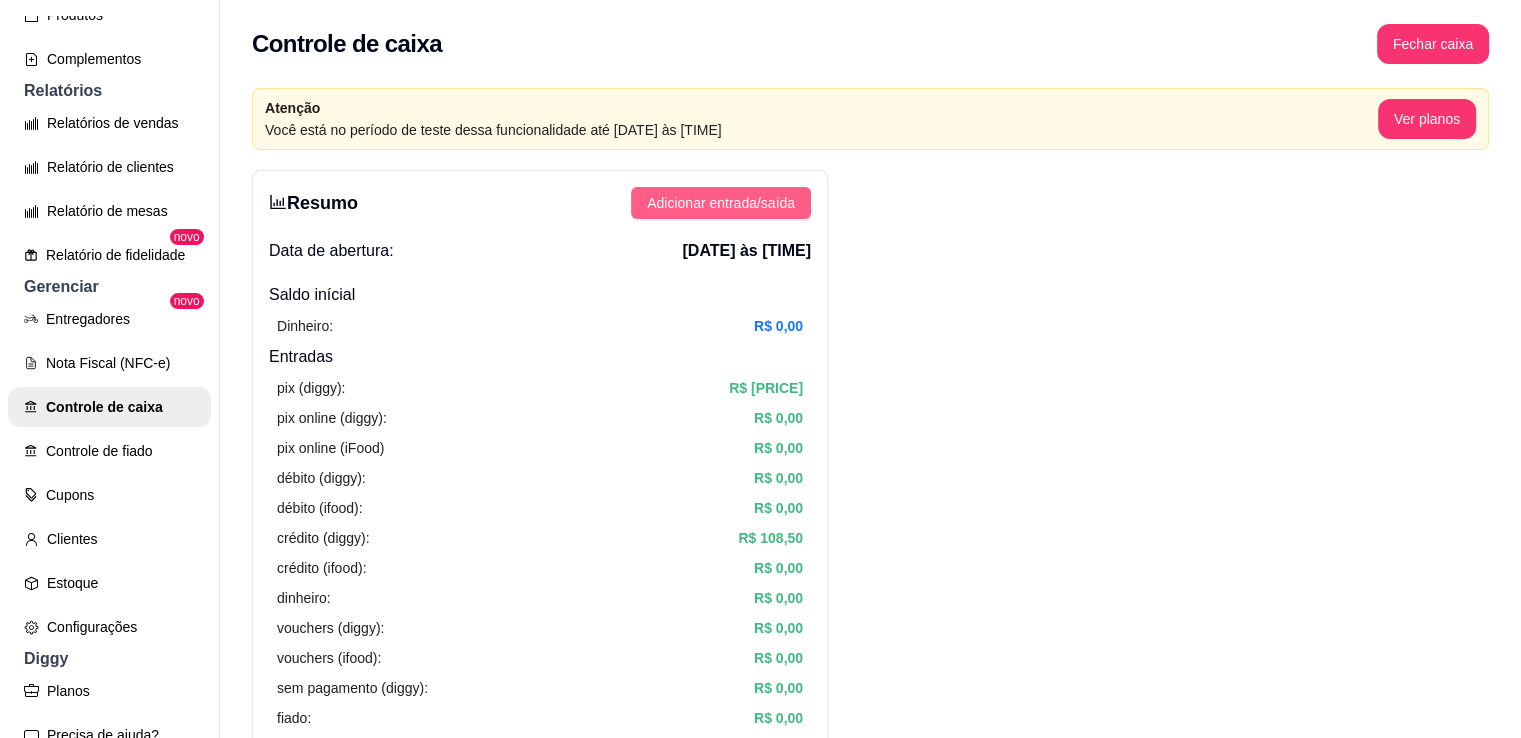 click on "Adicionar entrada/saída" at bounding box center (721, 203) 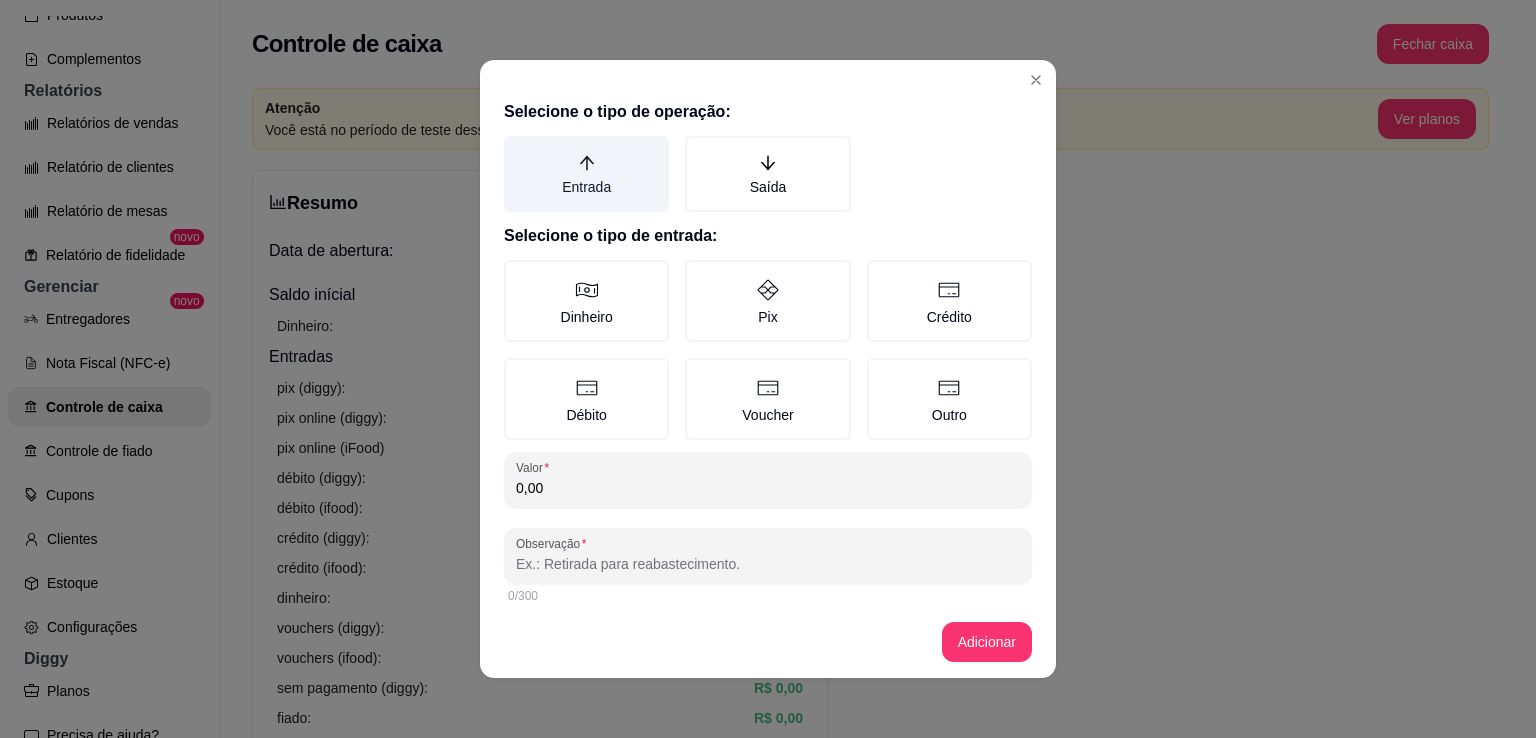 click on "Entrada" at bounding box center [586, 174] 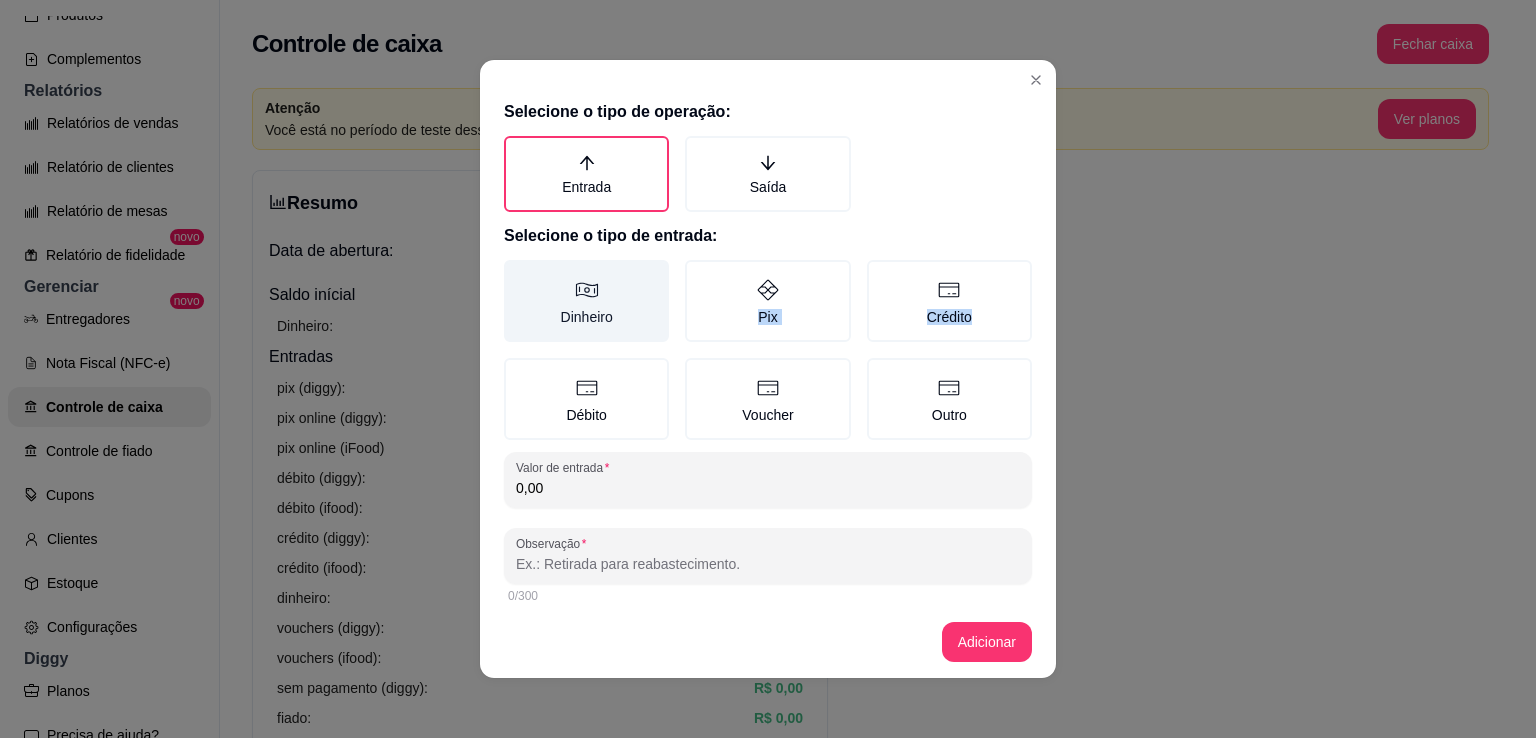 drag, startPoint x: 607, startPoint y: 309, endPoint x: 584, endPoint y: 321, distance: 25.942244 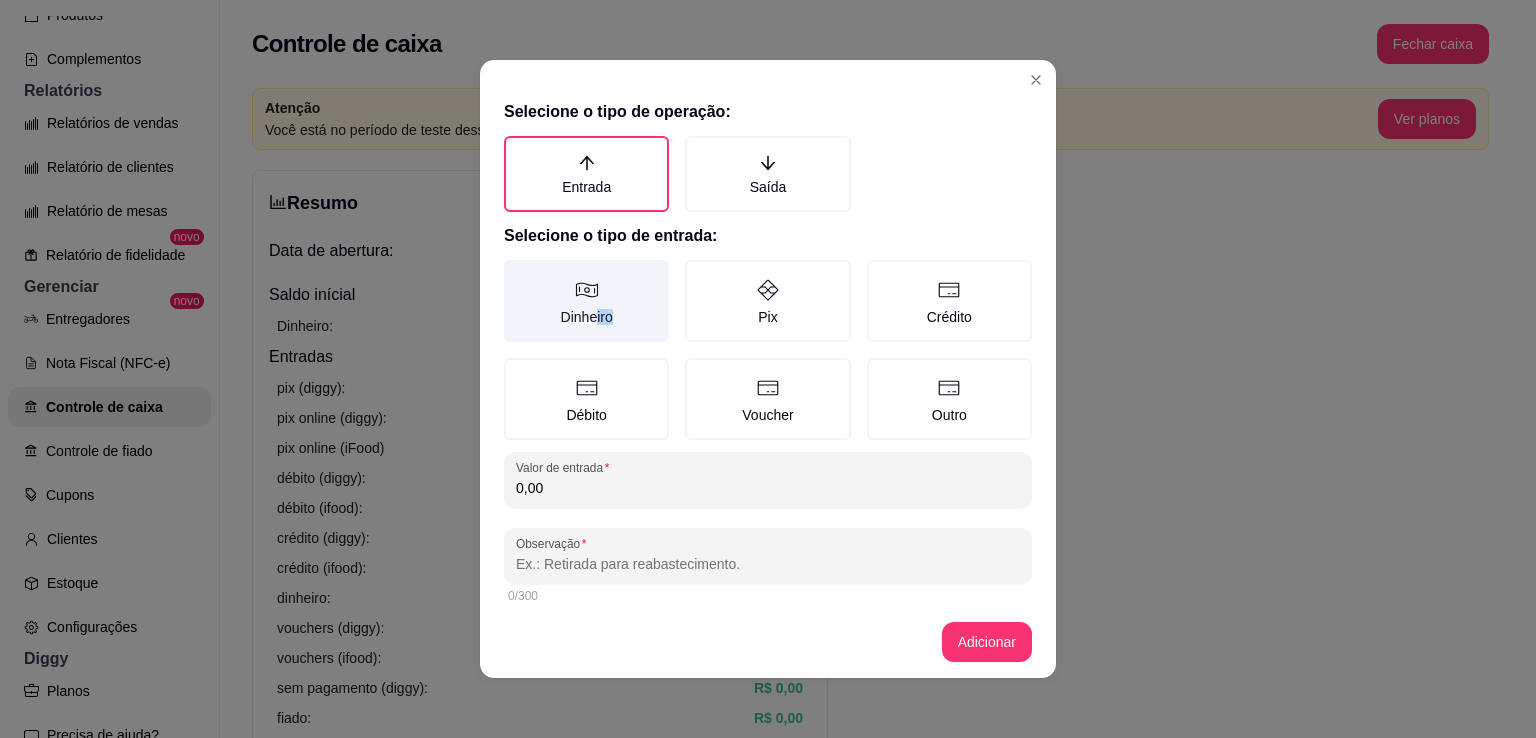 click on "Dinheiro" at bounding box center [586, 301] 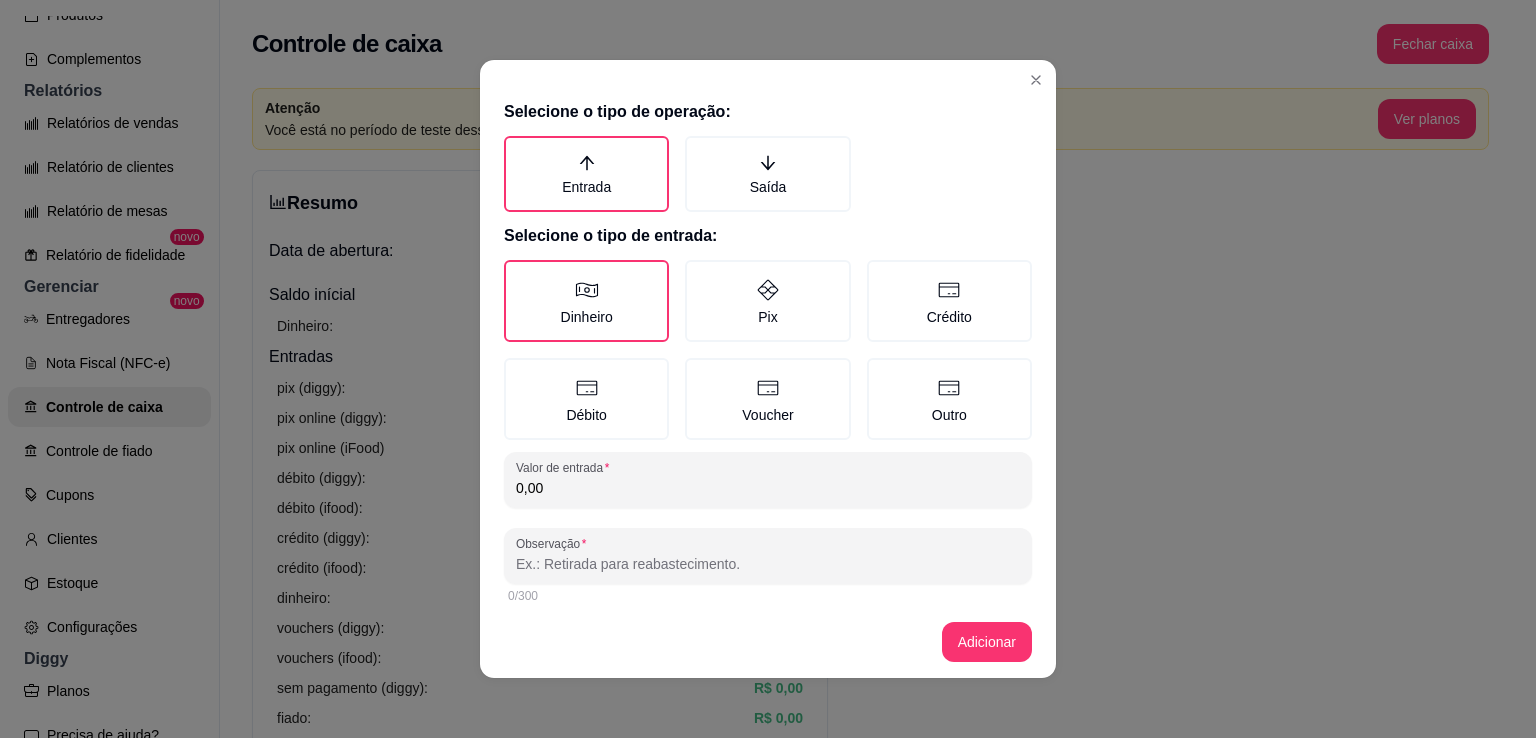 click on "0,00" at bounding box center (768, 488) 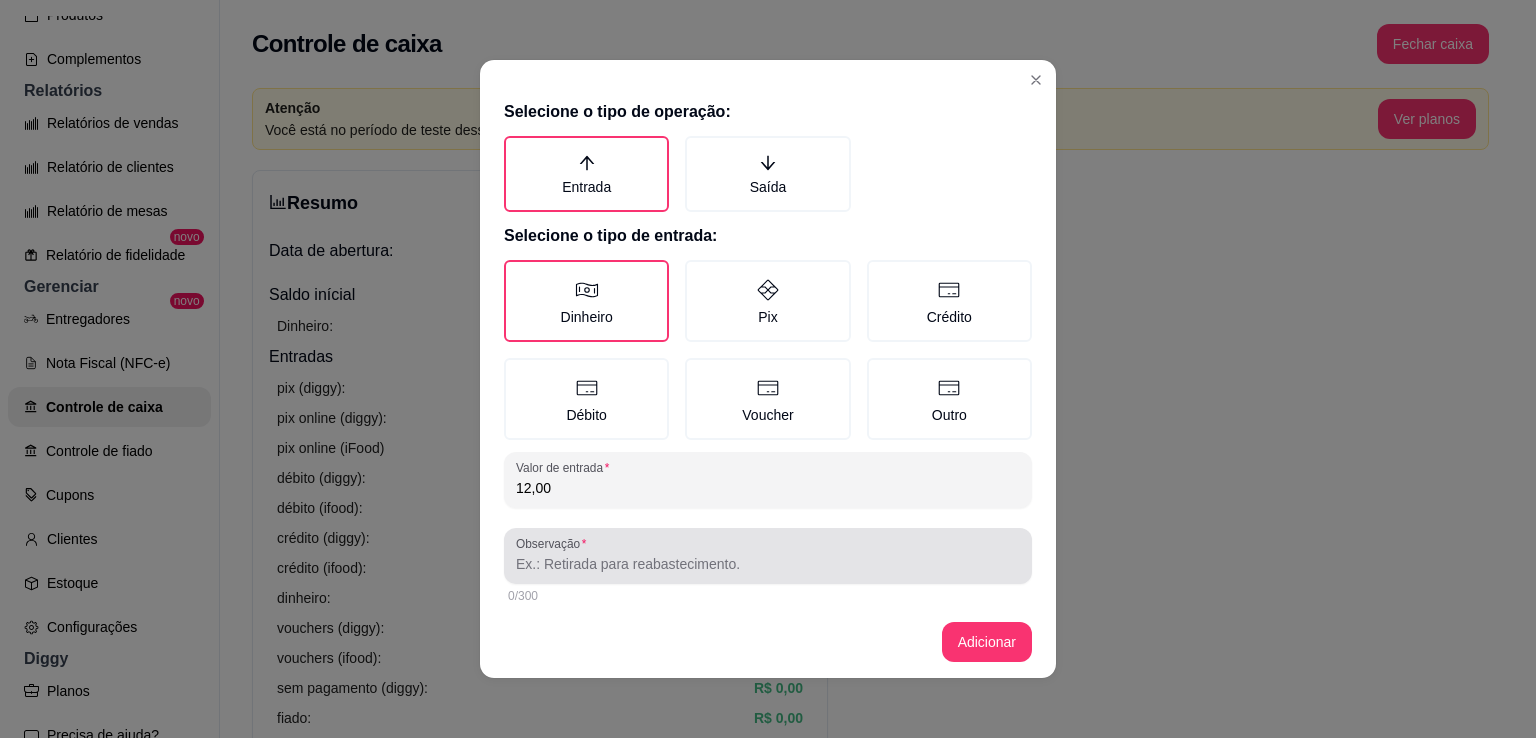 type on "12,00" 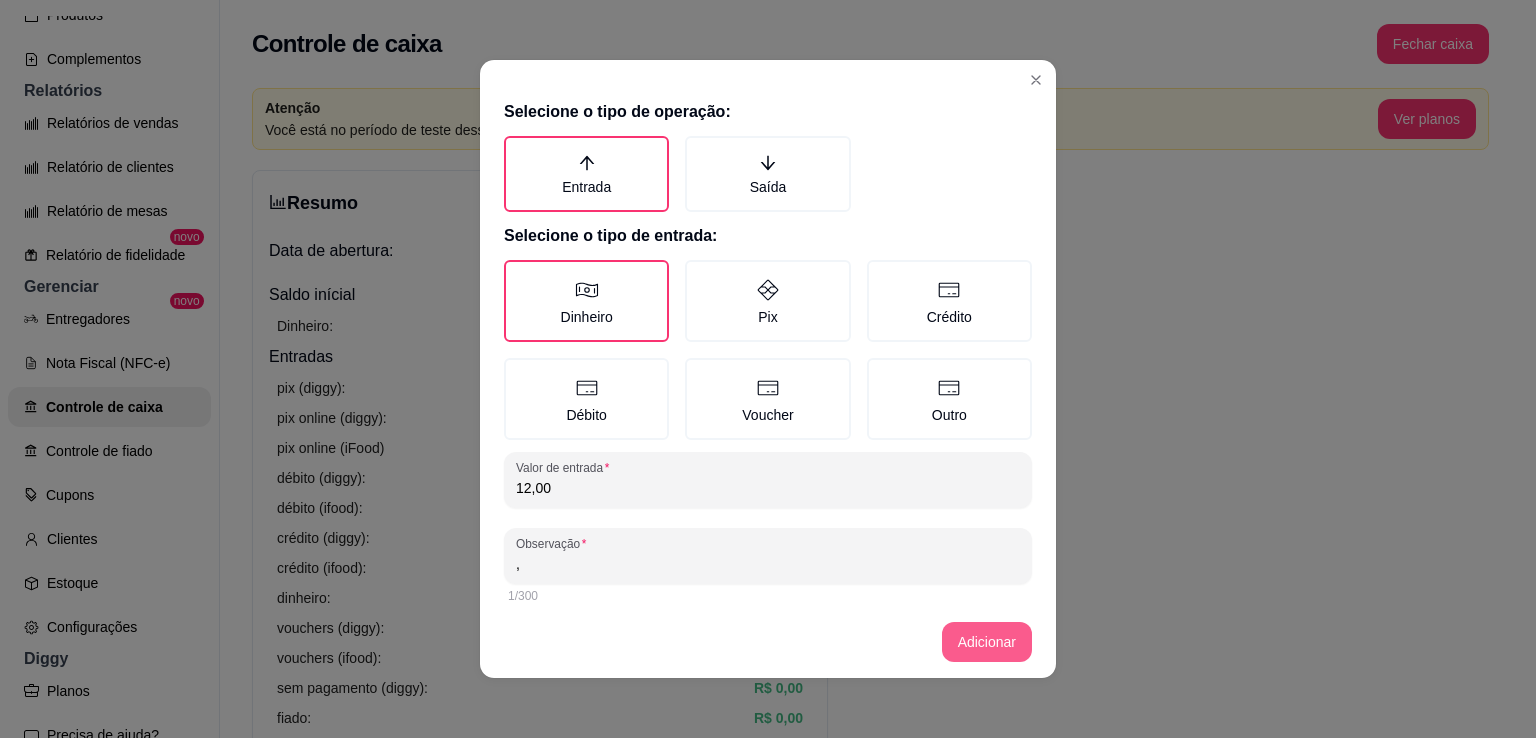 type on "," 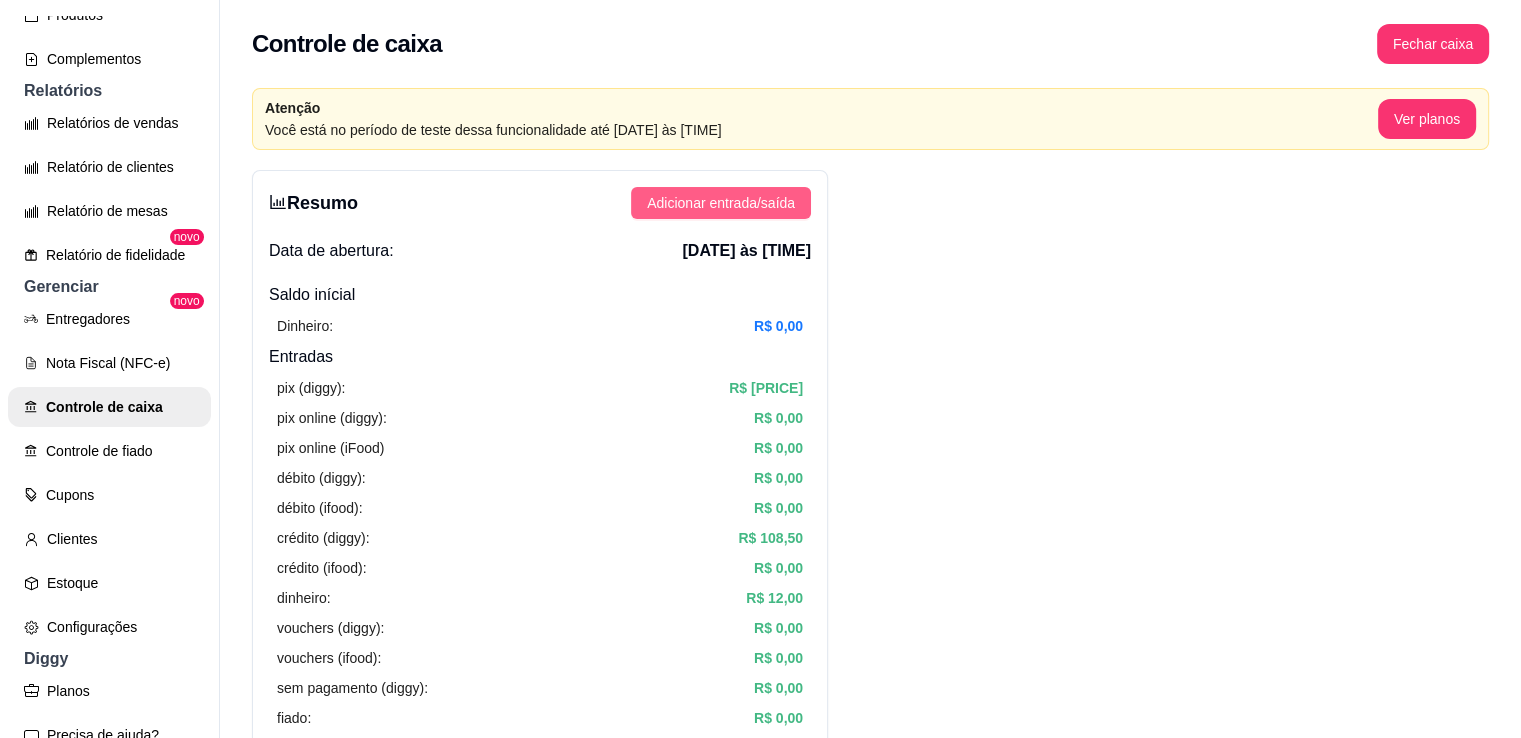 click on "Adicionar entrada/saída" at bounding box center (721, 203) 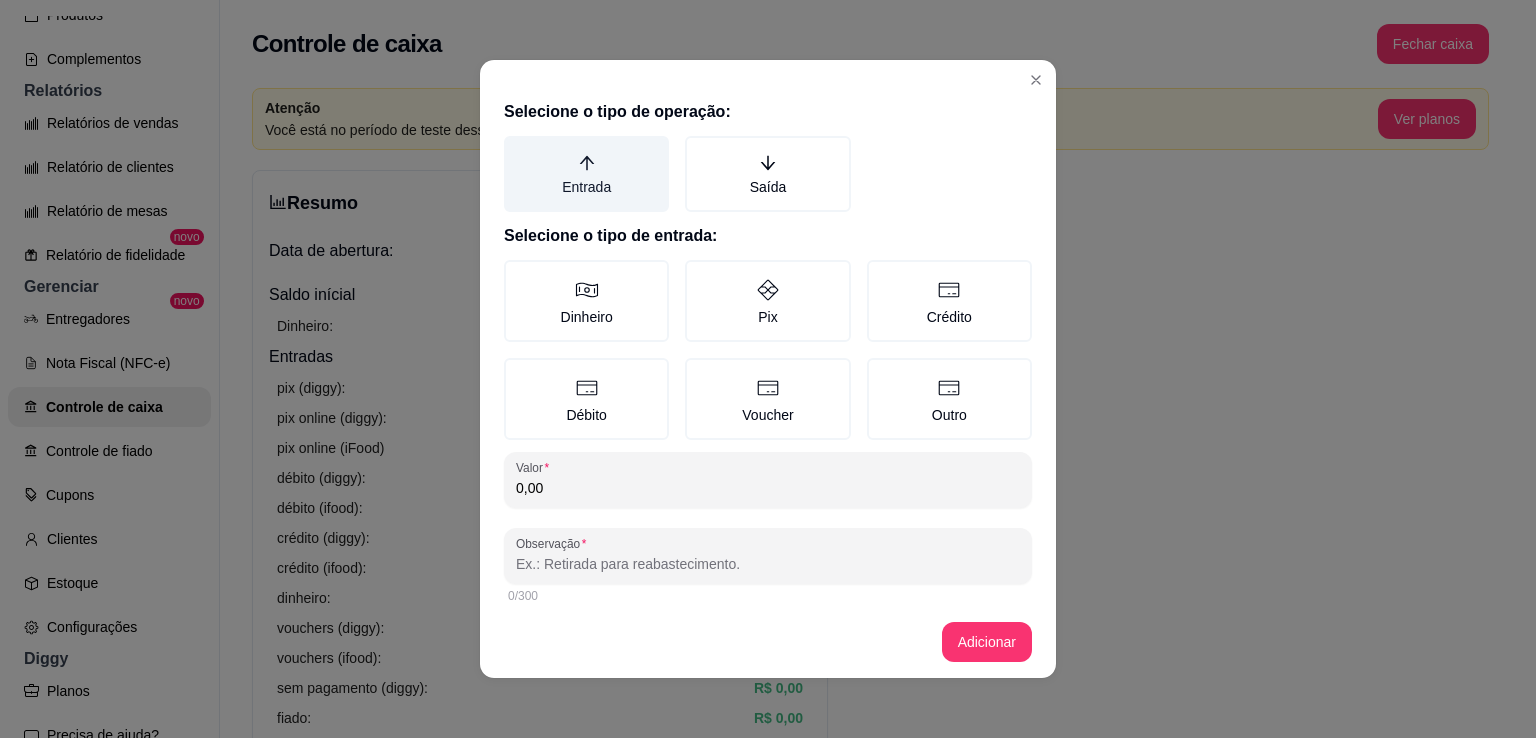 click on "Entrada" at bounding box center [586, 174] 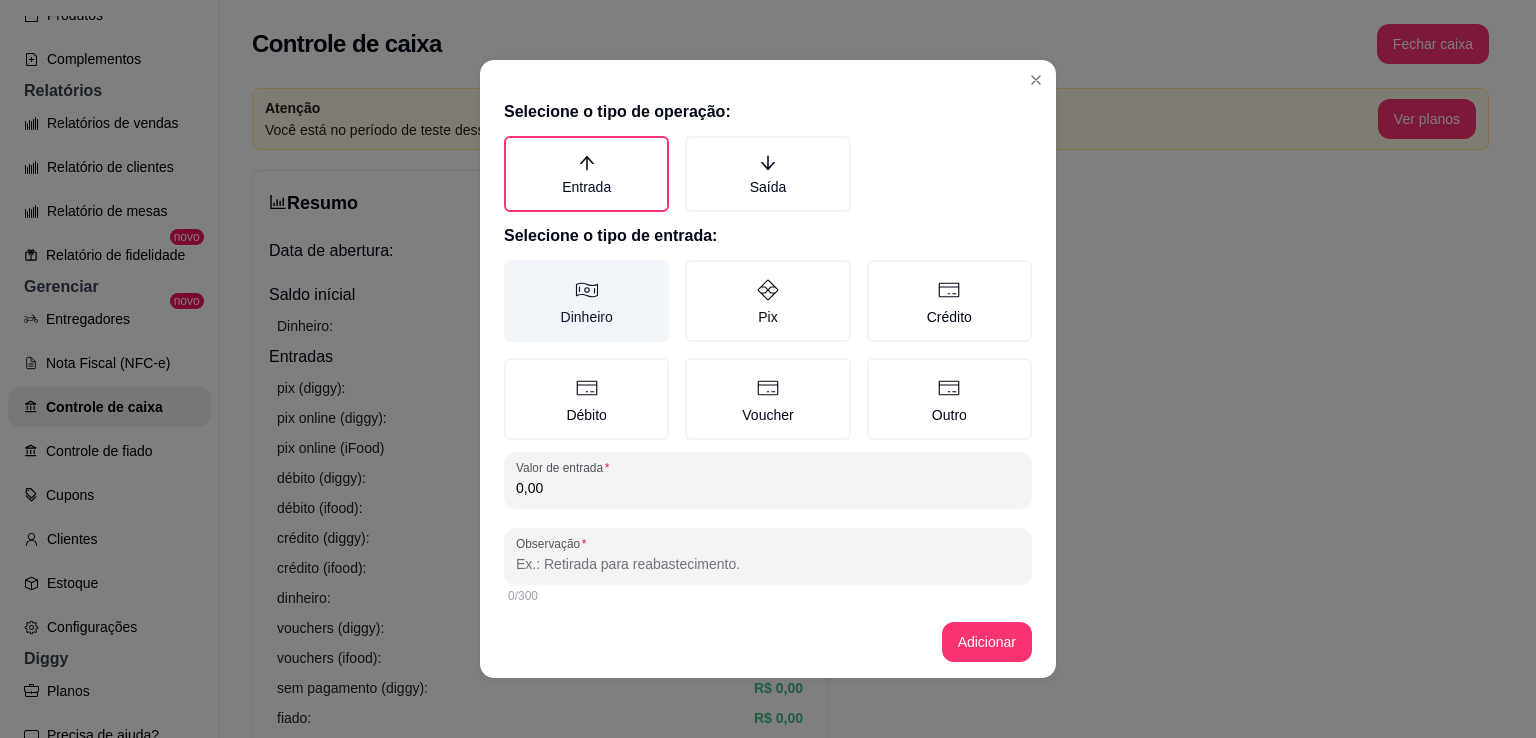 click on "Dinheiro" at bounding box center (586, 301) 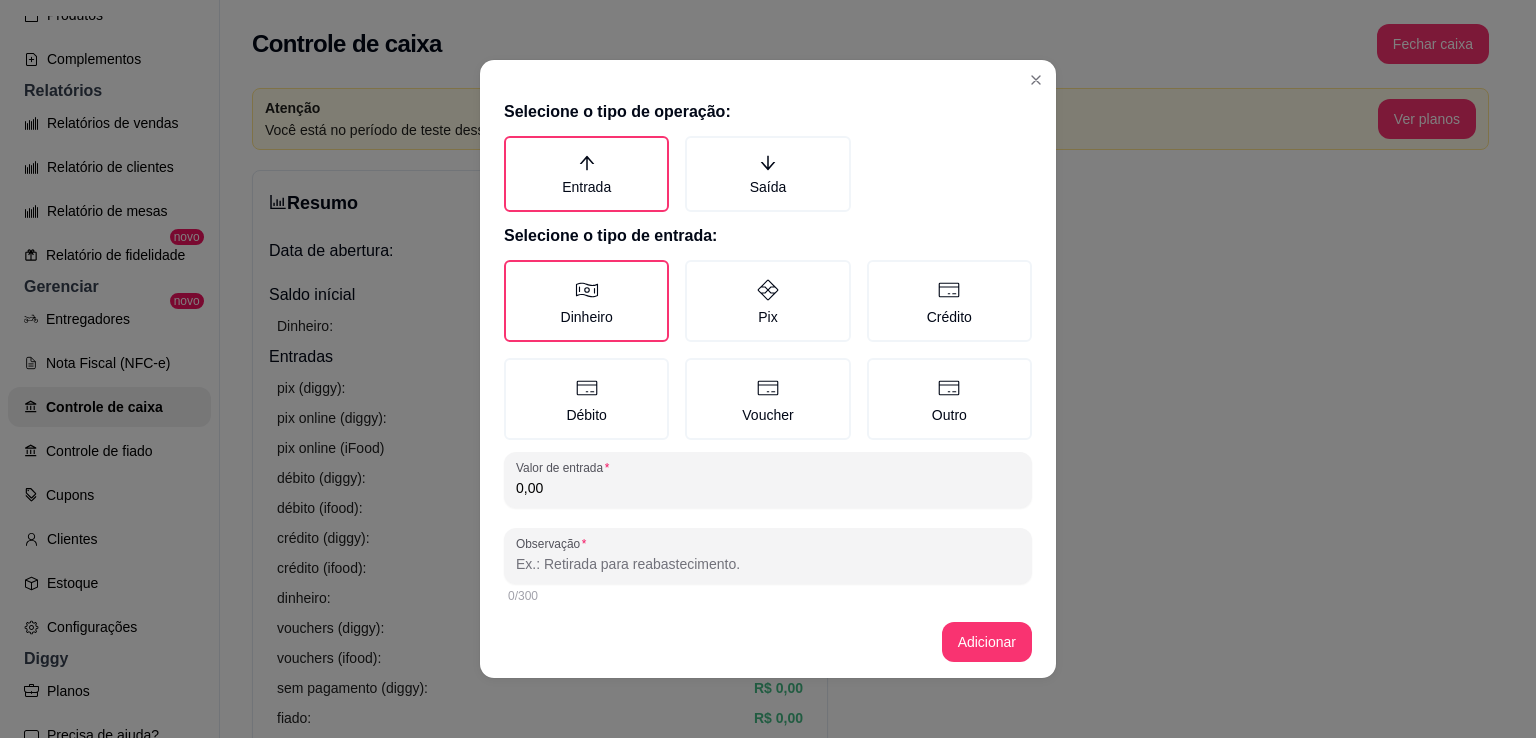 click on "0,00" at bounding box center (768, 488) 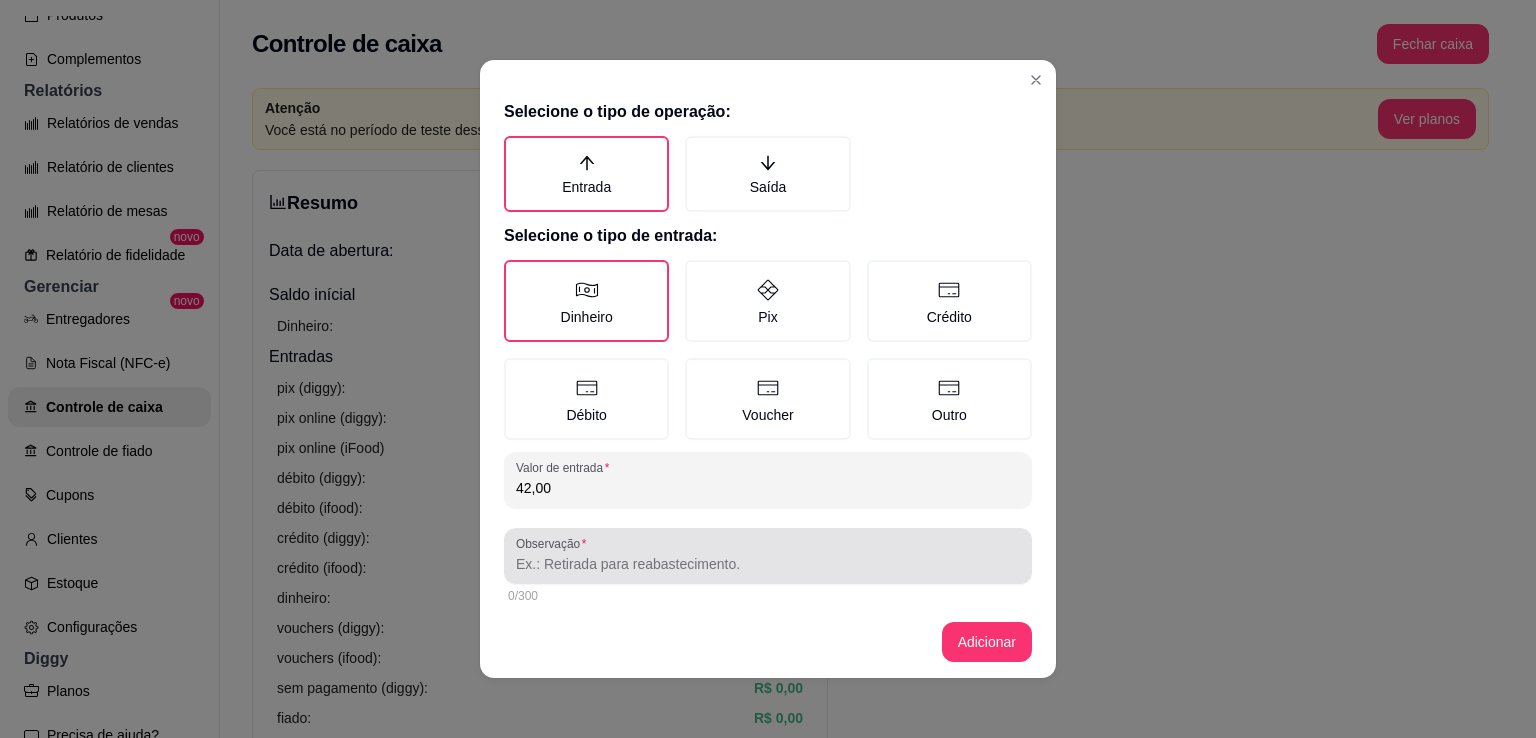 type on "42,00" 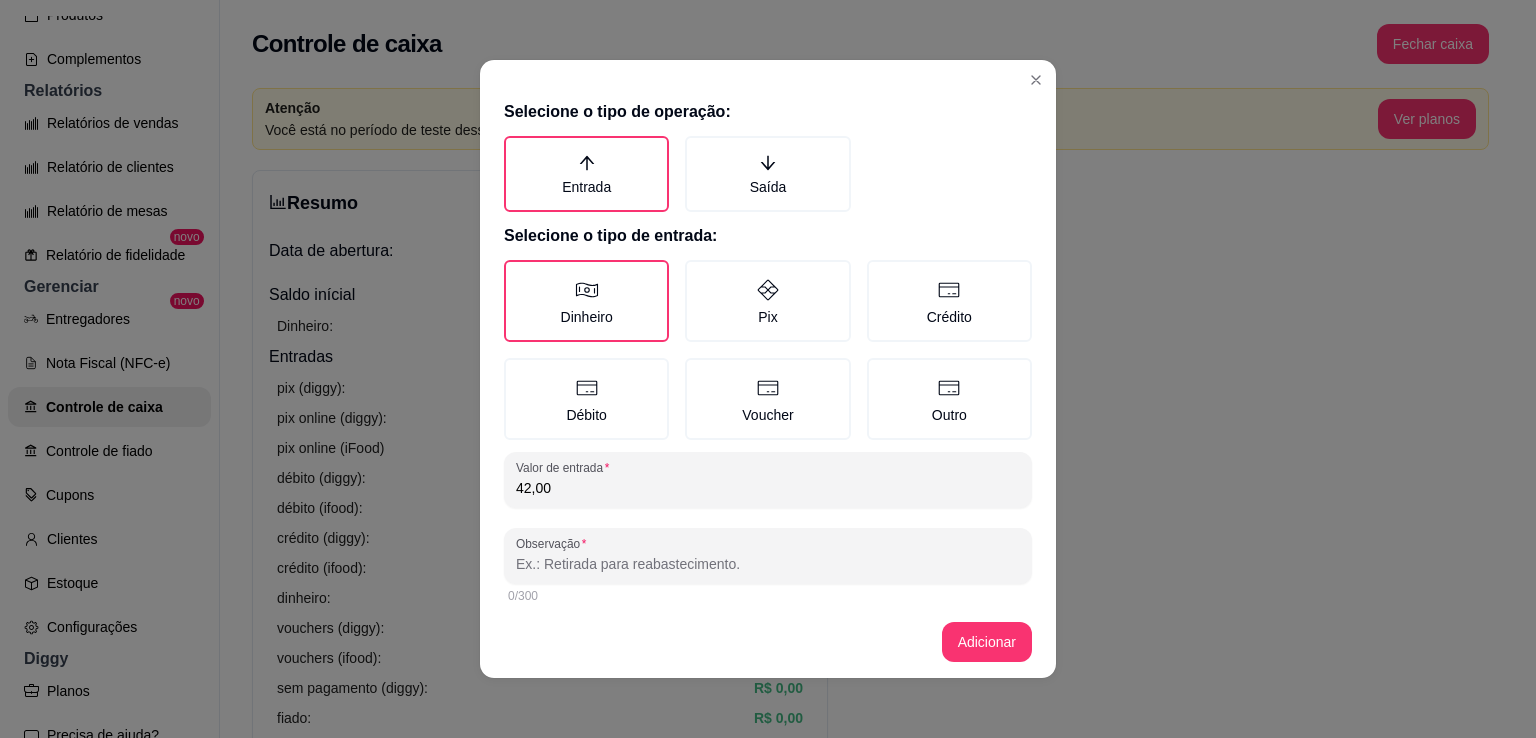 click on "Observação" at bounding box center (768, 564) 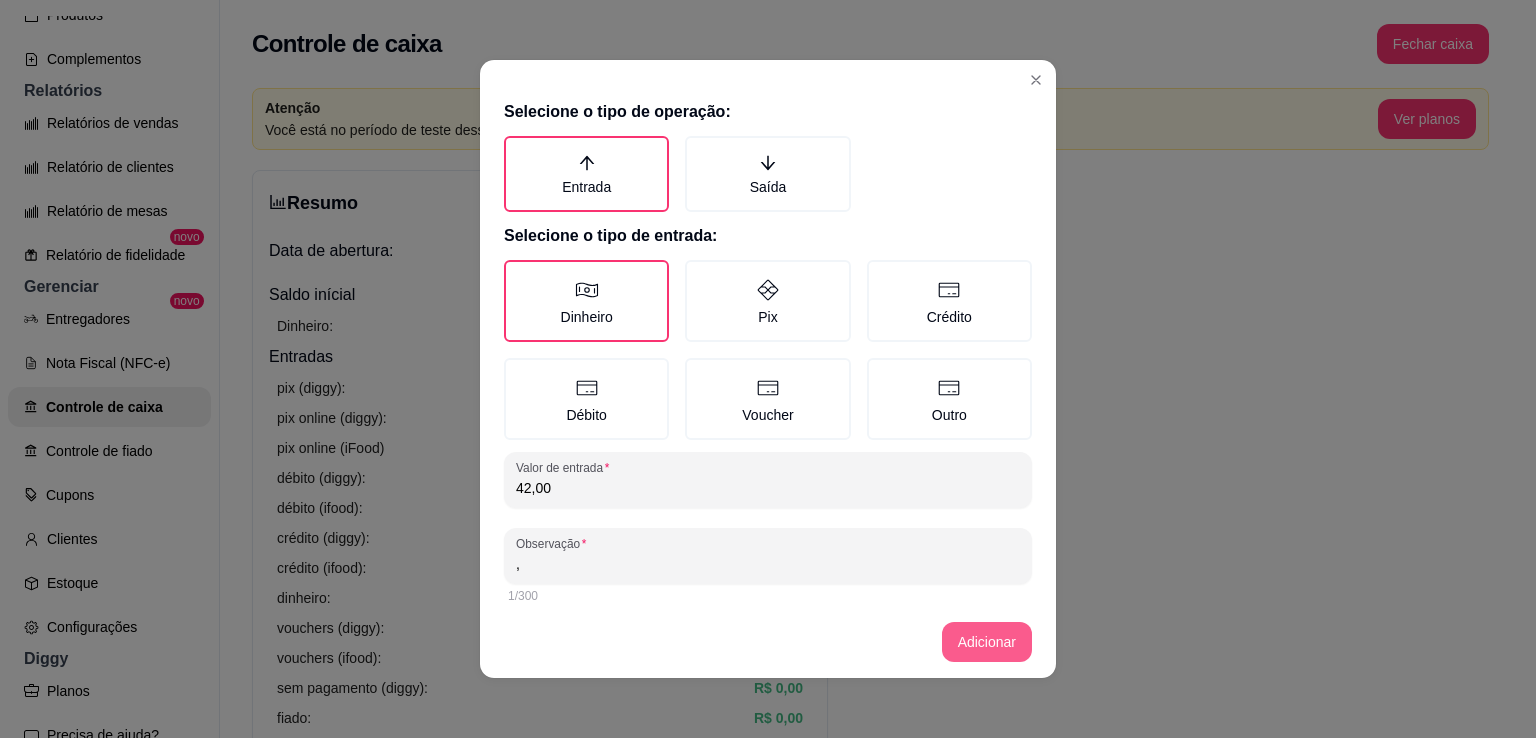 type on "," 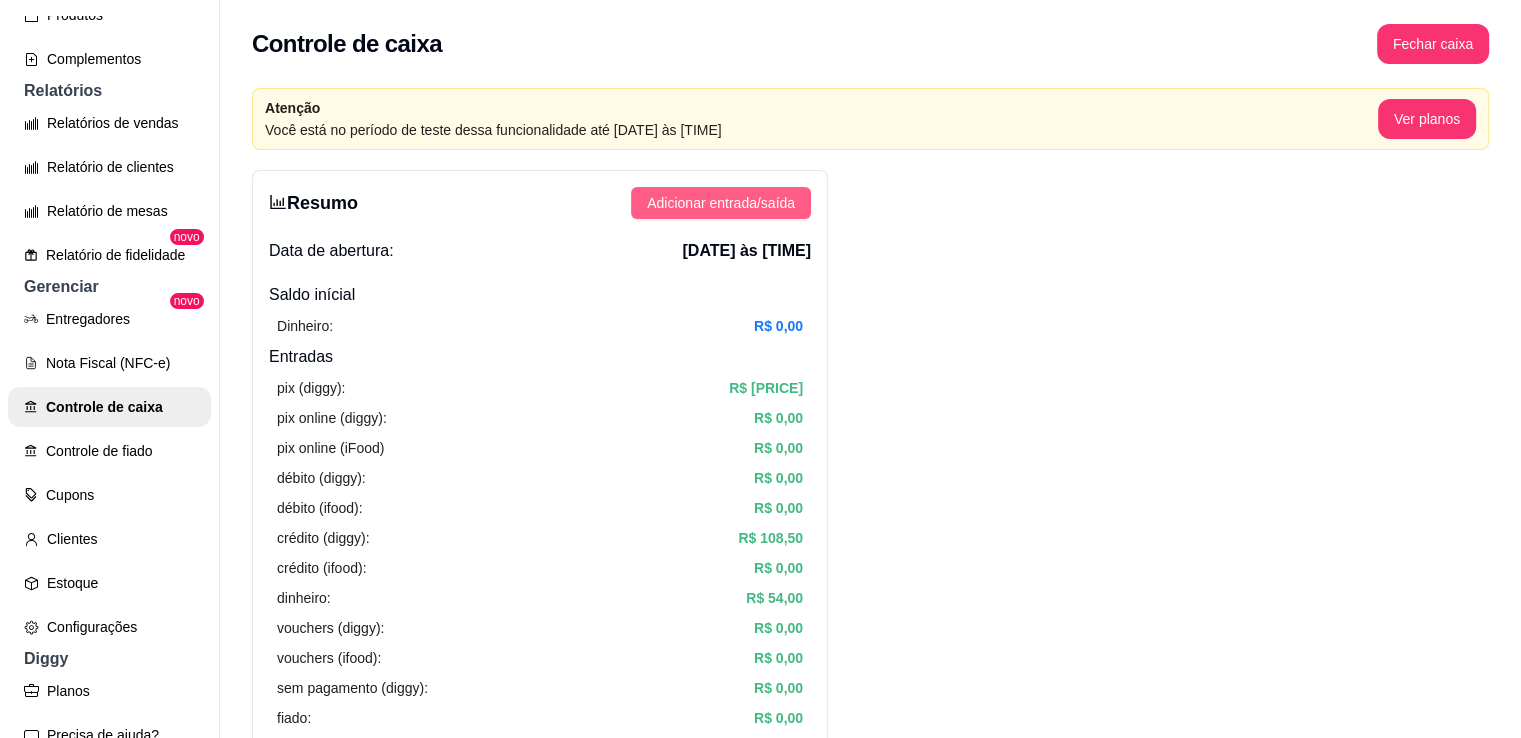 click on "Adicionar entrada/saída" at bounding box center (721, 203) 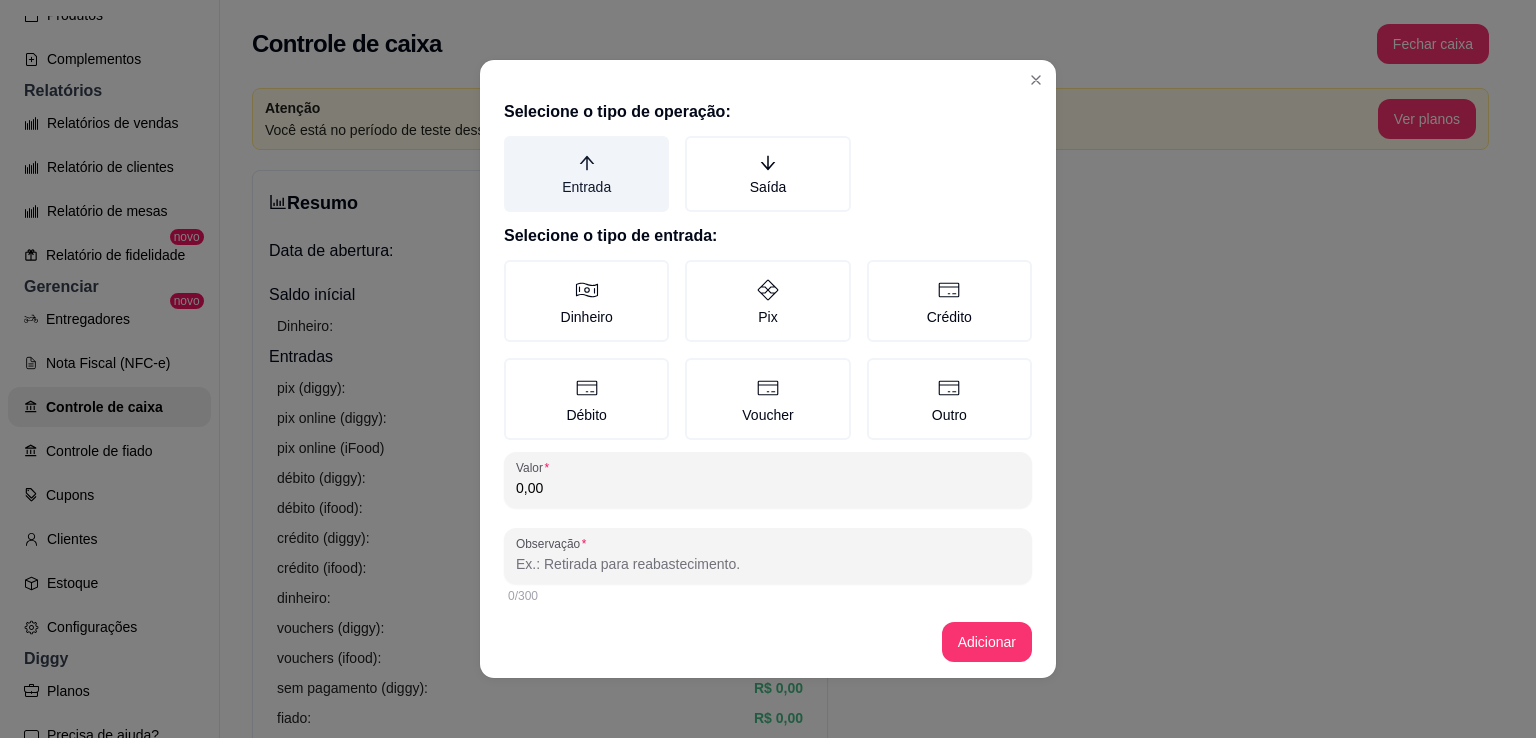 click on "Entrada" at bounding box center [586, 174] 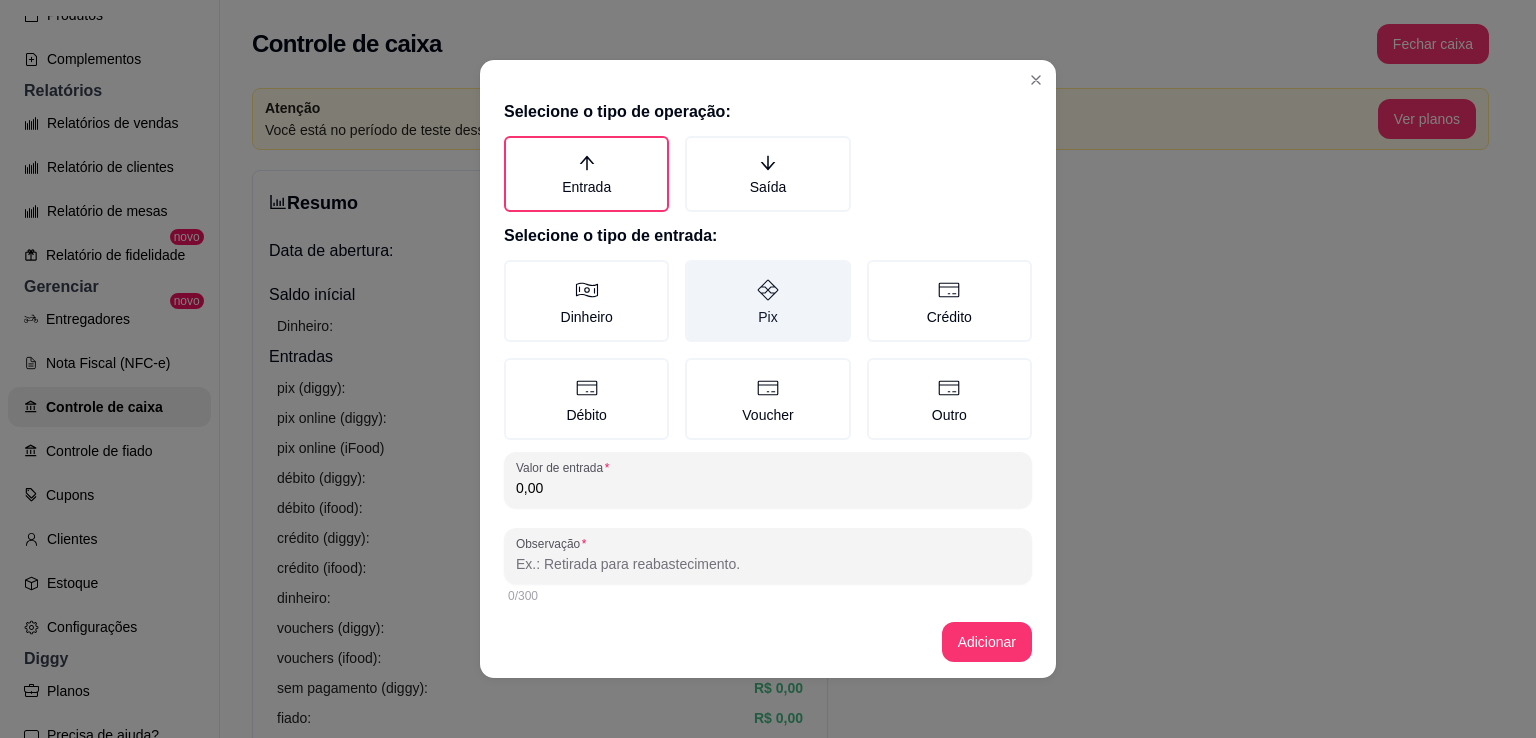 click on "Pix" at bounding box center (767, 301) 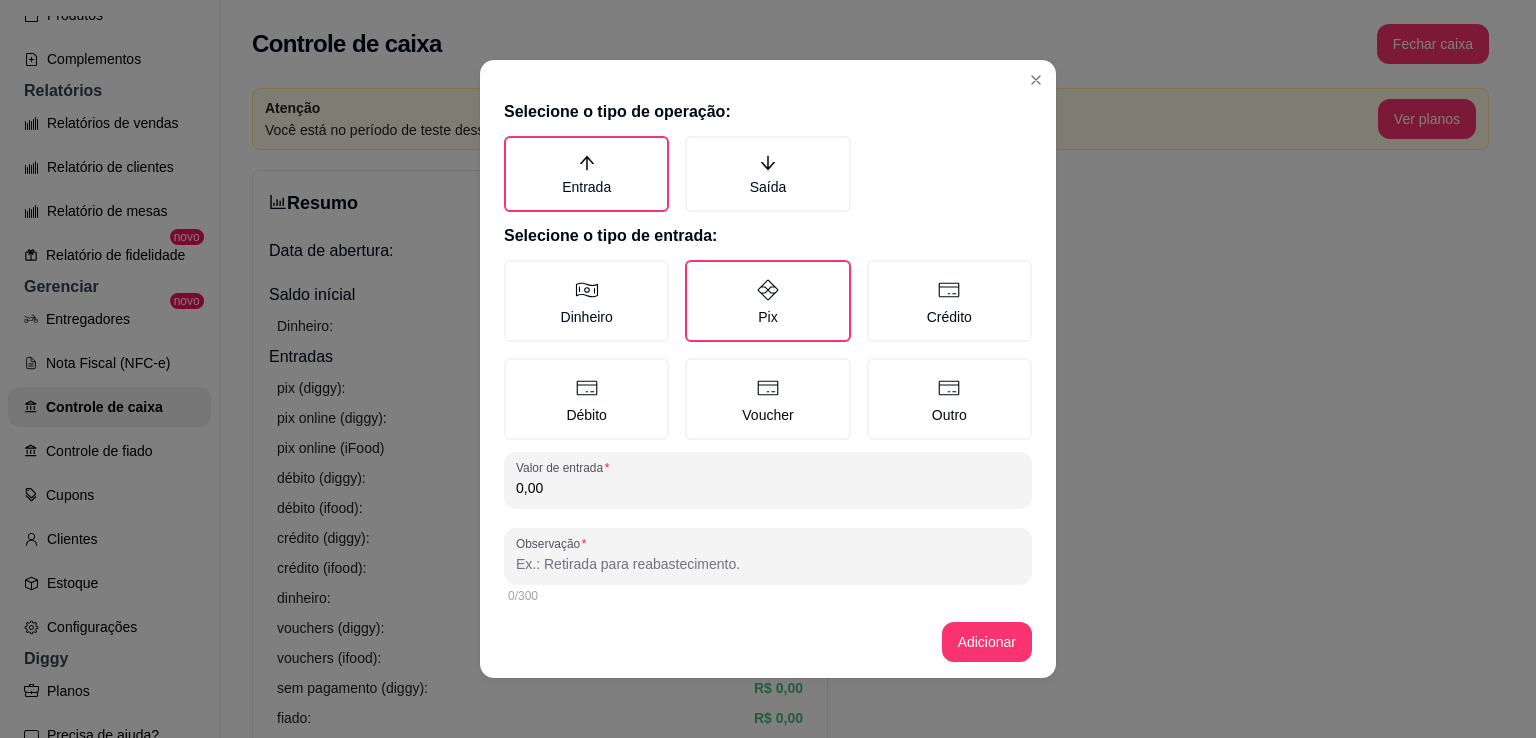 click on "0,00" at bounding box center [768, 488] 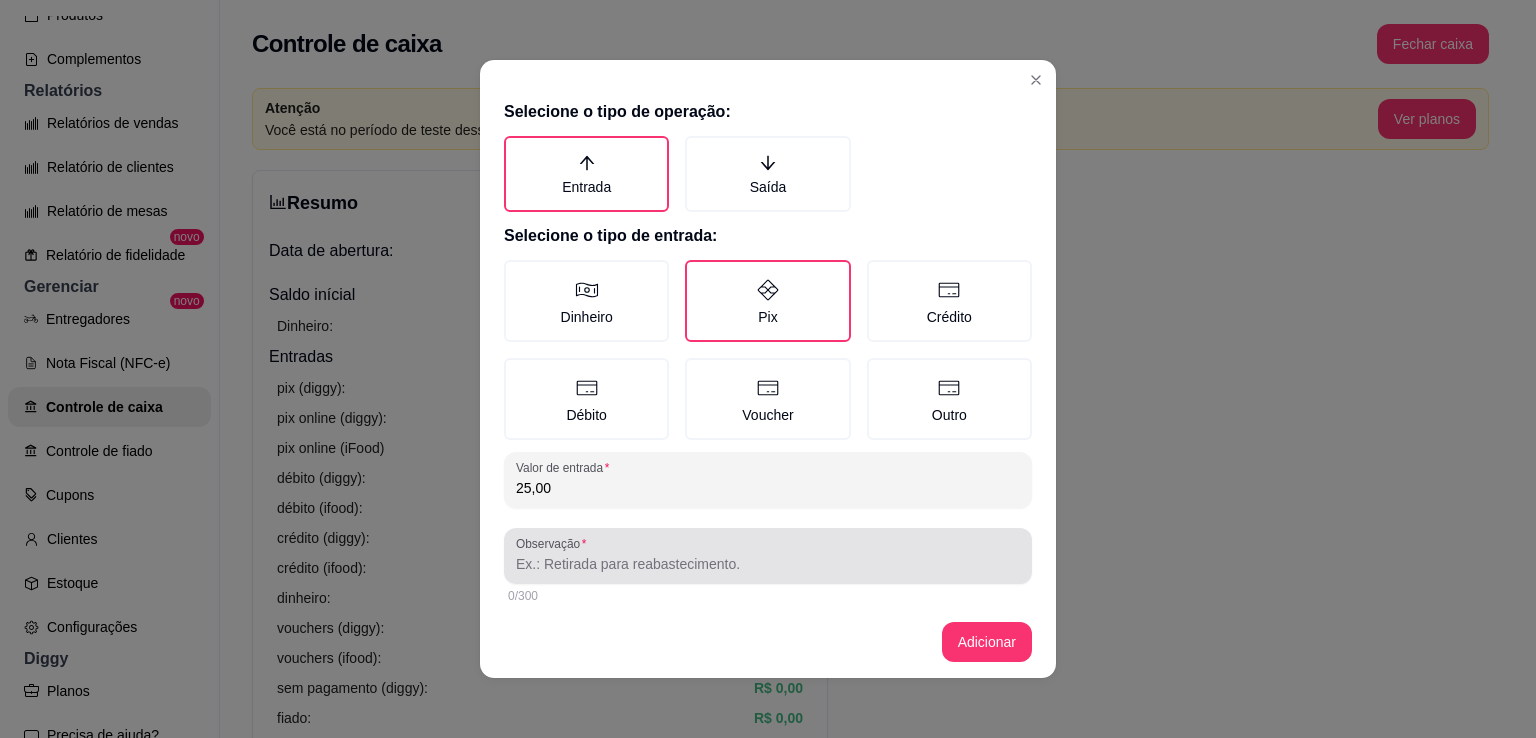 type on "25,00" 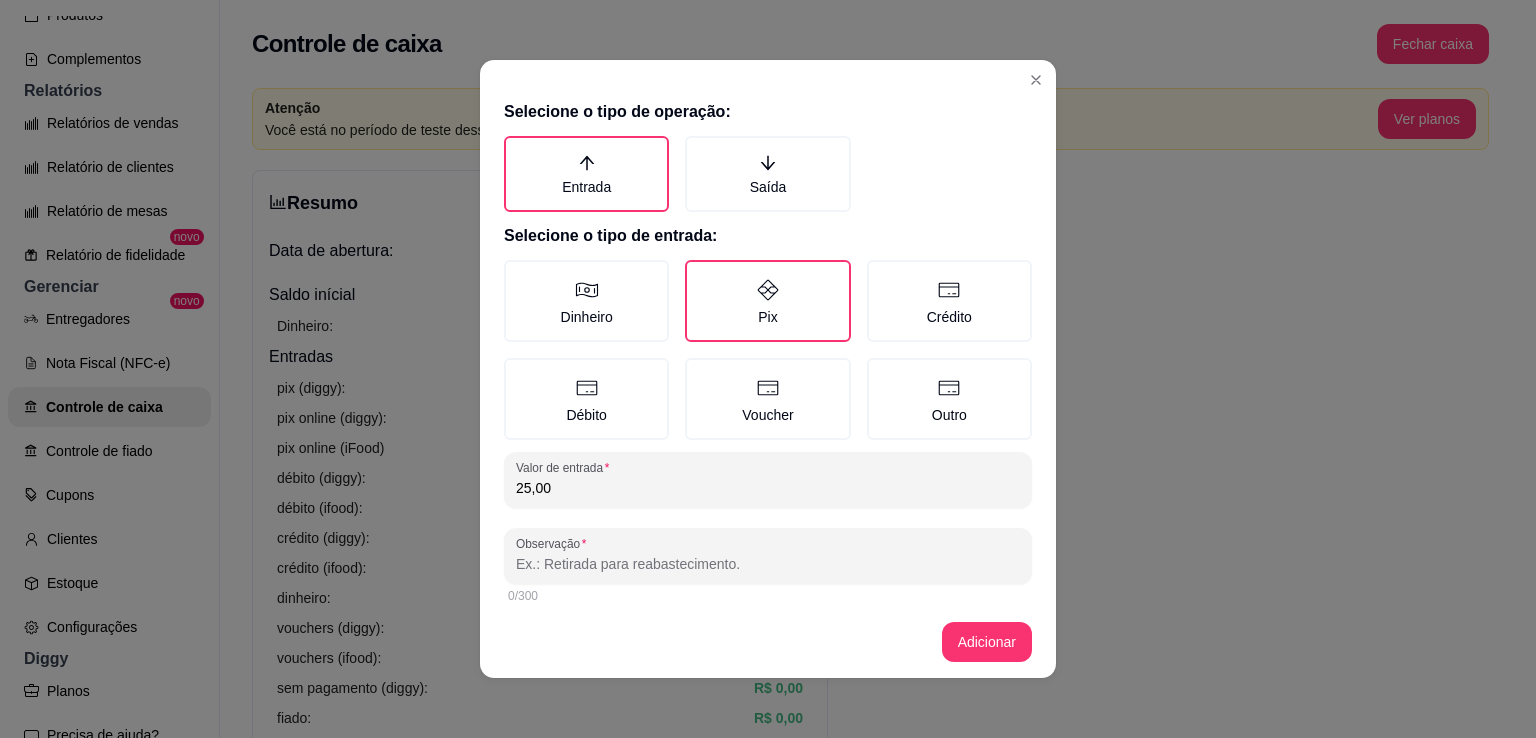 click on "Observação" at bounding box center (768, 564) 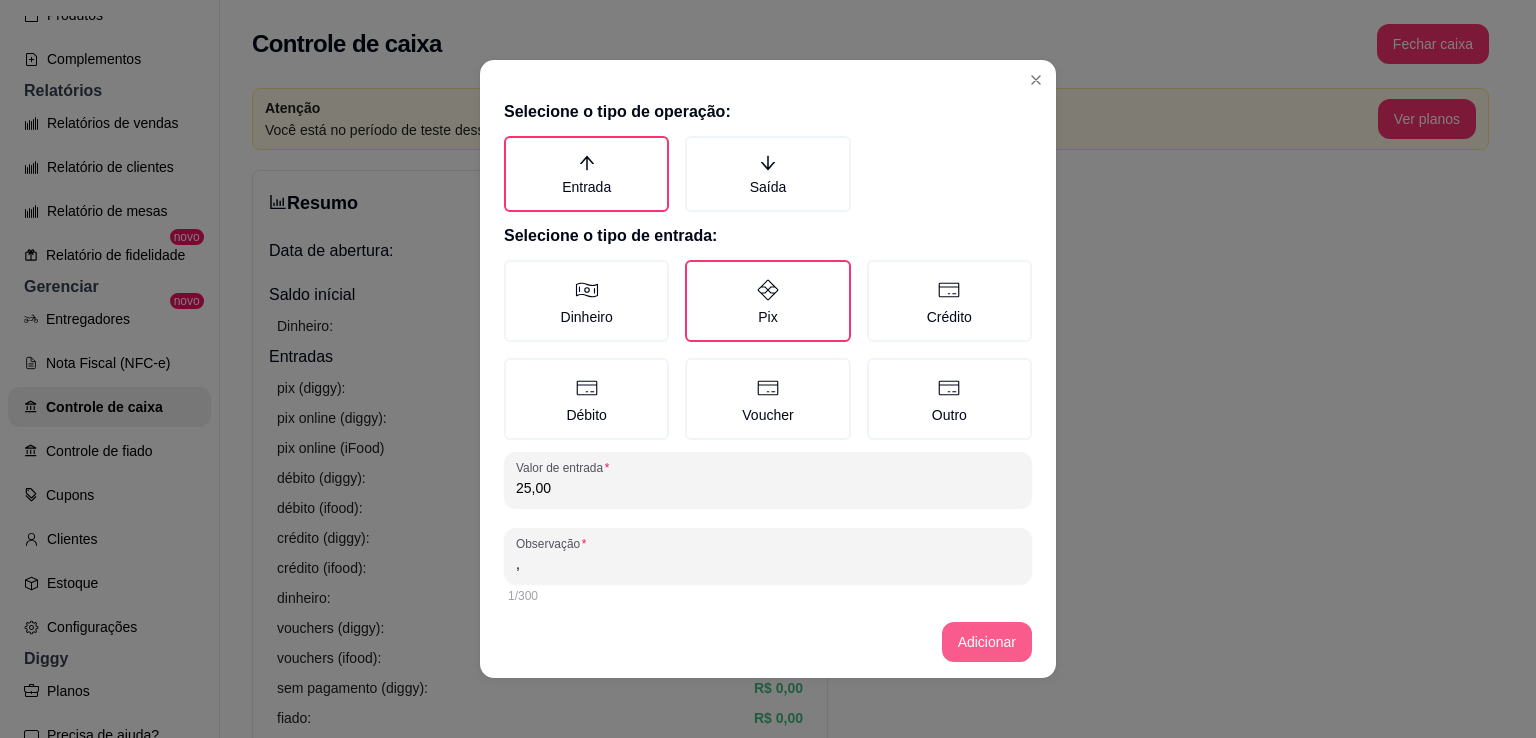 type on "," 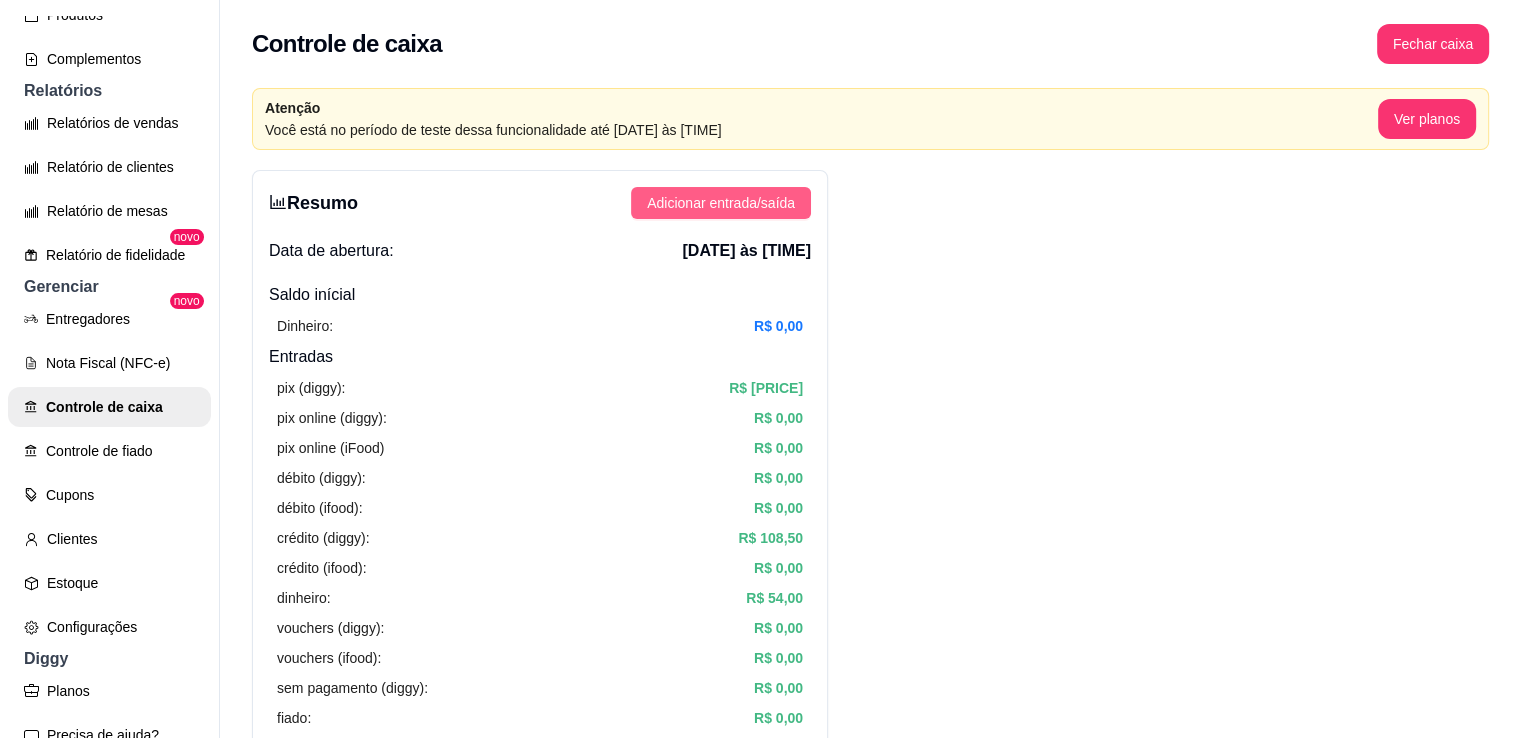 click on "Adicionar entrada/saída" at bounding box center (721, 203) 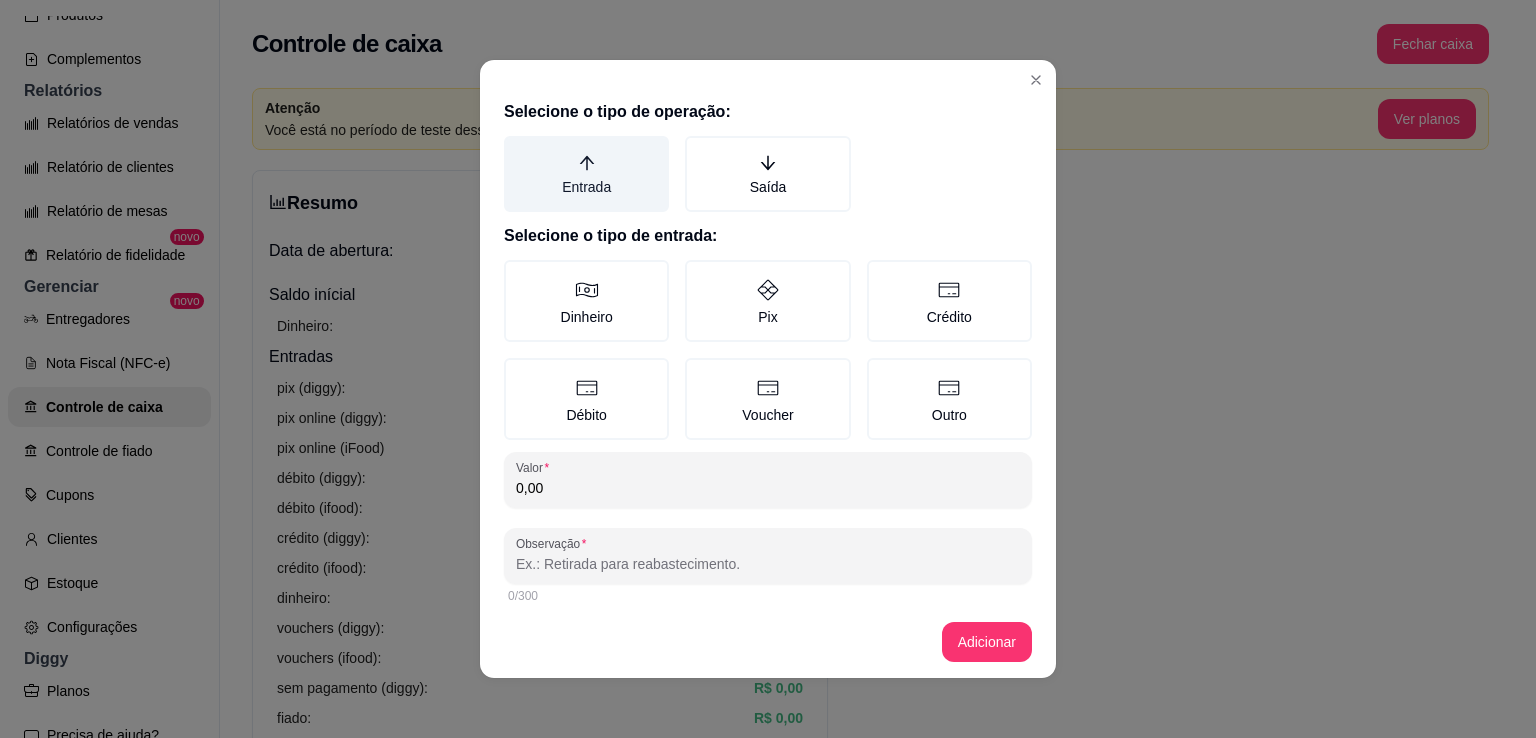 click on "Entrada" at bounding box center [586, 174] 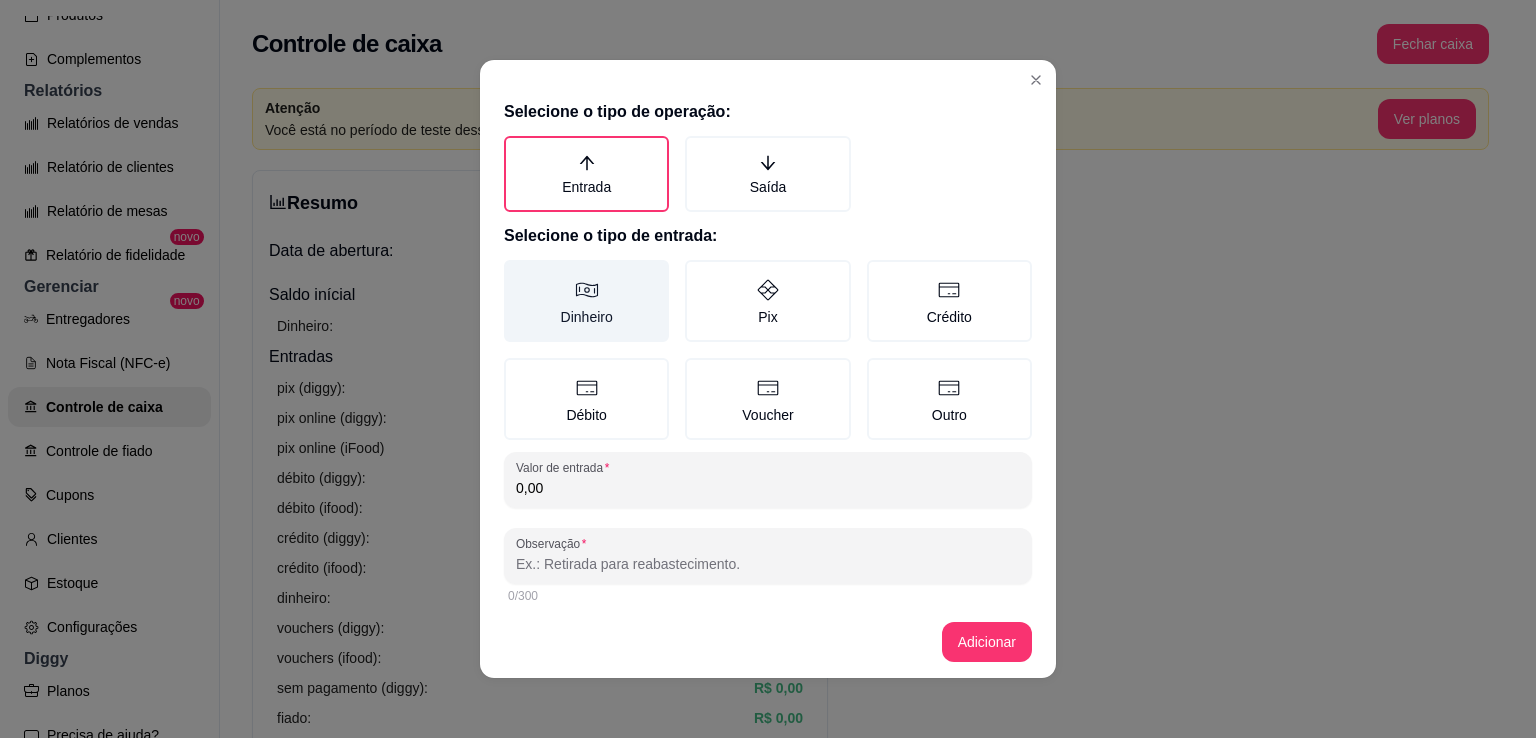 click on "Dinheiro" at bounding box center (586, 301) 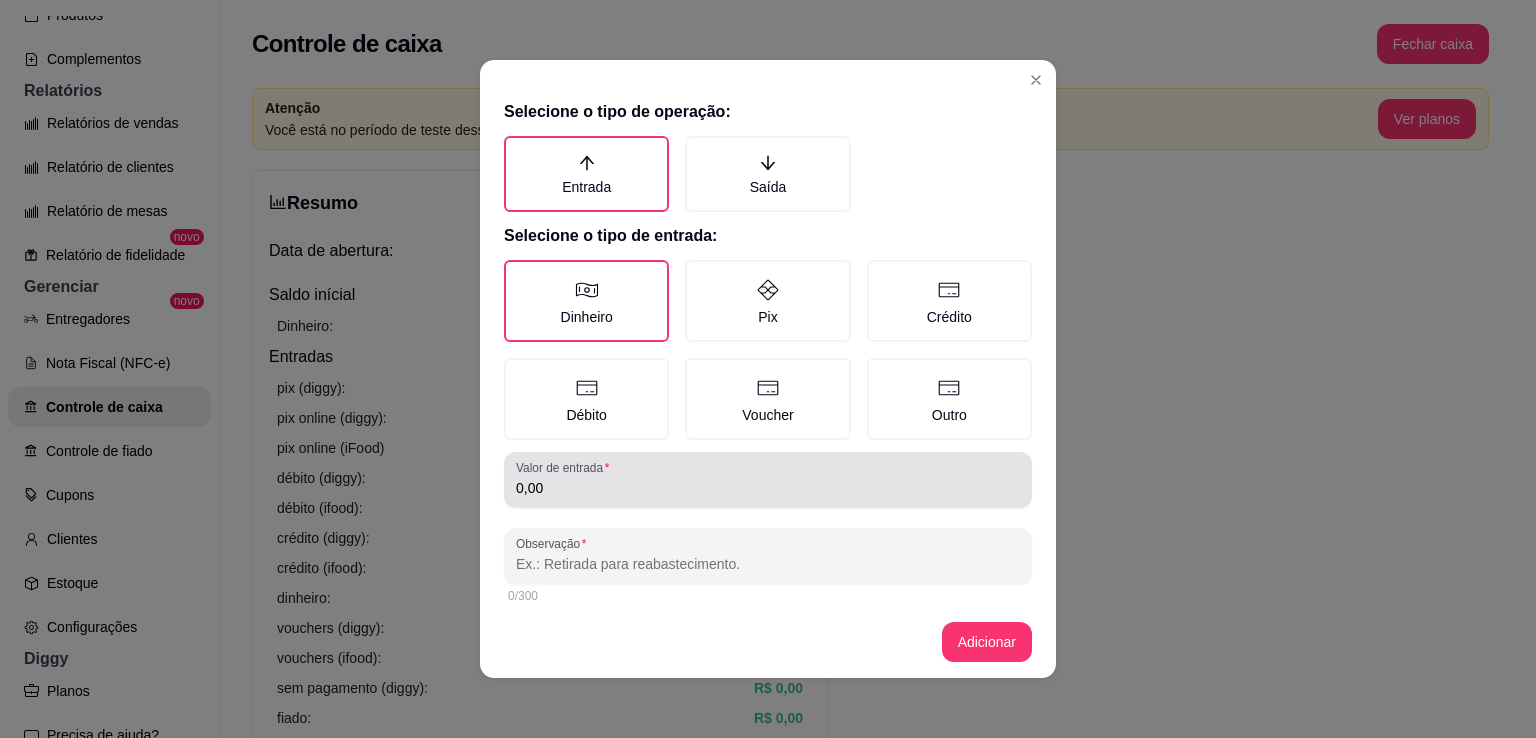 click on "Valor  de entrada" at bounding box center [566, 467] 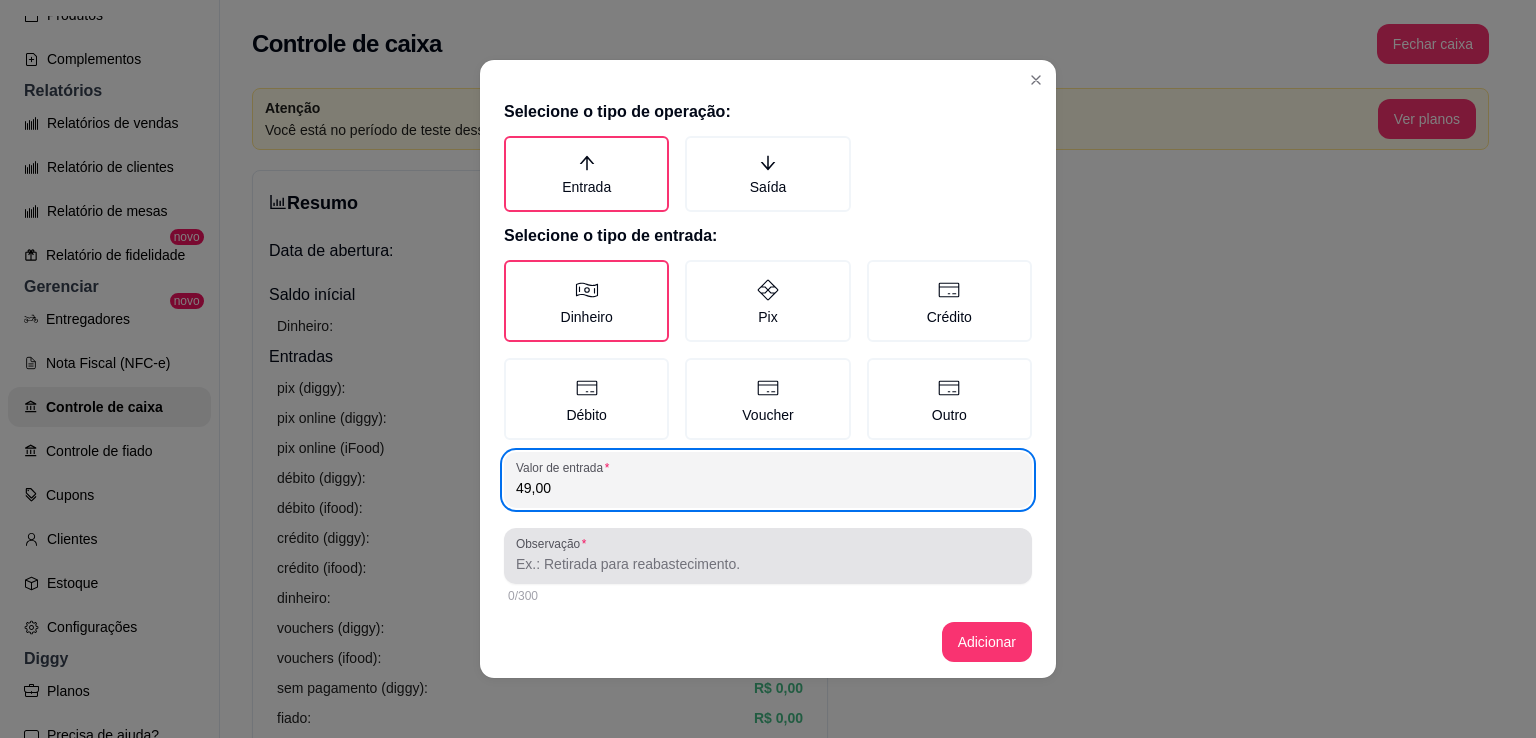 type on "49,00" 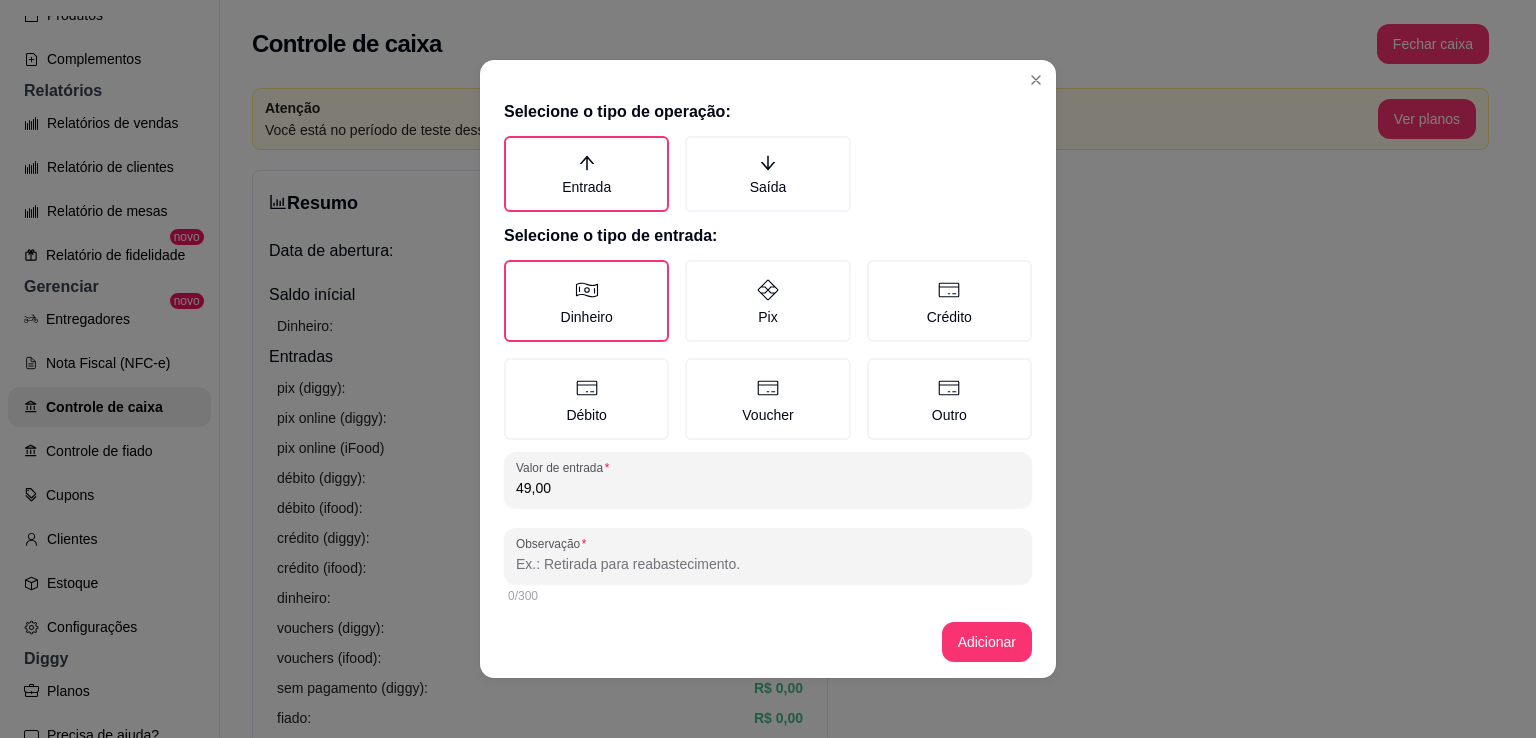click on "Observação" at bounding box center [768, 564] 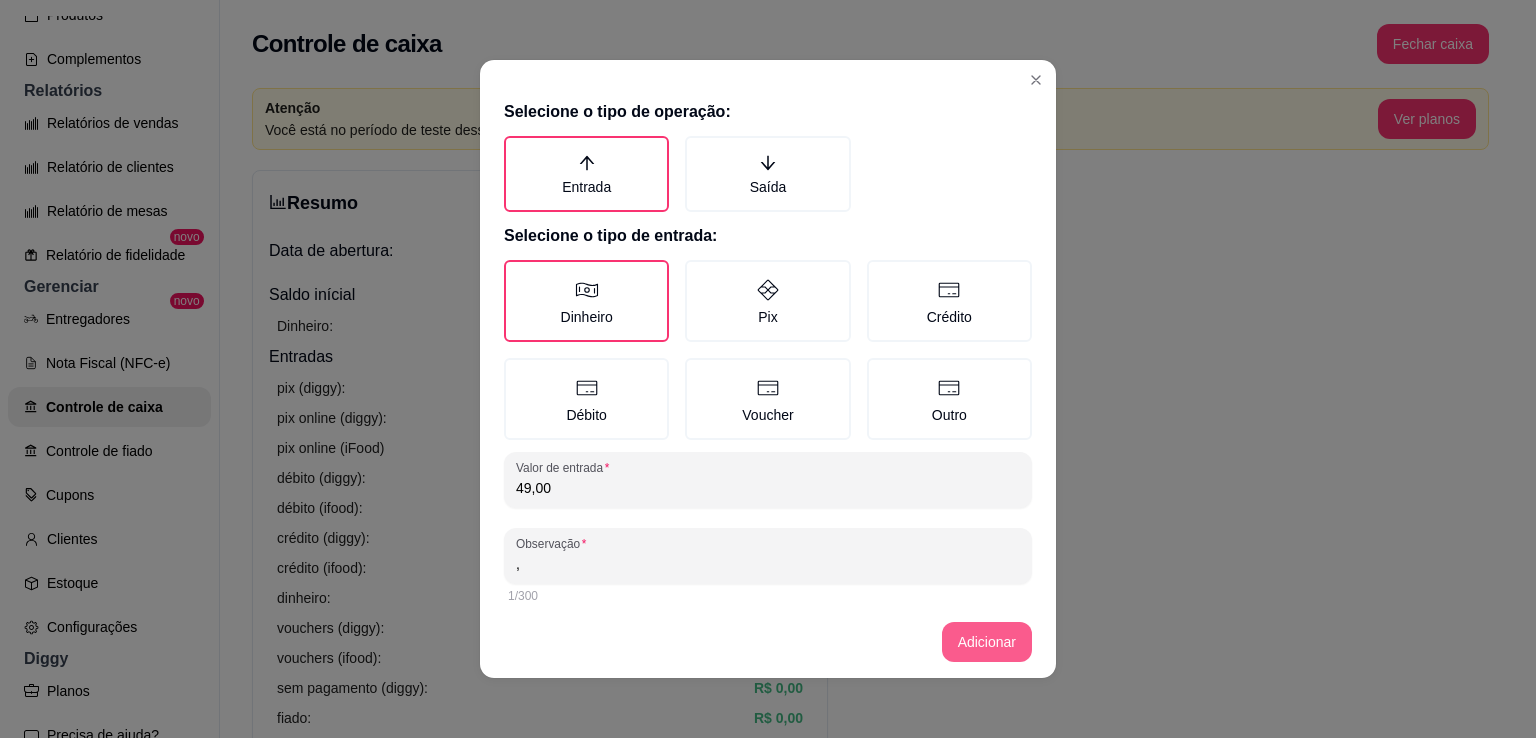 type on "," 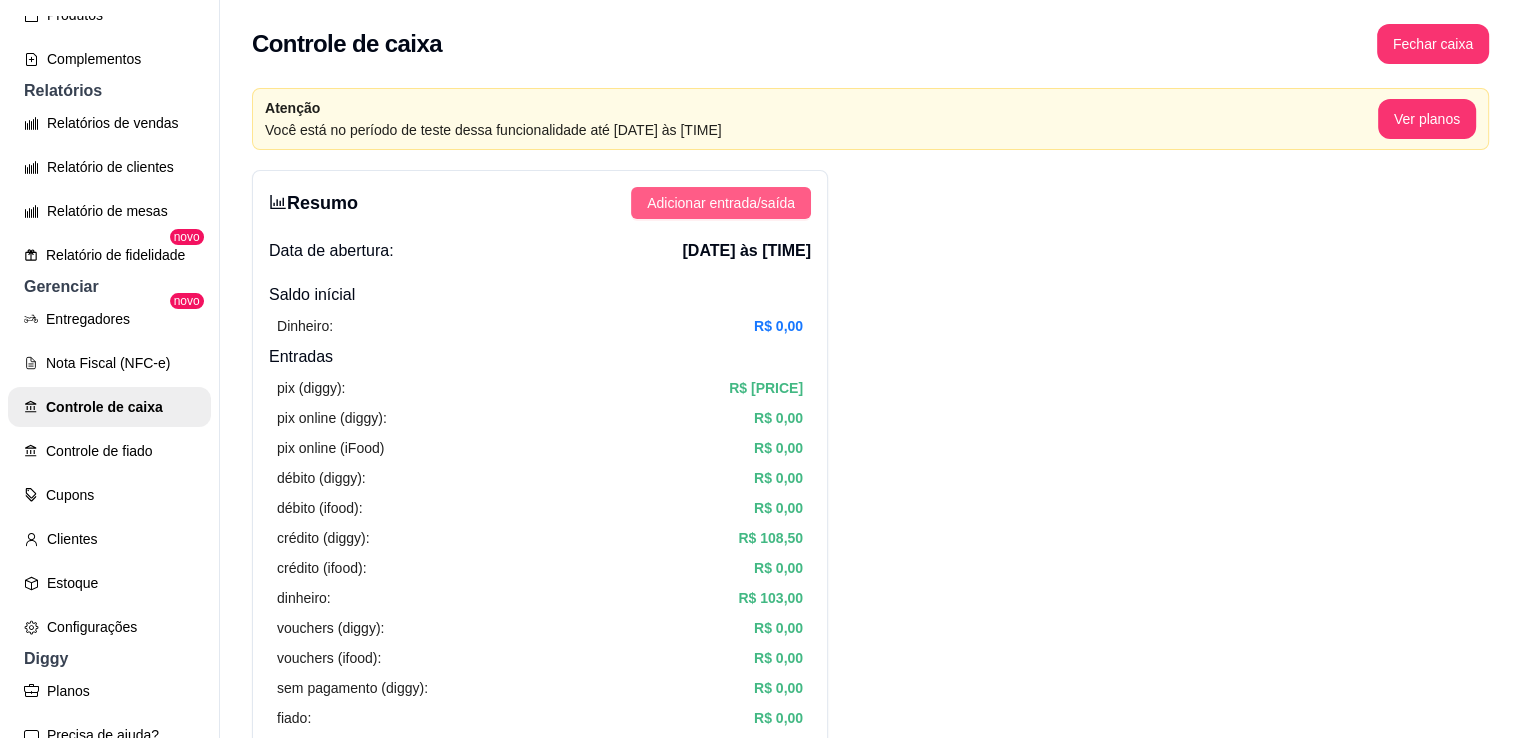 click on "Adicionar entrada/saída" at bounding box center [721, 203] 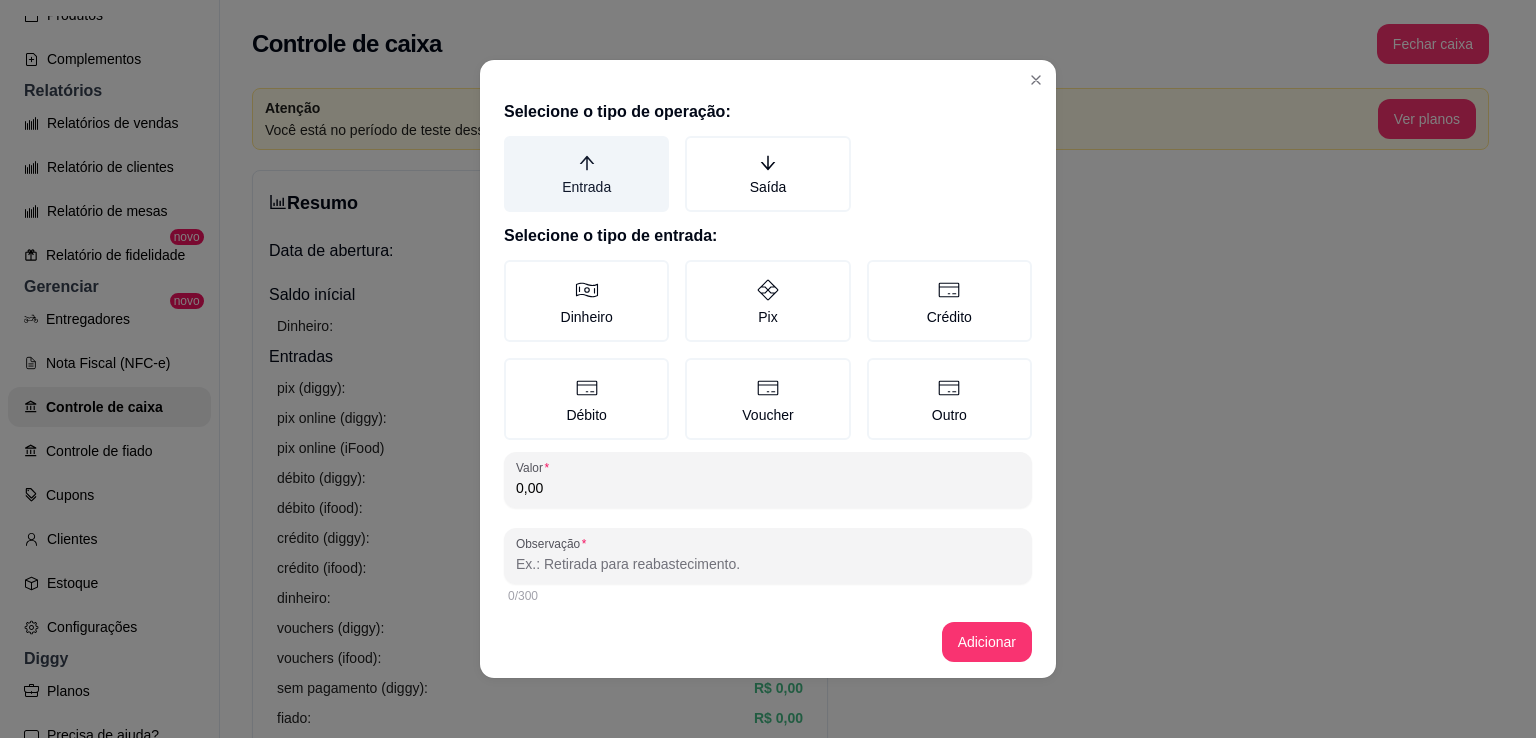 click on "Entrada" at bounding box center (586, 174) 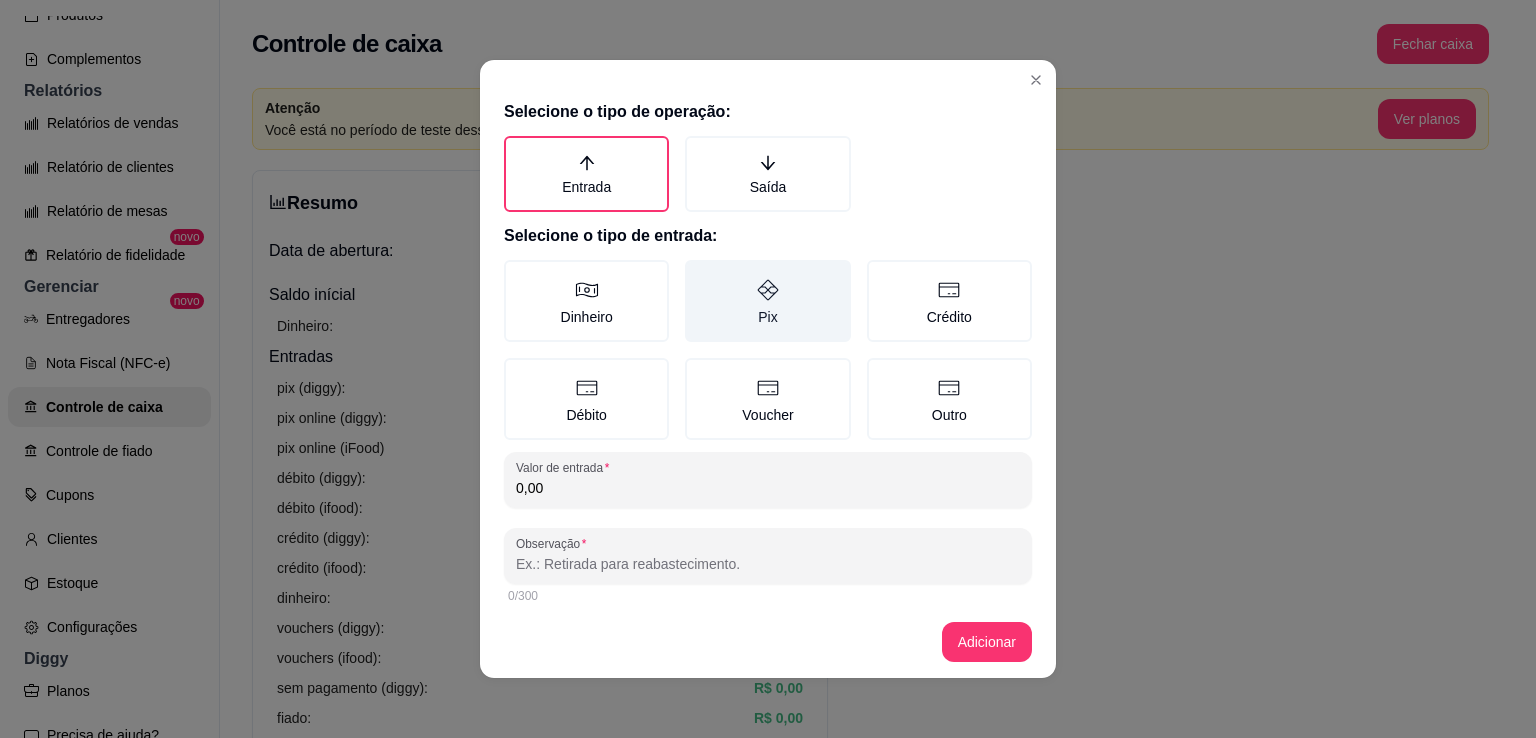click on "Pix" at bounding box center [767, 301] 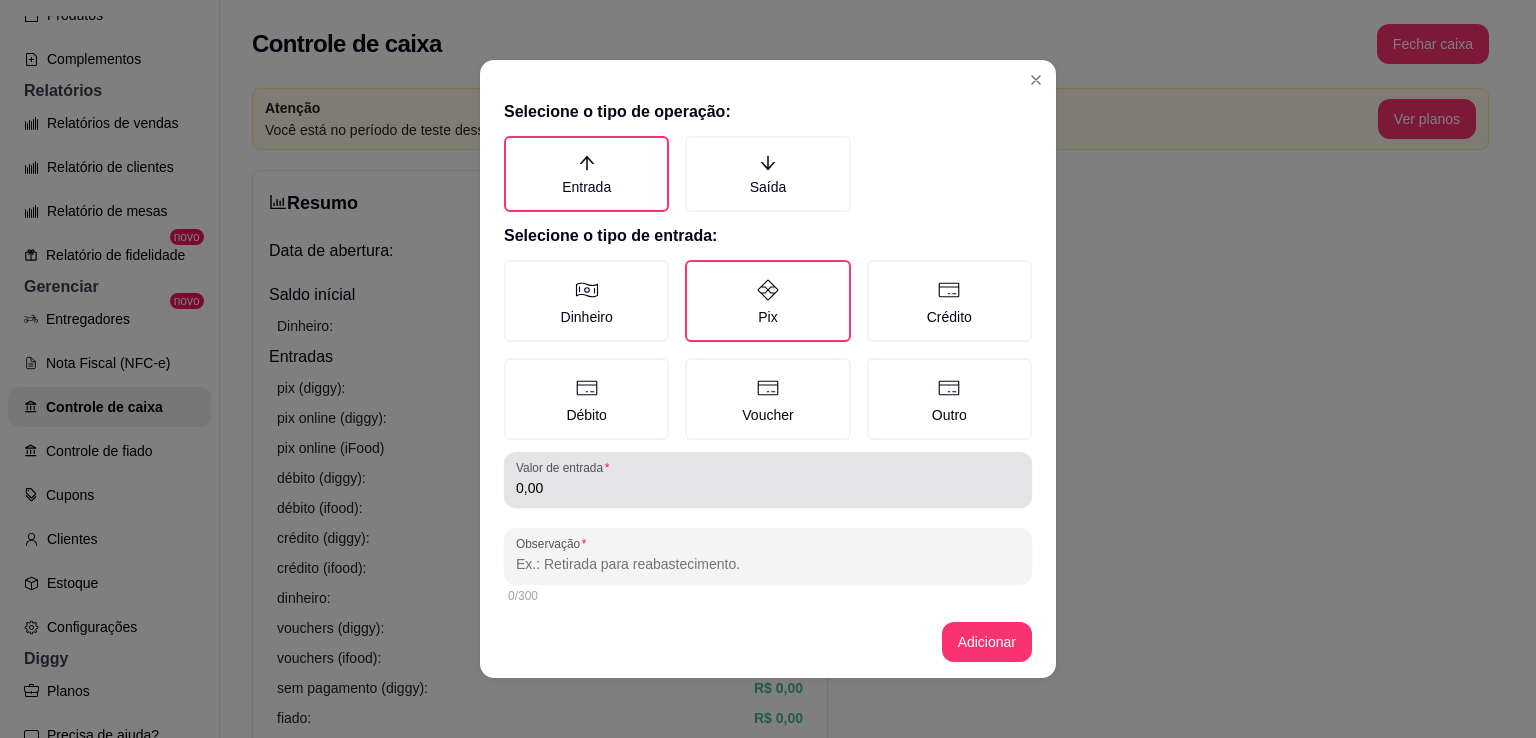 click on "Valor  de entrada
0,00" at bounding box center (768, 480) 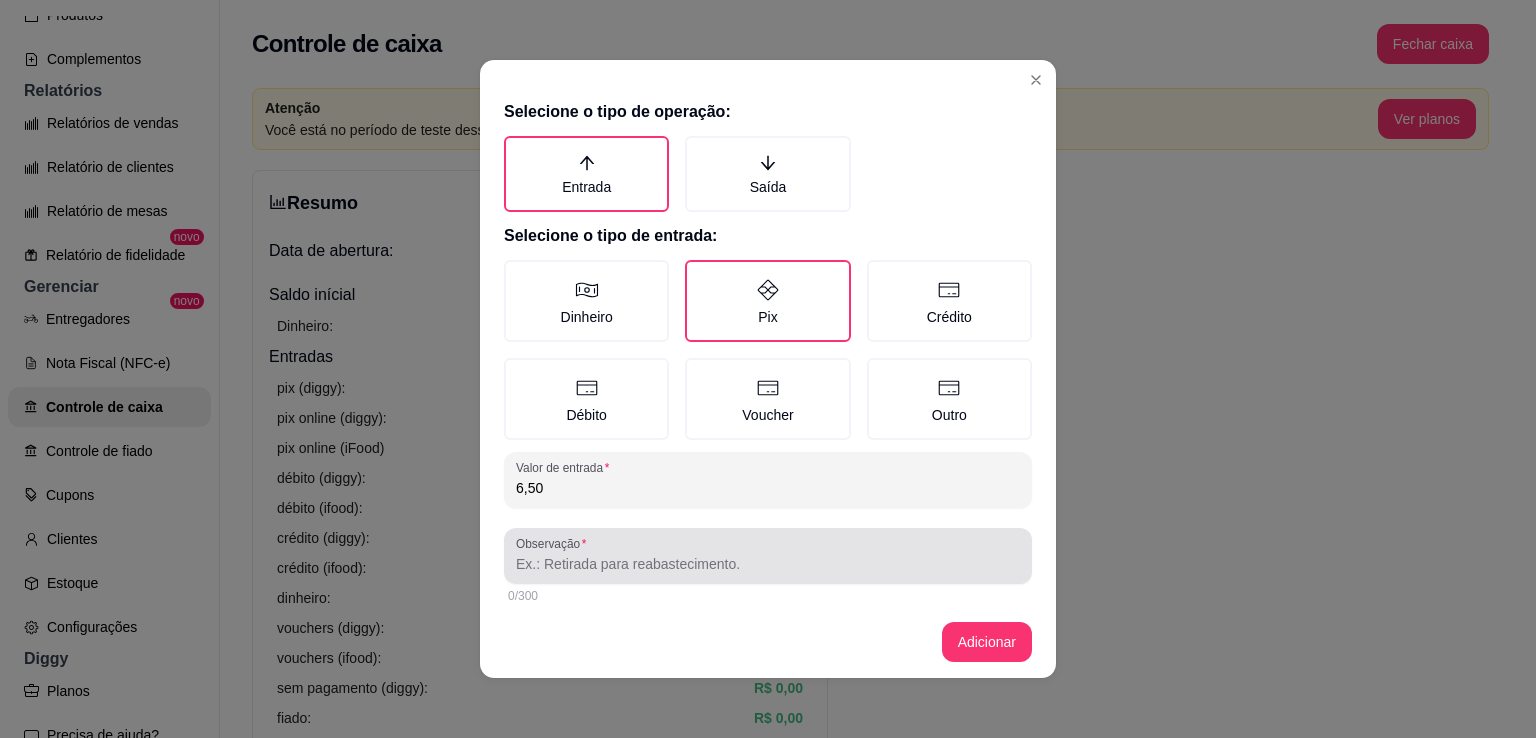 type on "6,50" 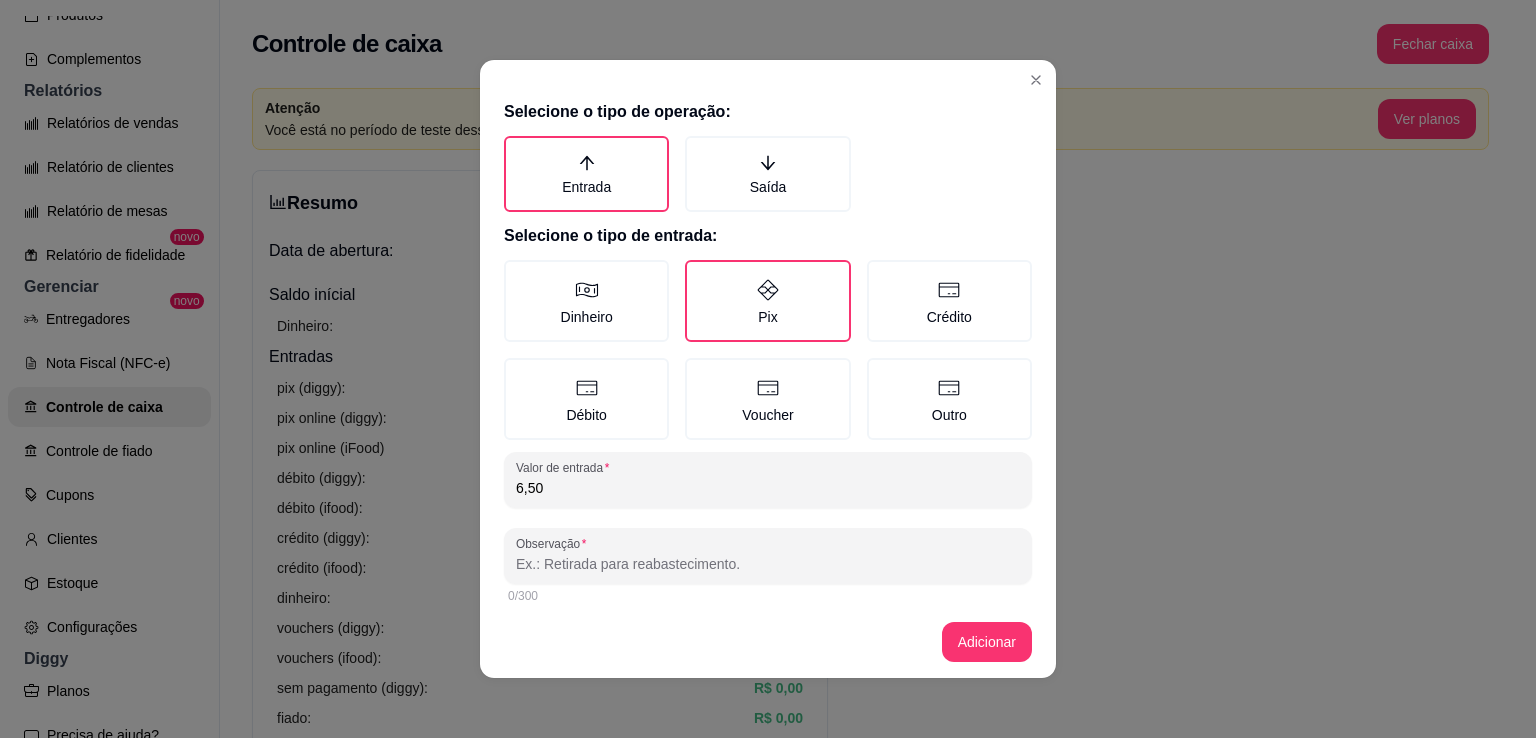 click on "Observação" at bounding box center (768, 564) 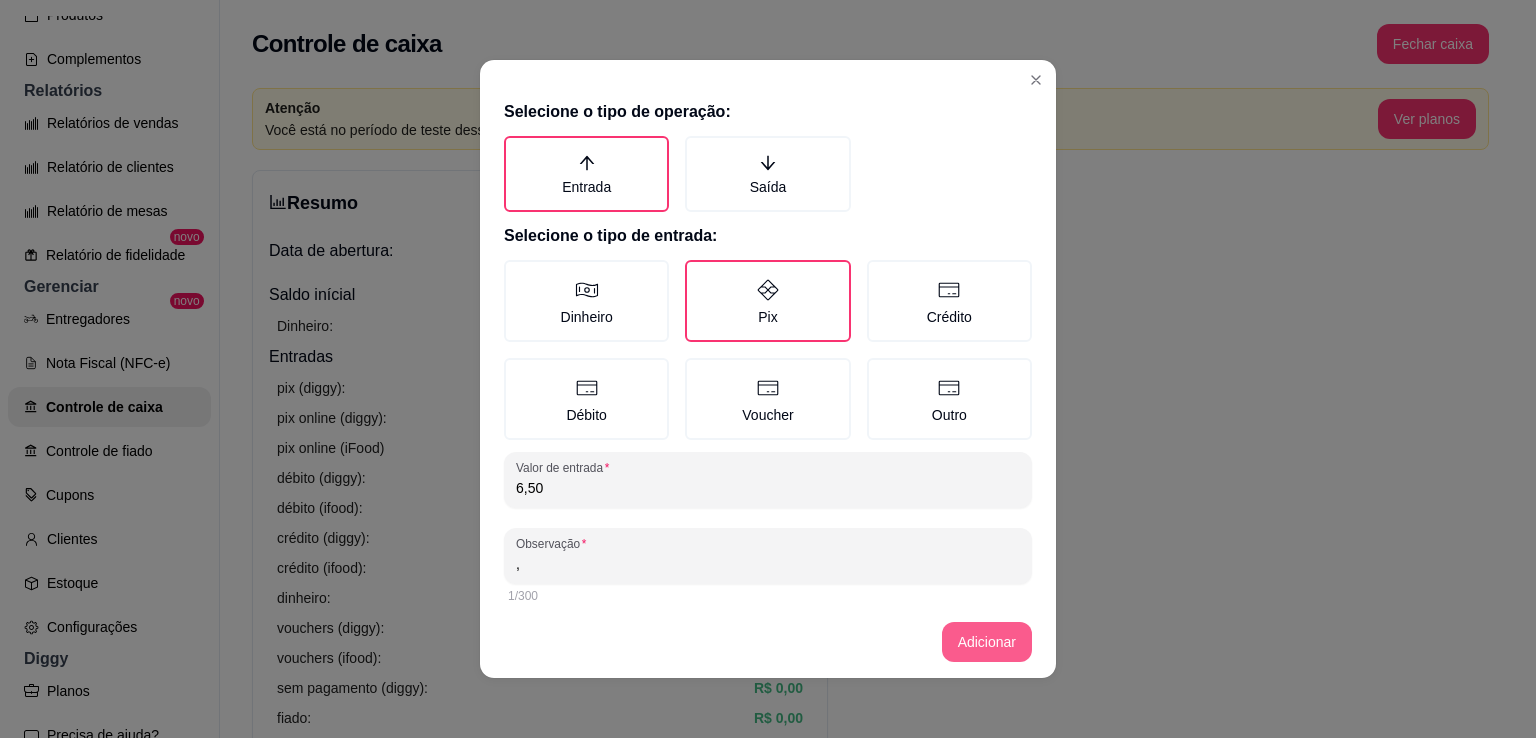 type on "," 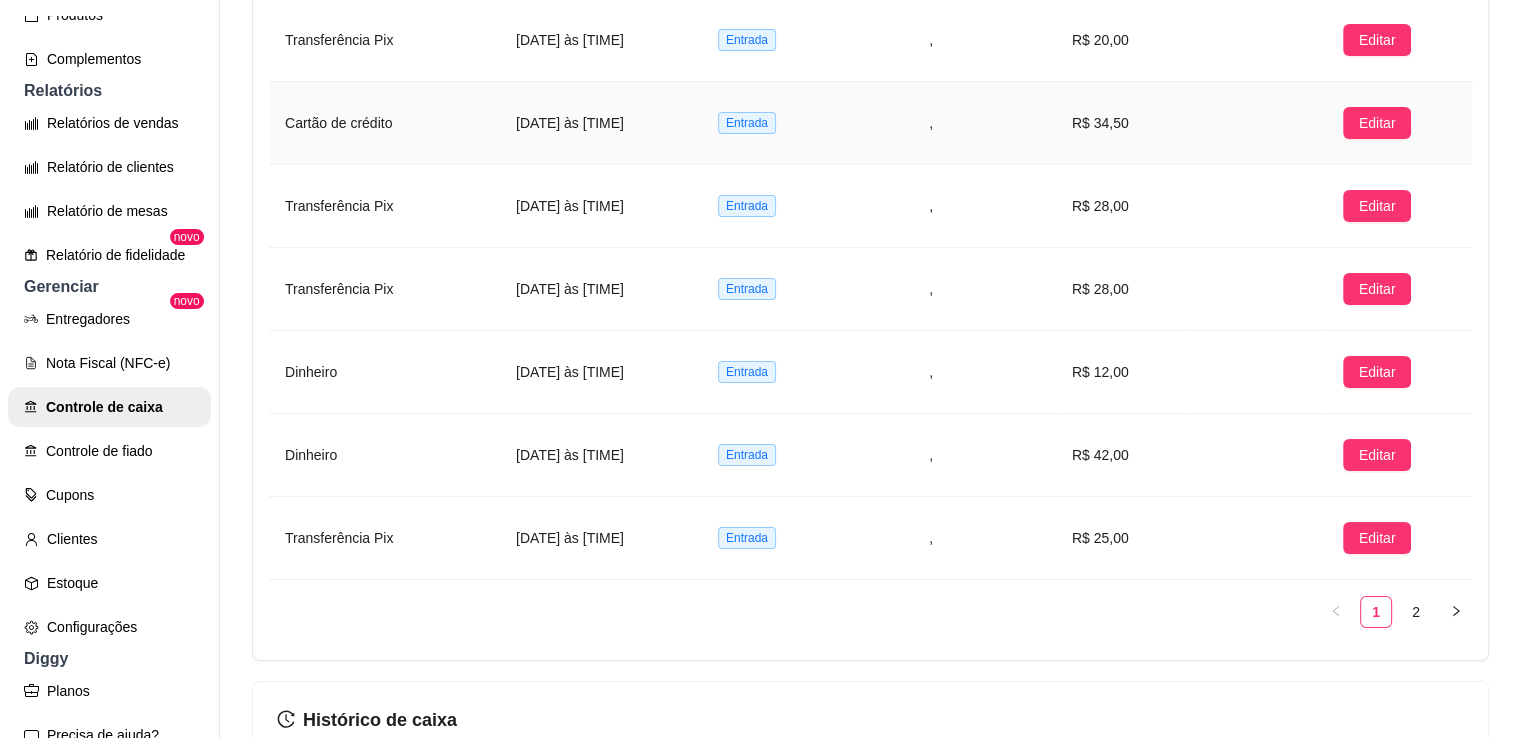 scroll, scrollTop: 1730, scrollLeft: 0, axis: vertical 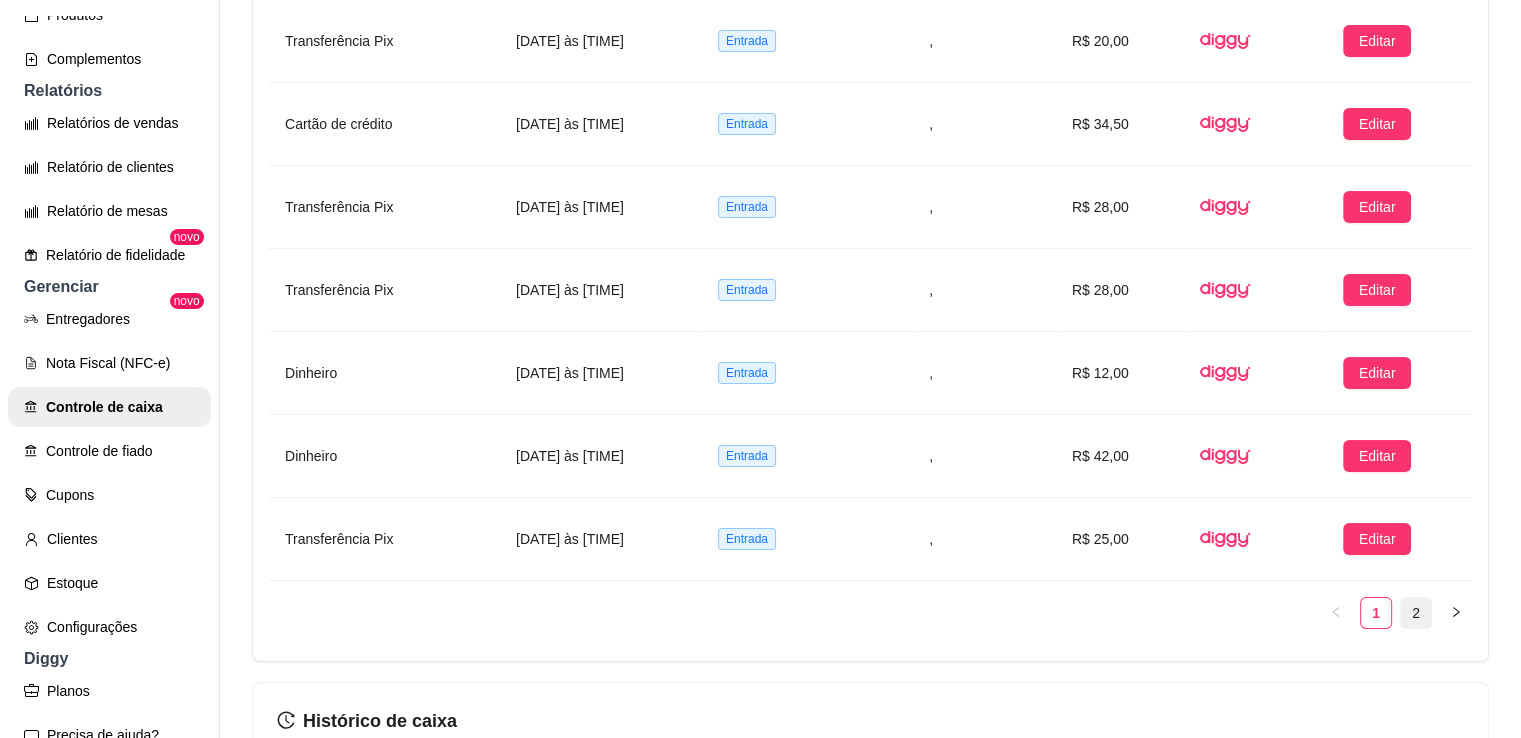 click on "2" at bounding box center (1416, 613) 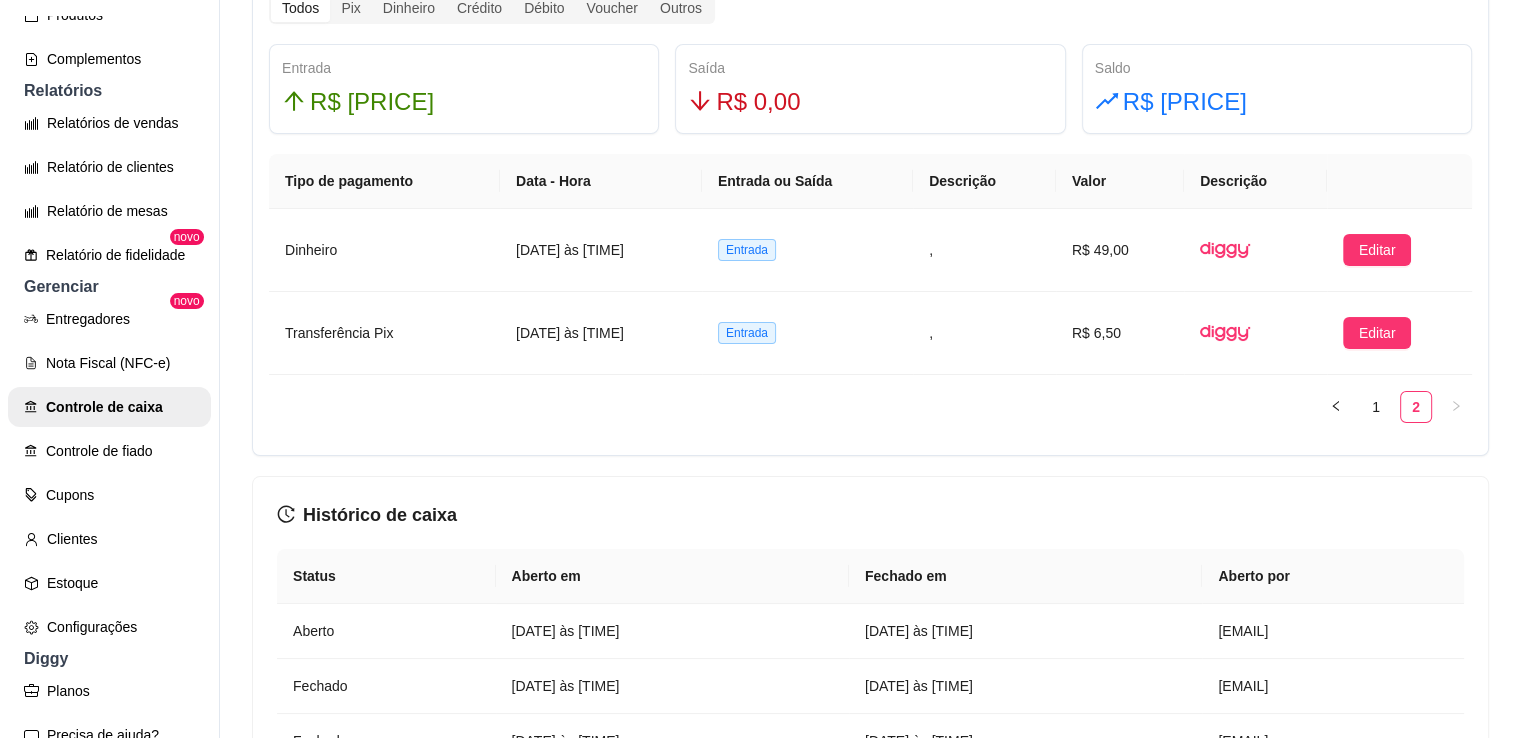 scroll, scrollTop: 1157, scrollLeft: 0, axis: vertical 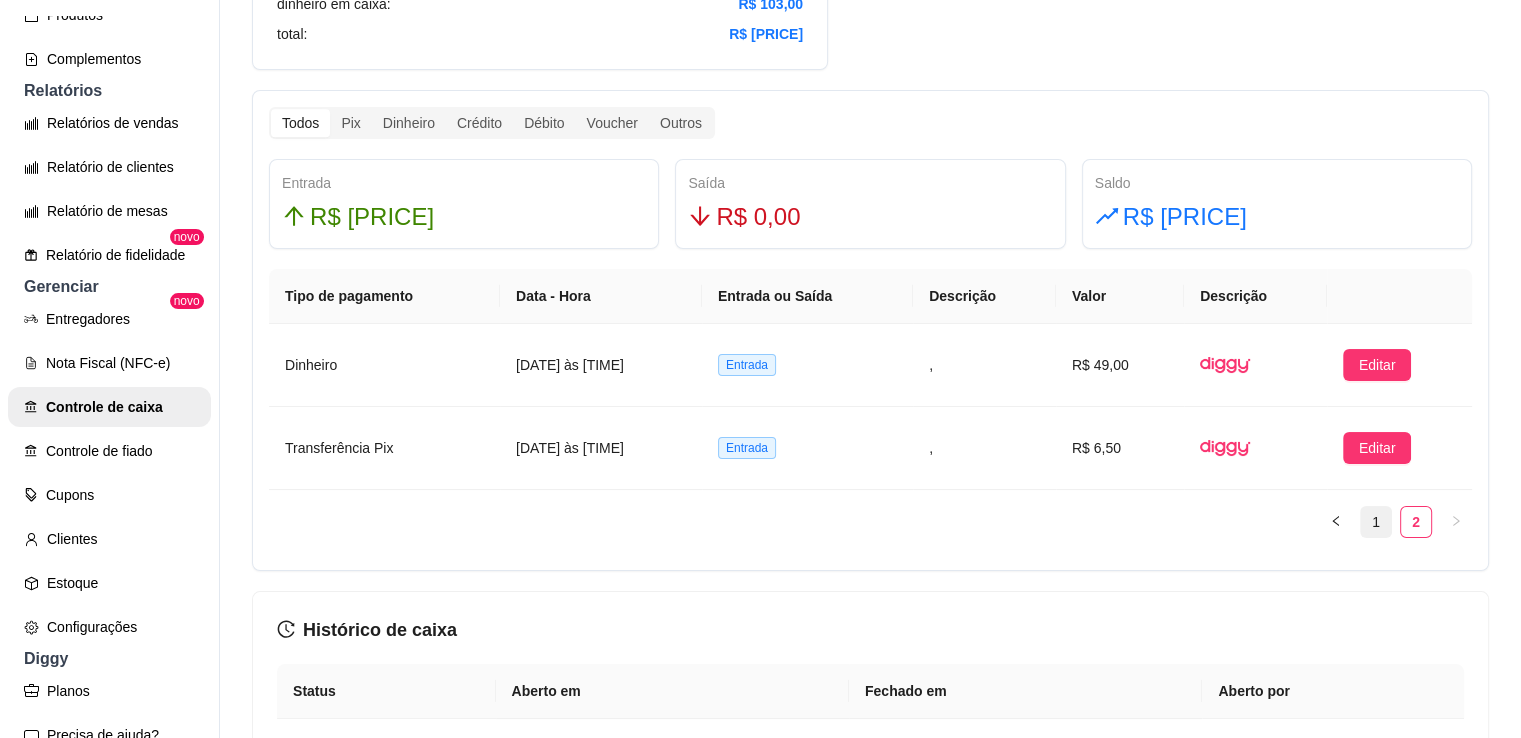 click on "1" at bounding box center [1376, 522] 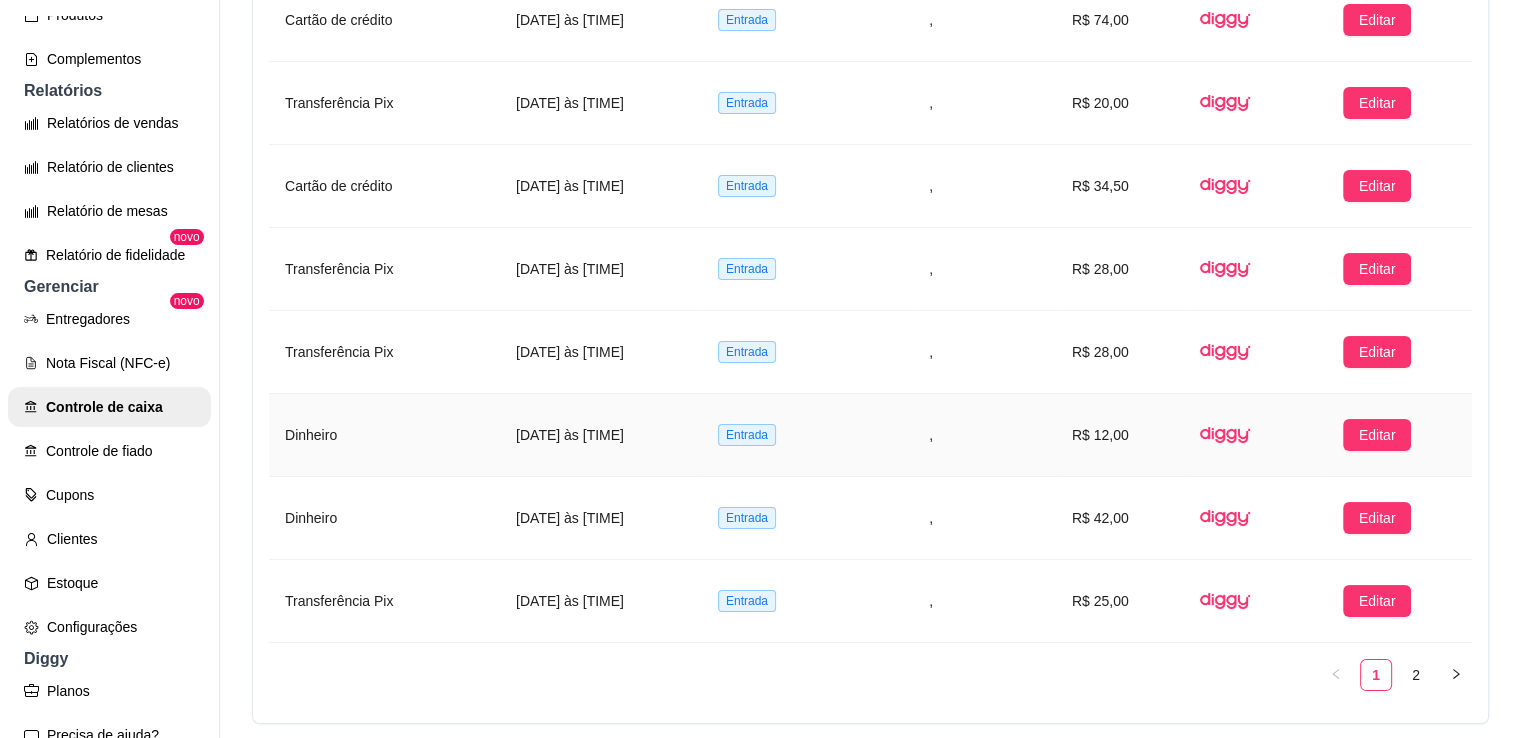 scroll, scrollTop: 1700, scrollLeft: 0, axis: vertical 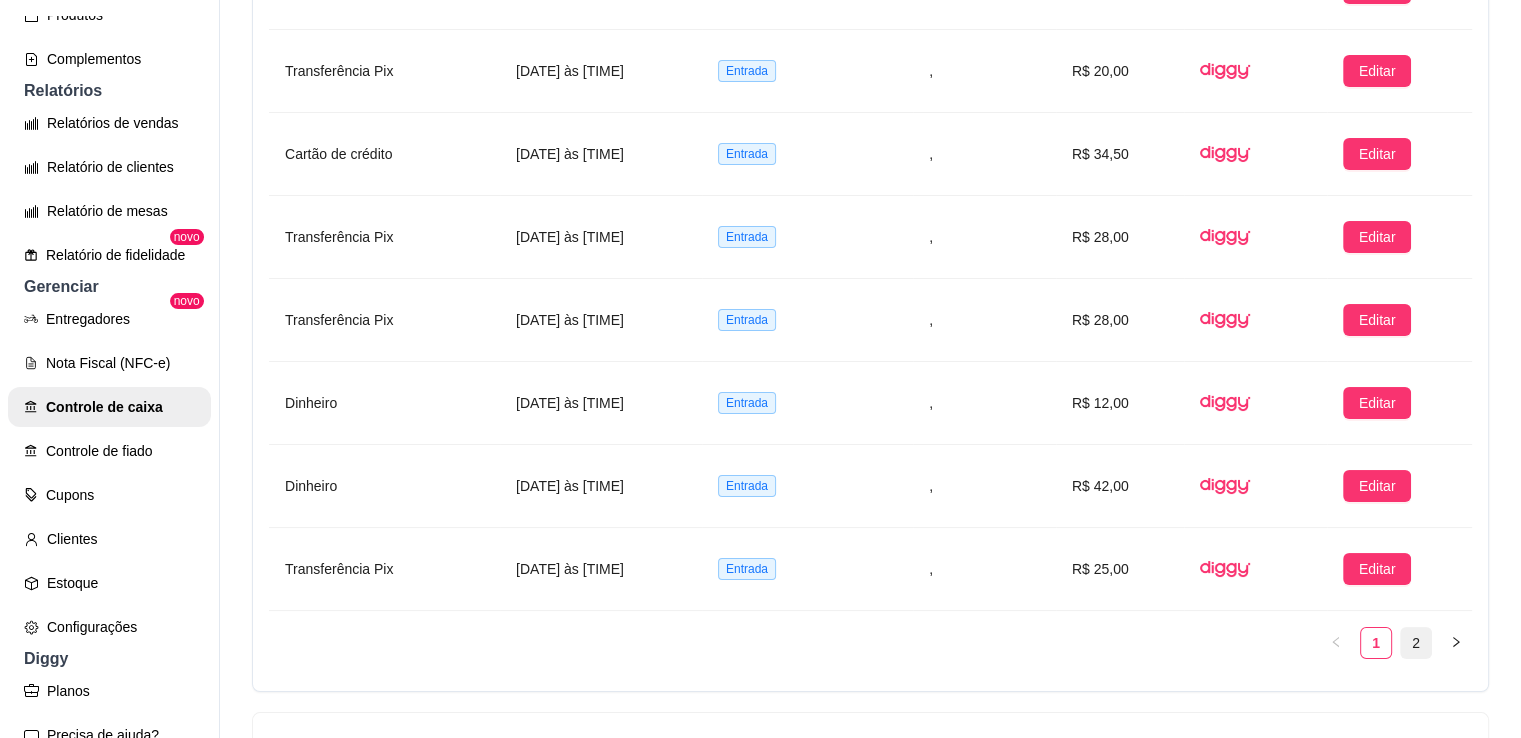 click on "2" at bounding box center (1416, 643) 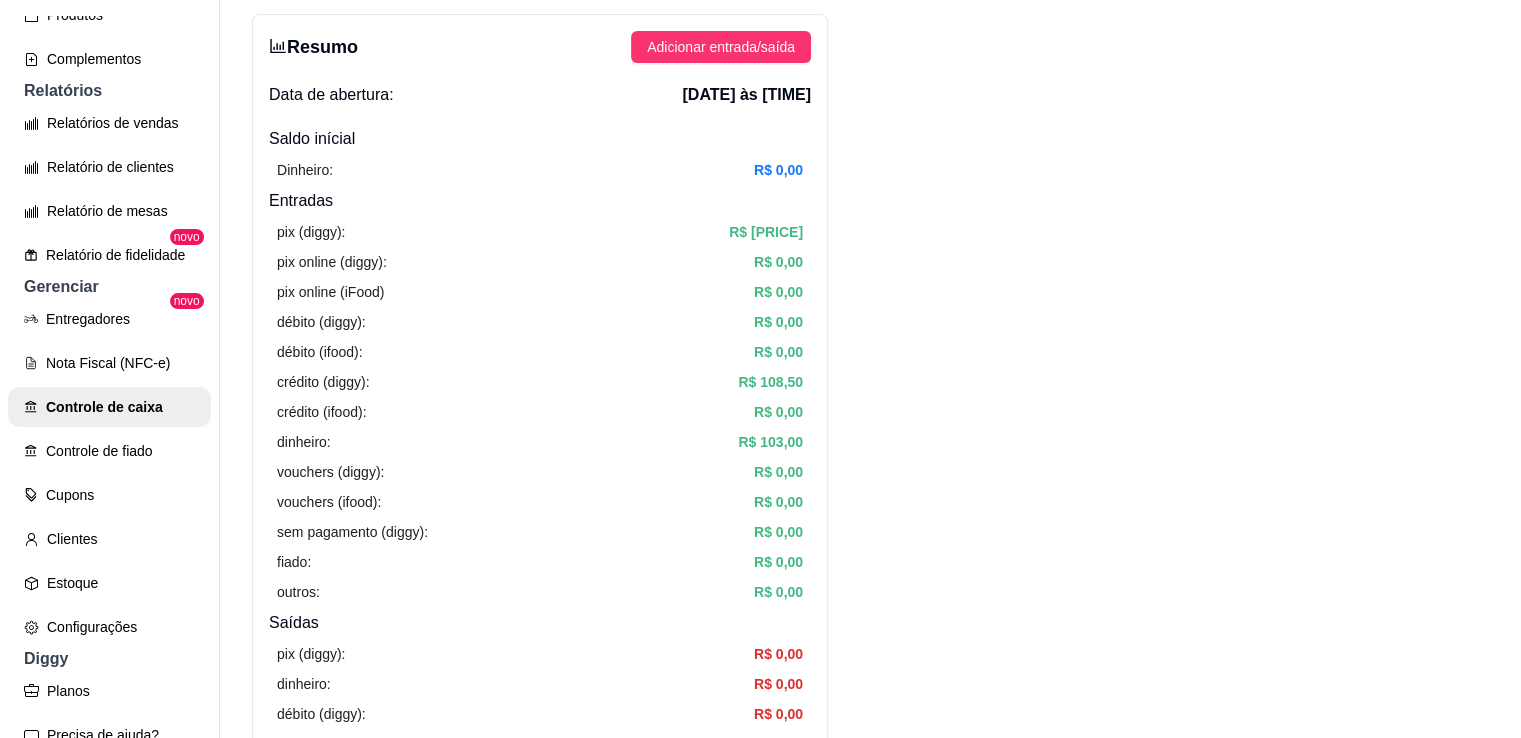 scroll, scrollTop: 0, scrollLeft: 0, axis: both 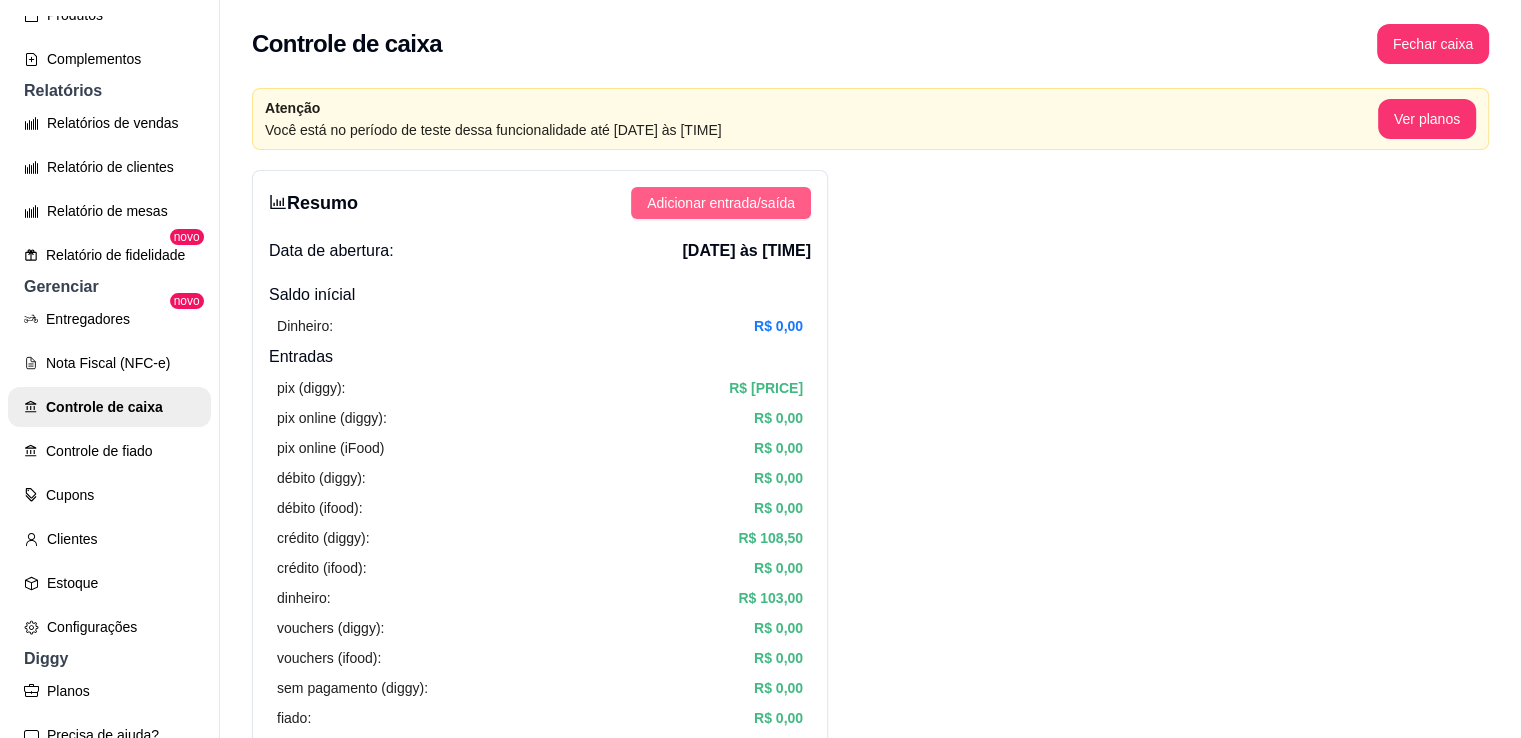 click on "Adicionar entrada/saída" at bounding box center [721, 203] 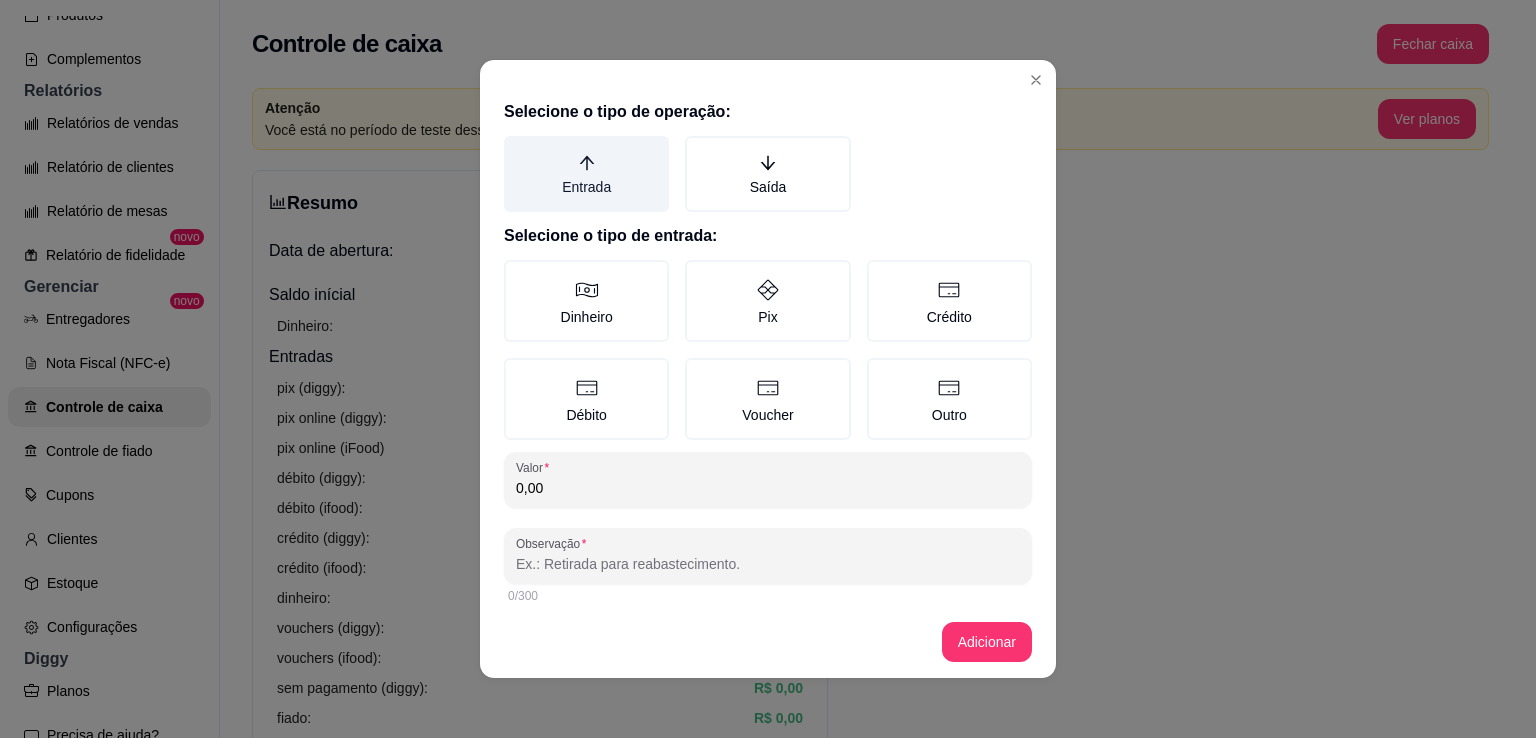 click on "Entrada" at bounding box center [586, 174] 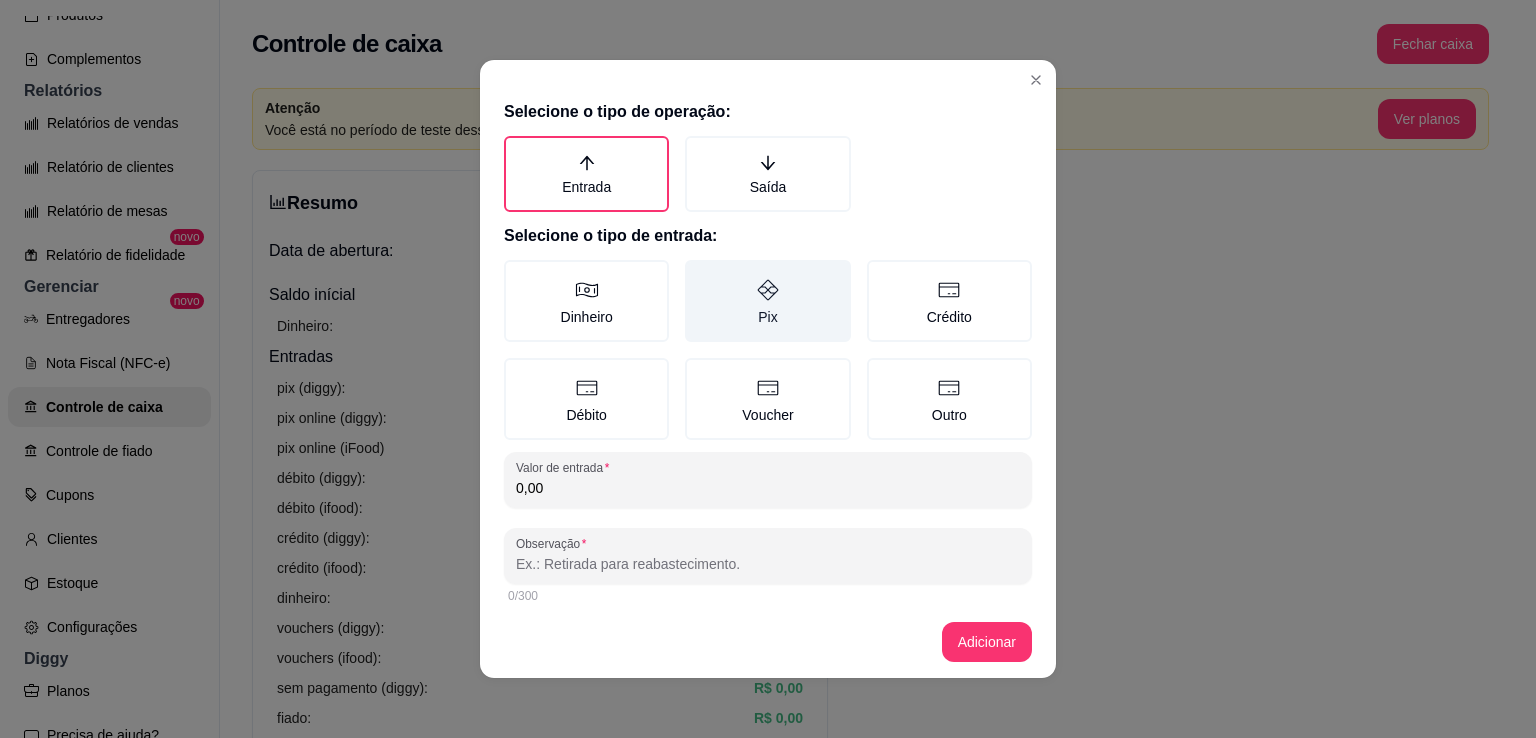 click on "Pix" at bounding box center (767, 301) 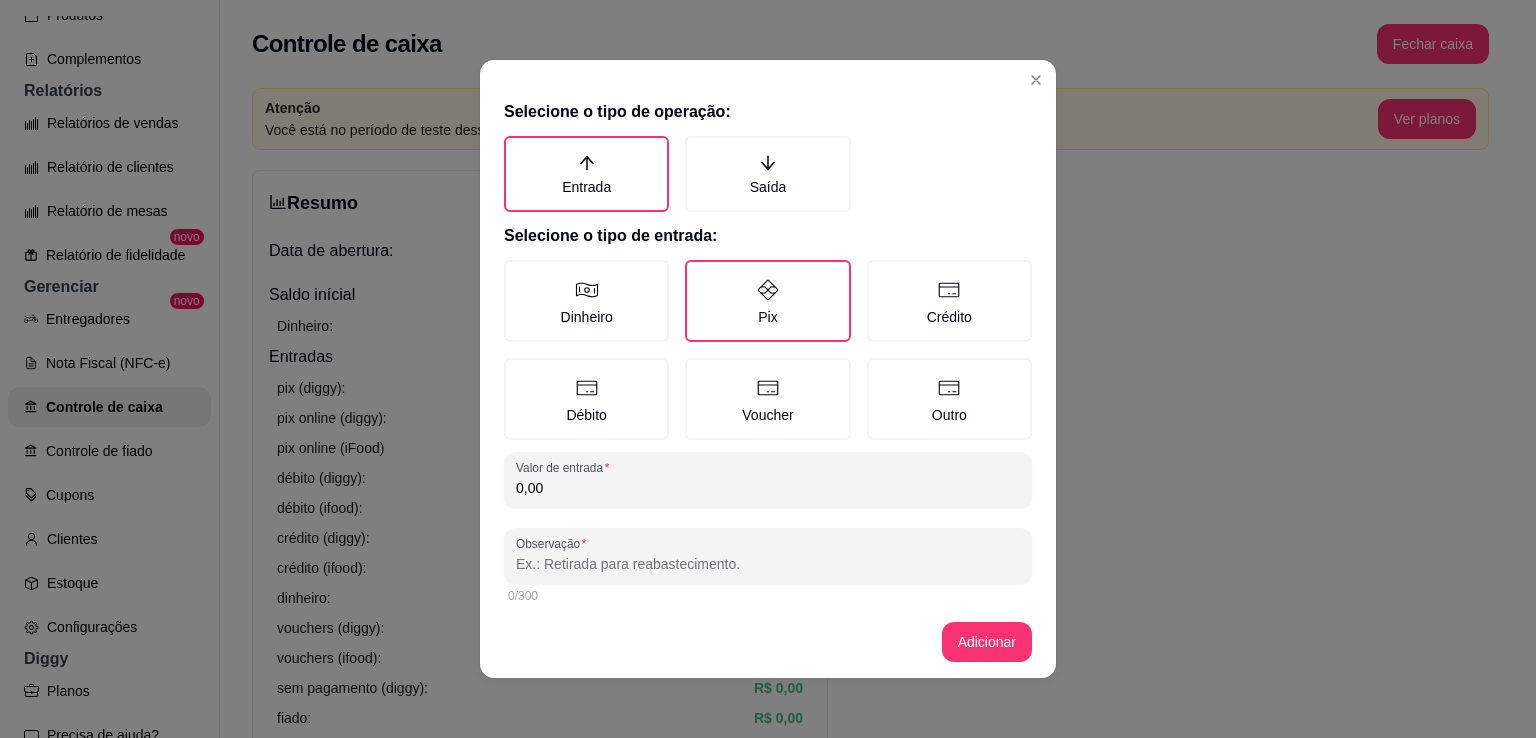 click on "0,00" at bounding box center [768, 488] 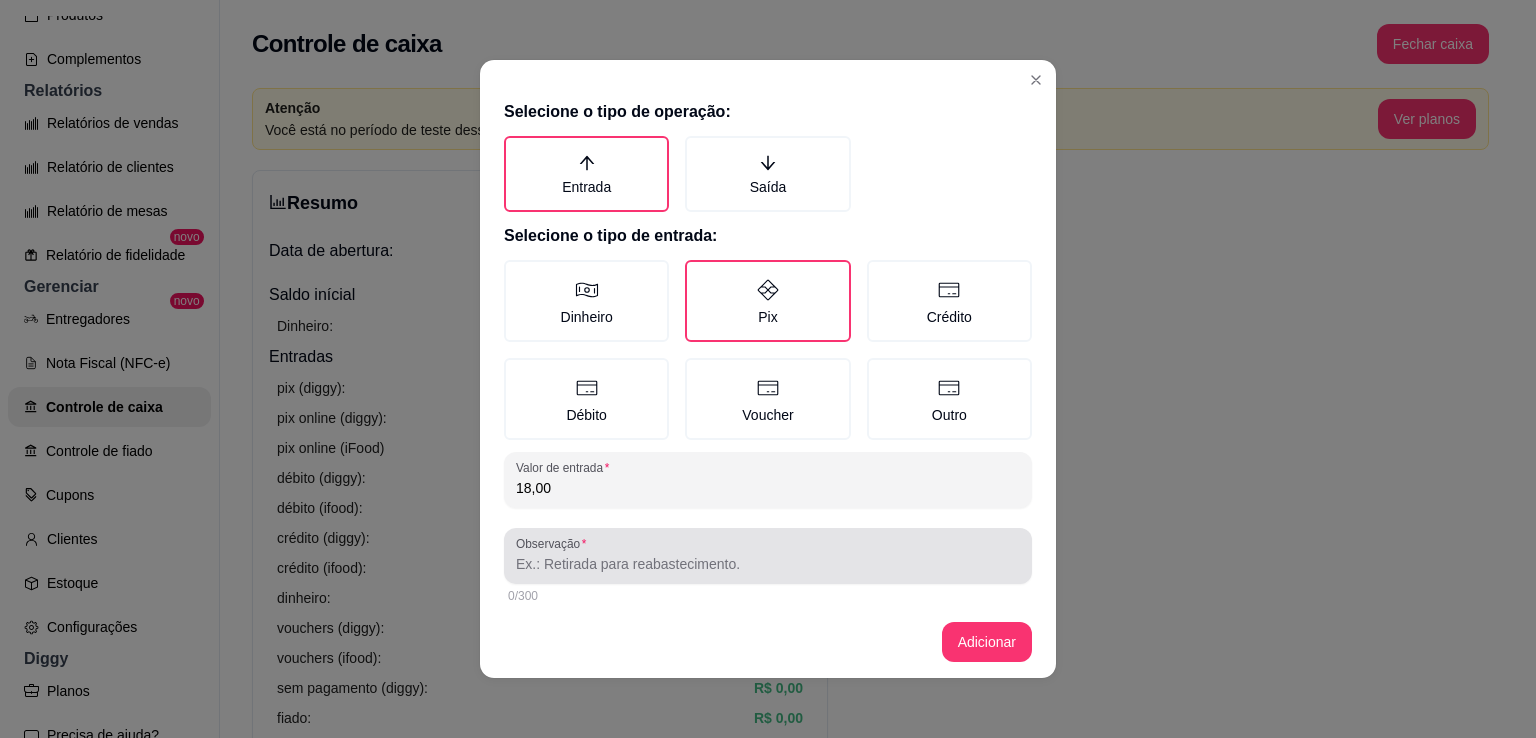 type on "18,00" 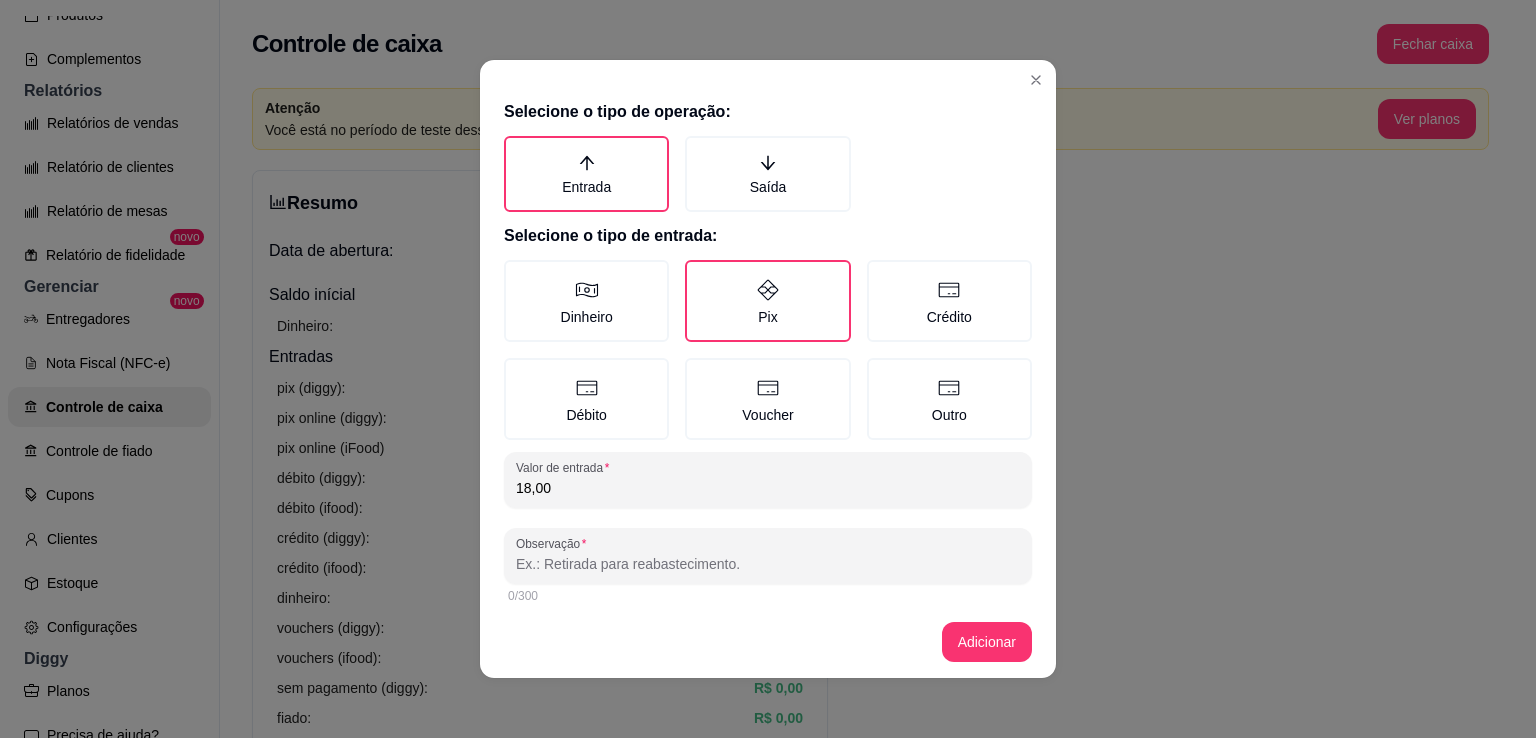 click on "Observação" at bounding box center [768, 564] 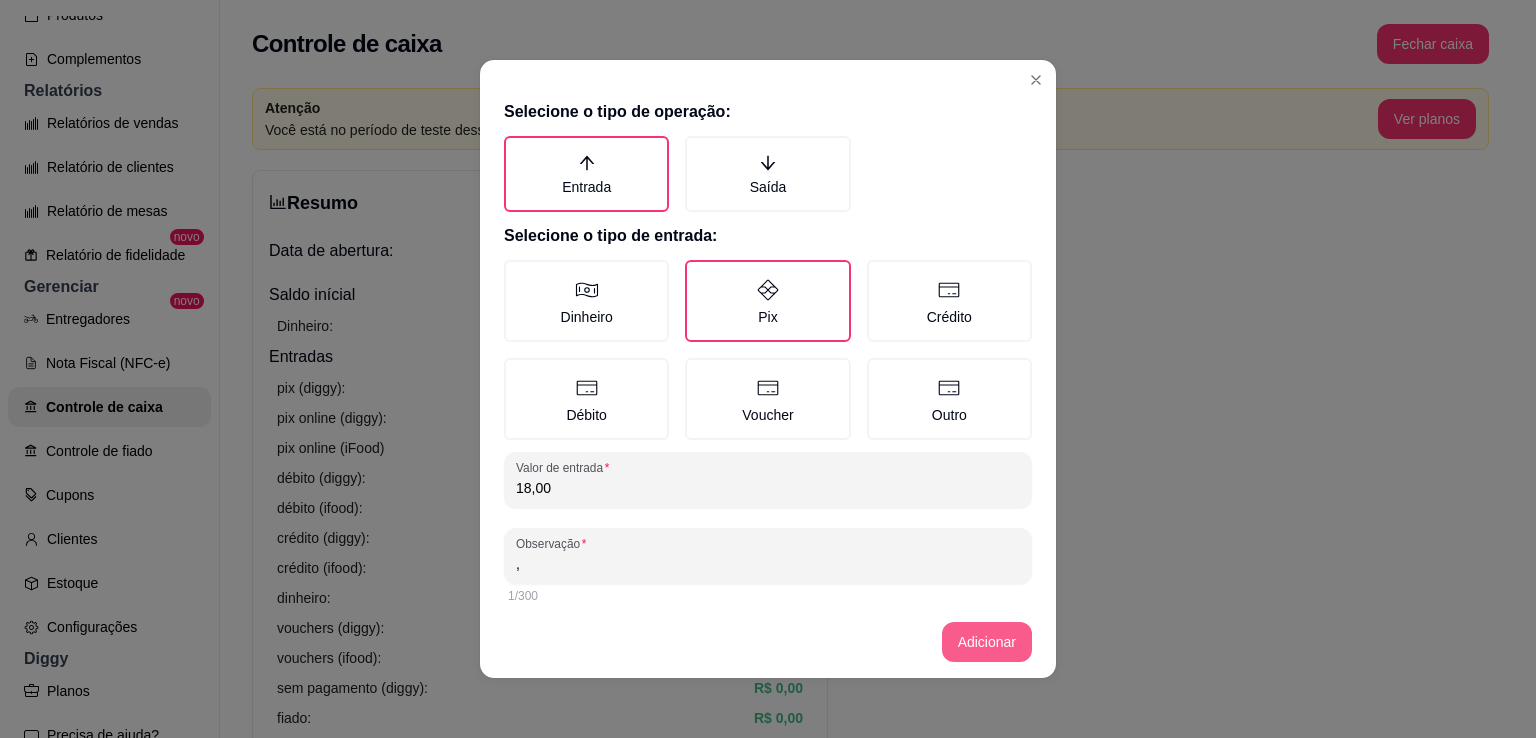 type on "," 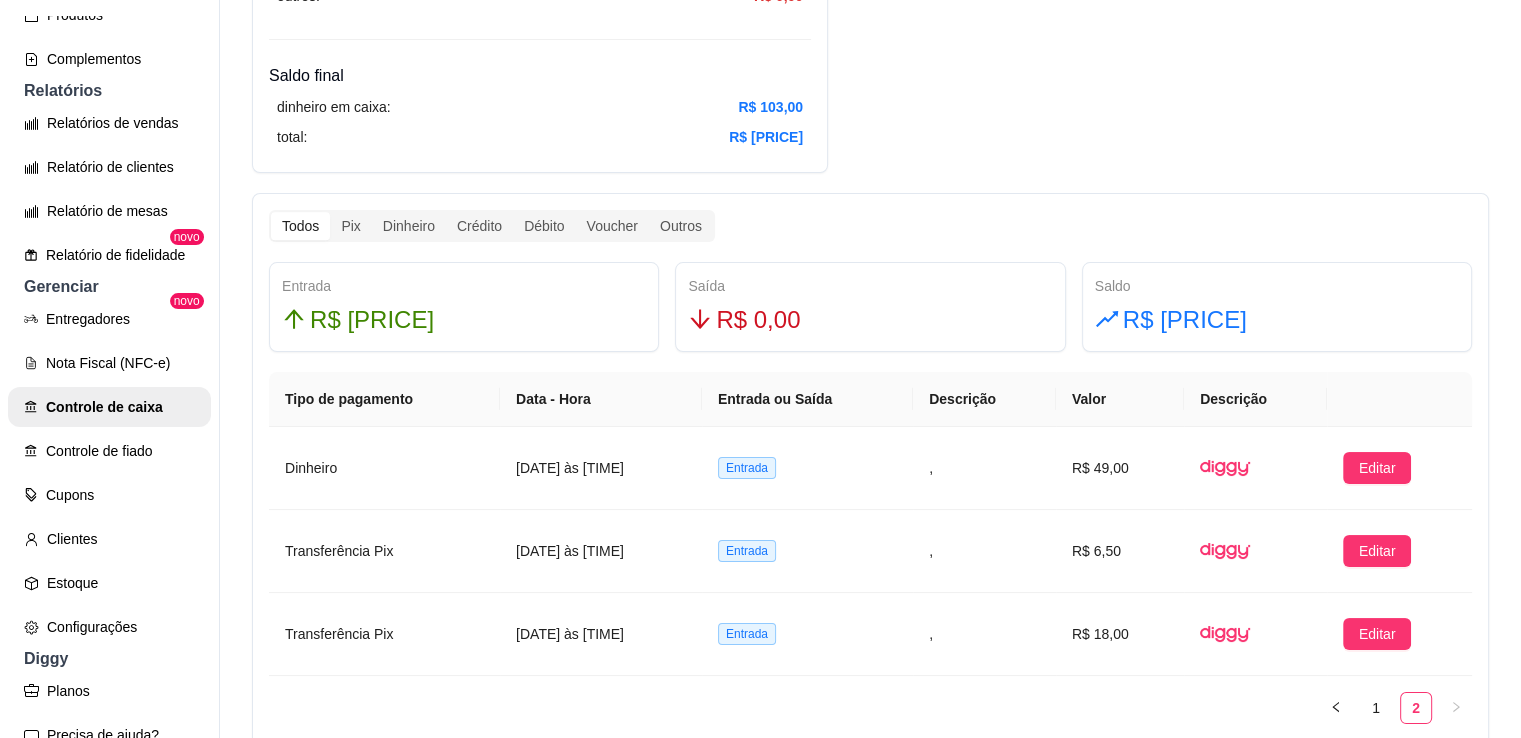 scroll, scrollTop: 1040, scrollLeft: 0, axis: vertical 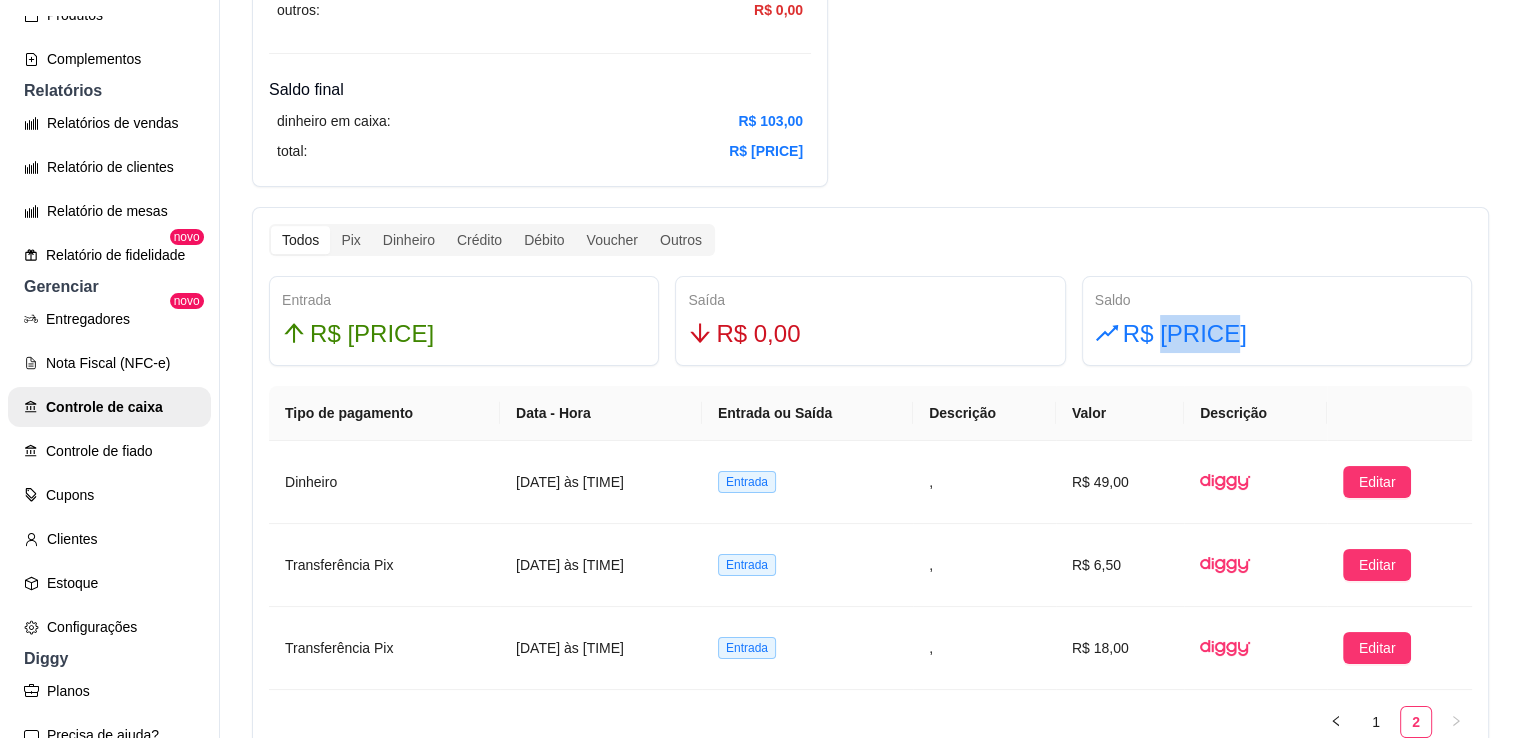 drag, startPoint x: 1152, startPoint y: 328, endPoint x: 1216, endPoint y: 319, distance: 64.629715 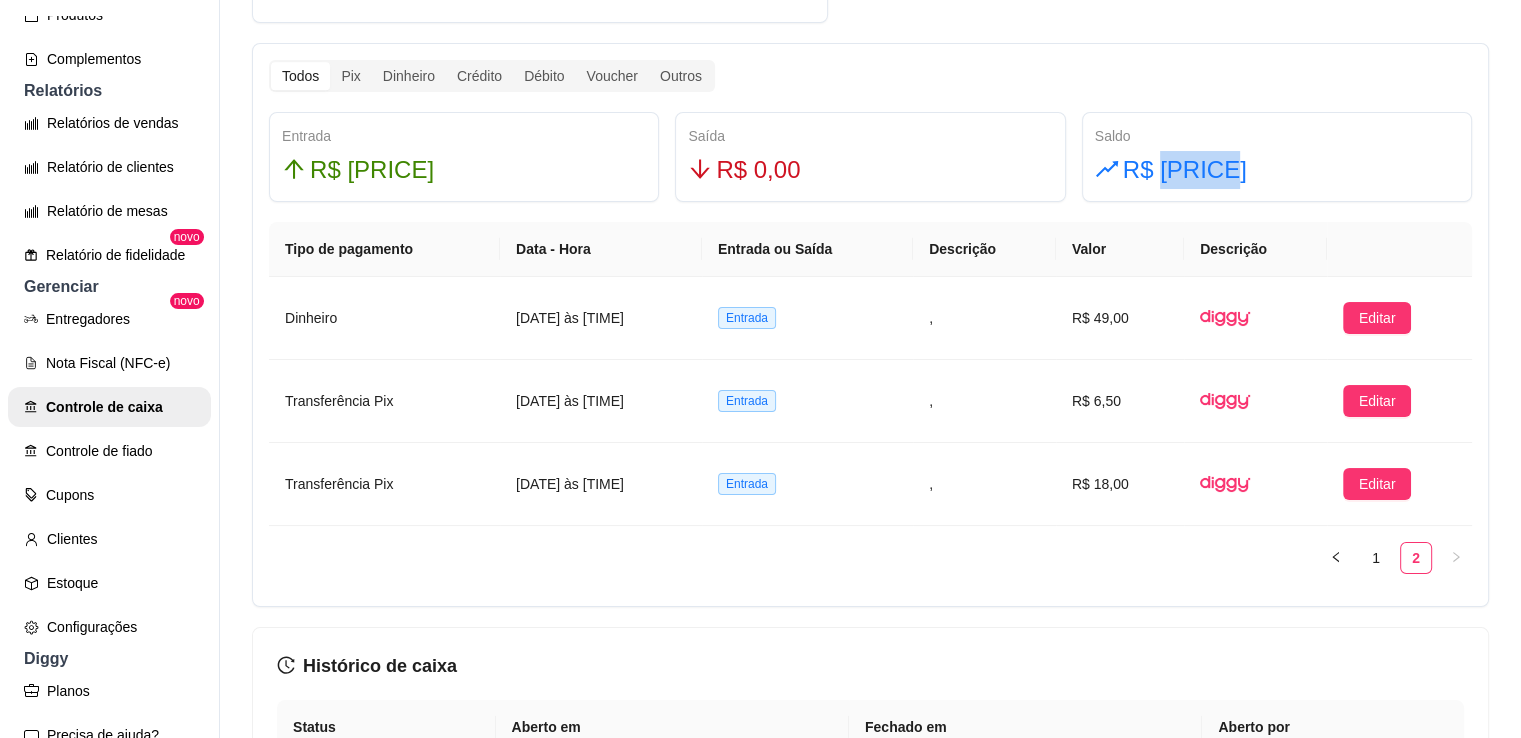 scroll, scrollTop: 1215, scrollLeft: 0, axis: vertical 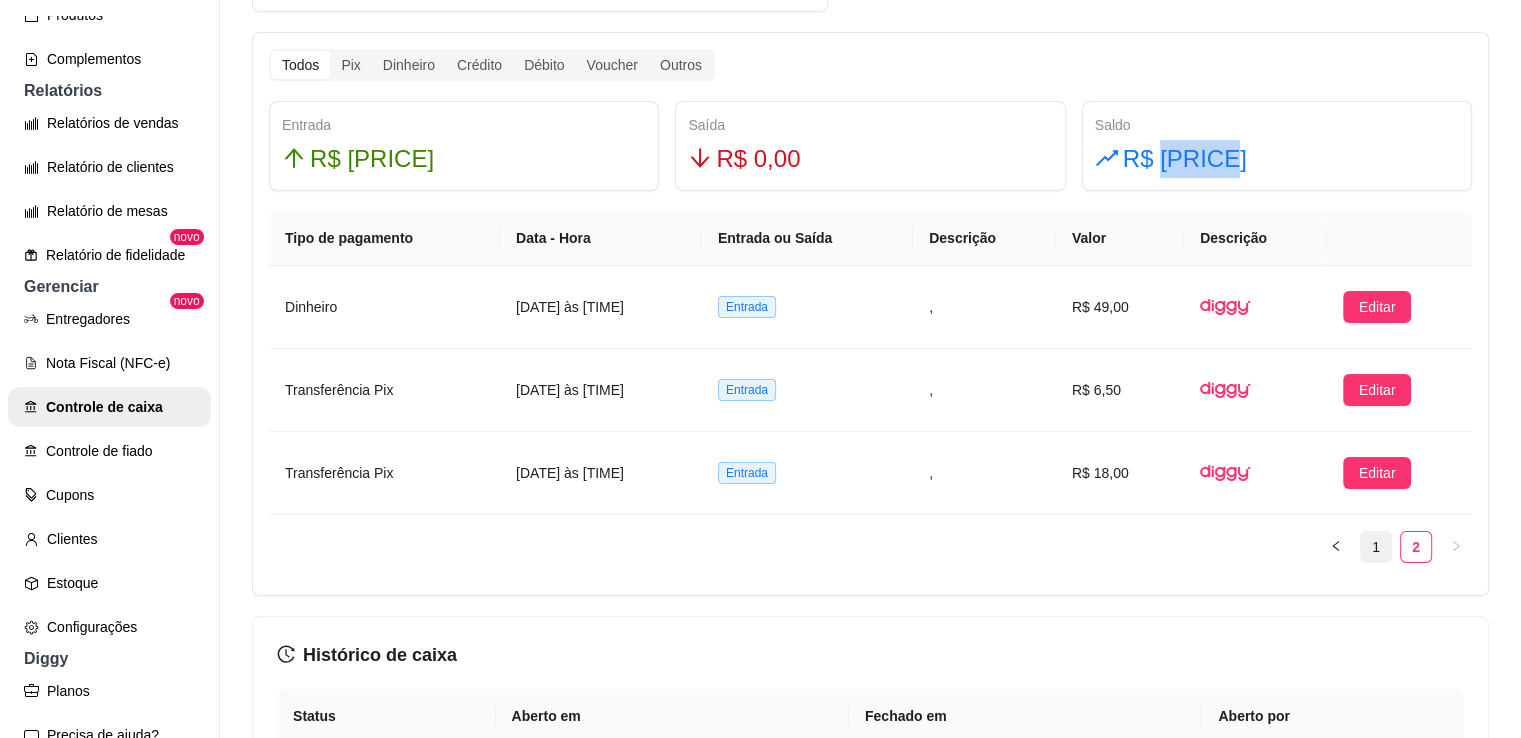 click on "1" at bounding box center (1376, 547) 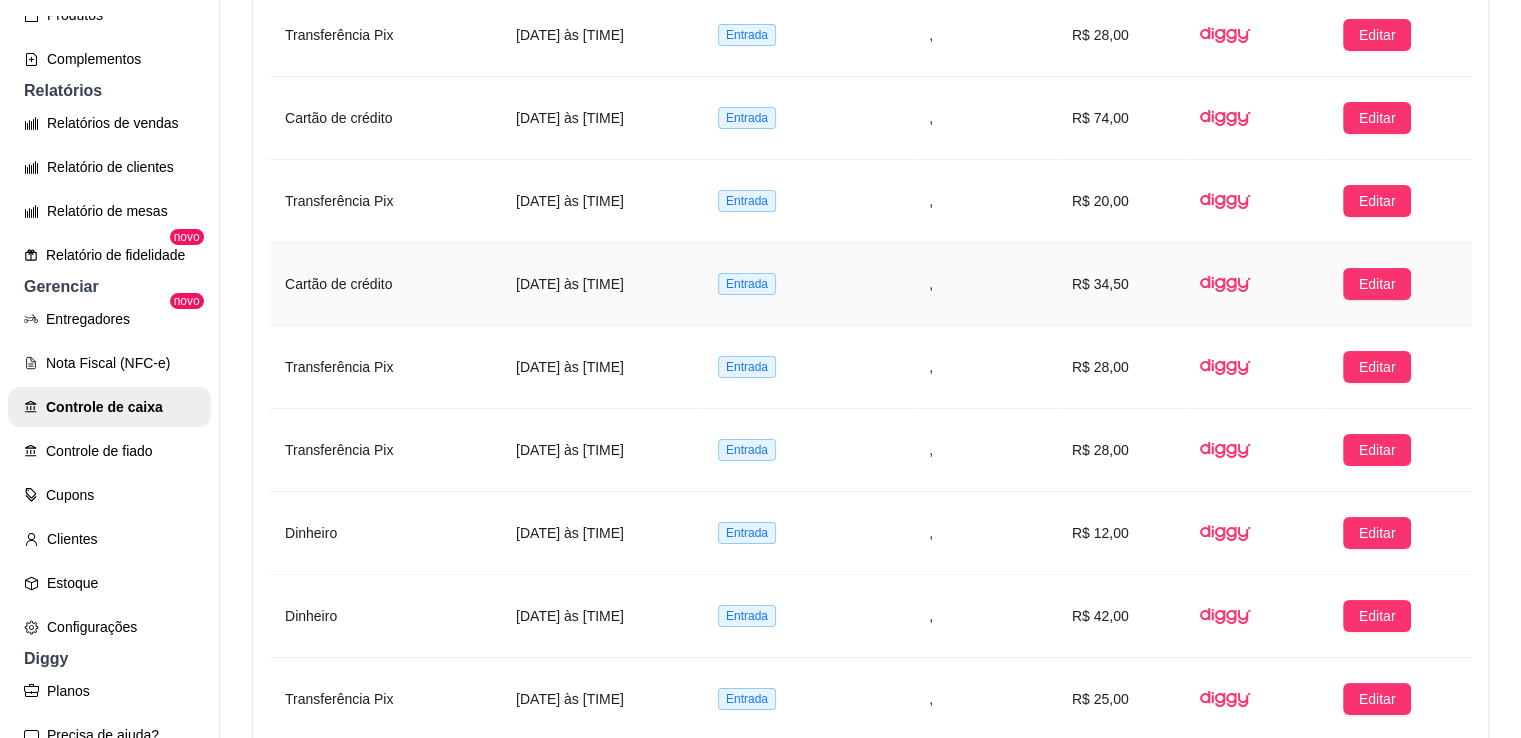 scroll, scrollTop: 1572, scrollLeft: 0, axis: vertical 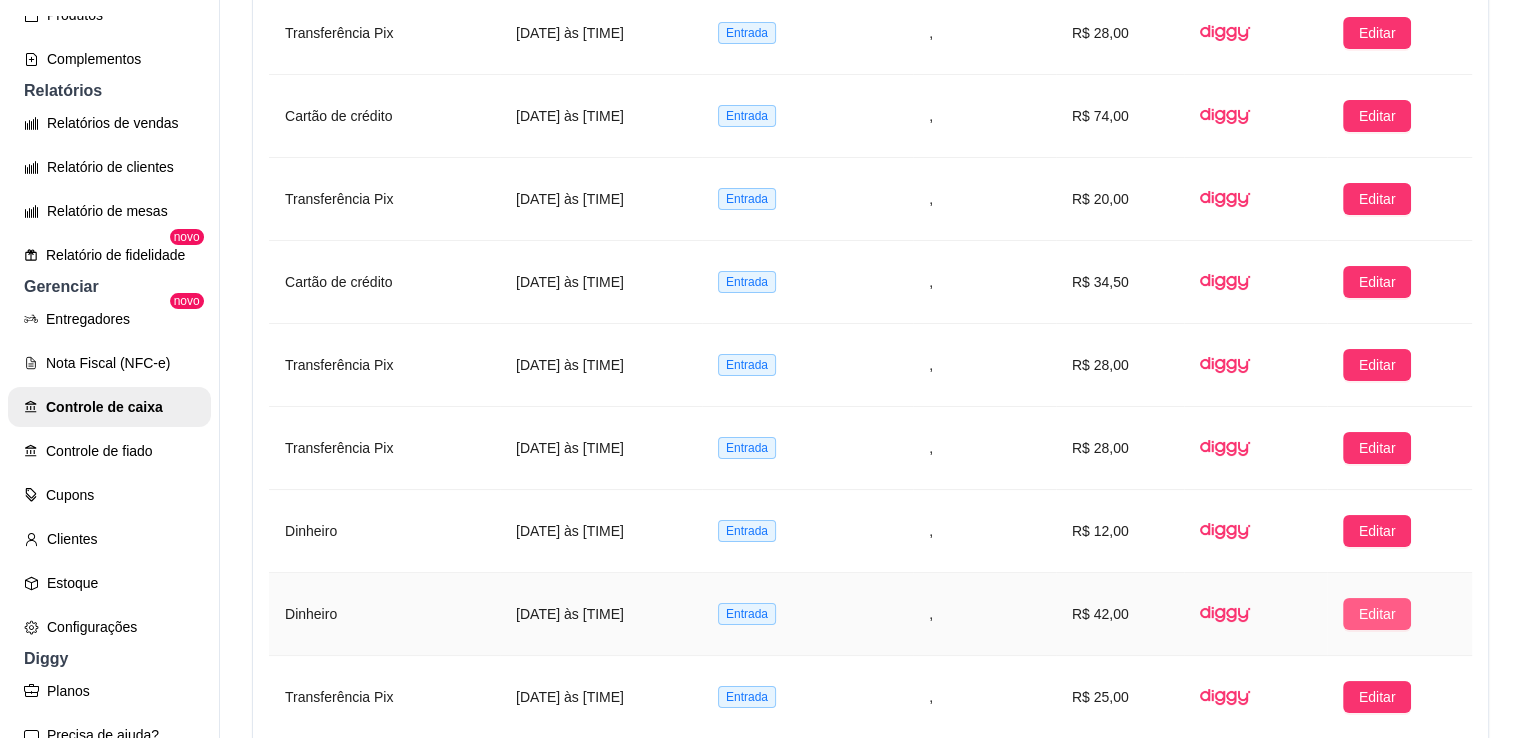 click on "Editar" at bounding box center [1377, 614] 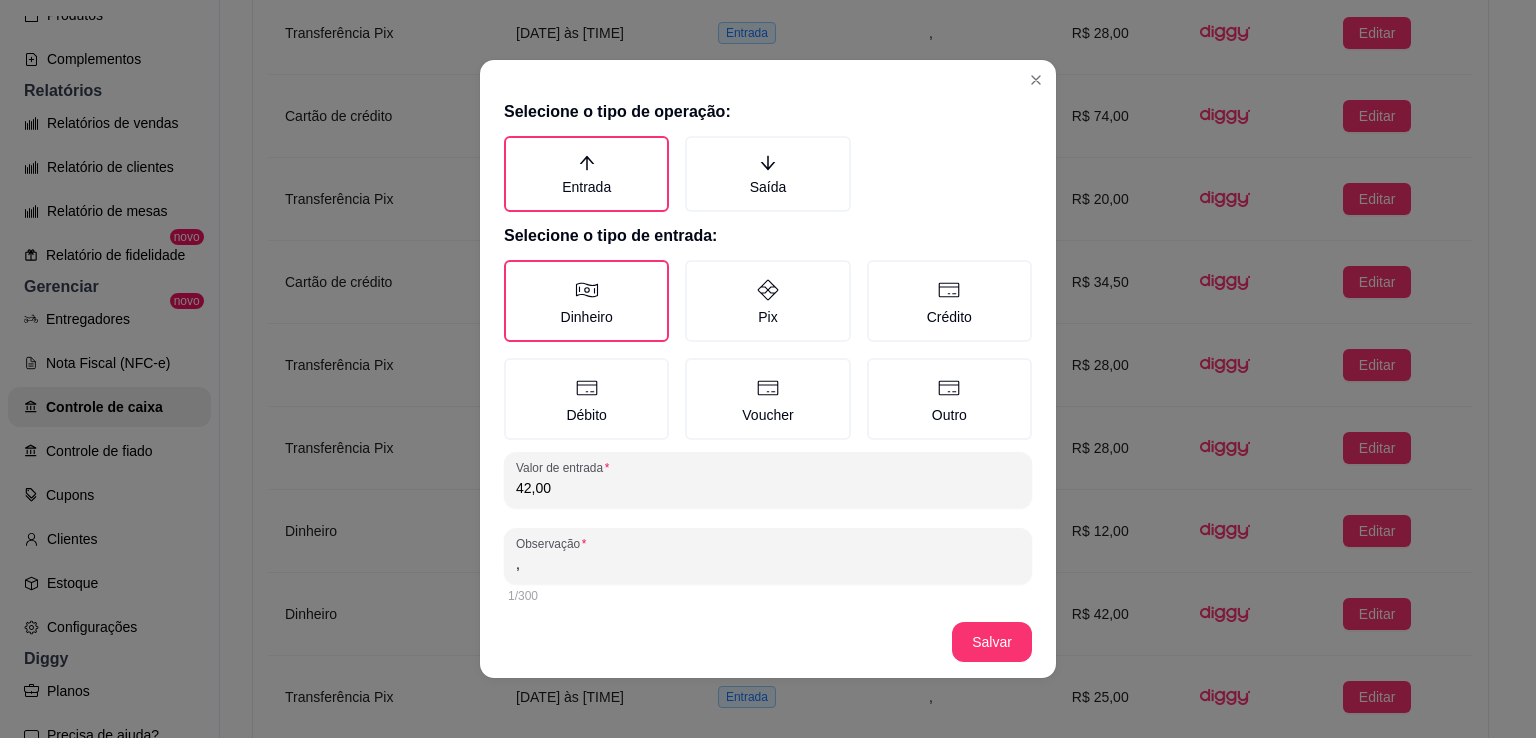 click on "42,00" at bounding box center [768, 488] 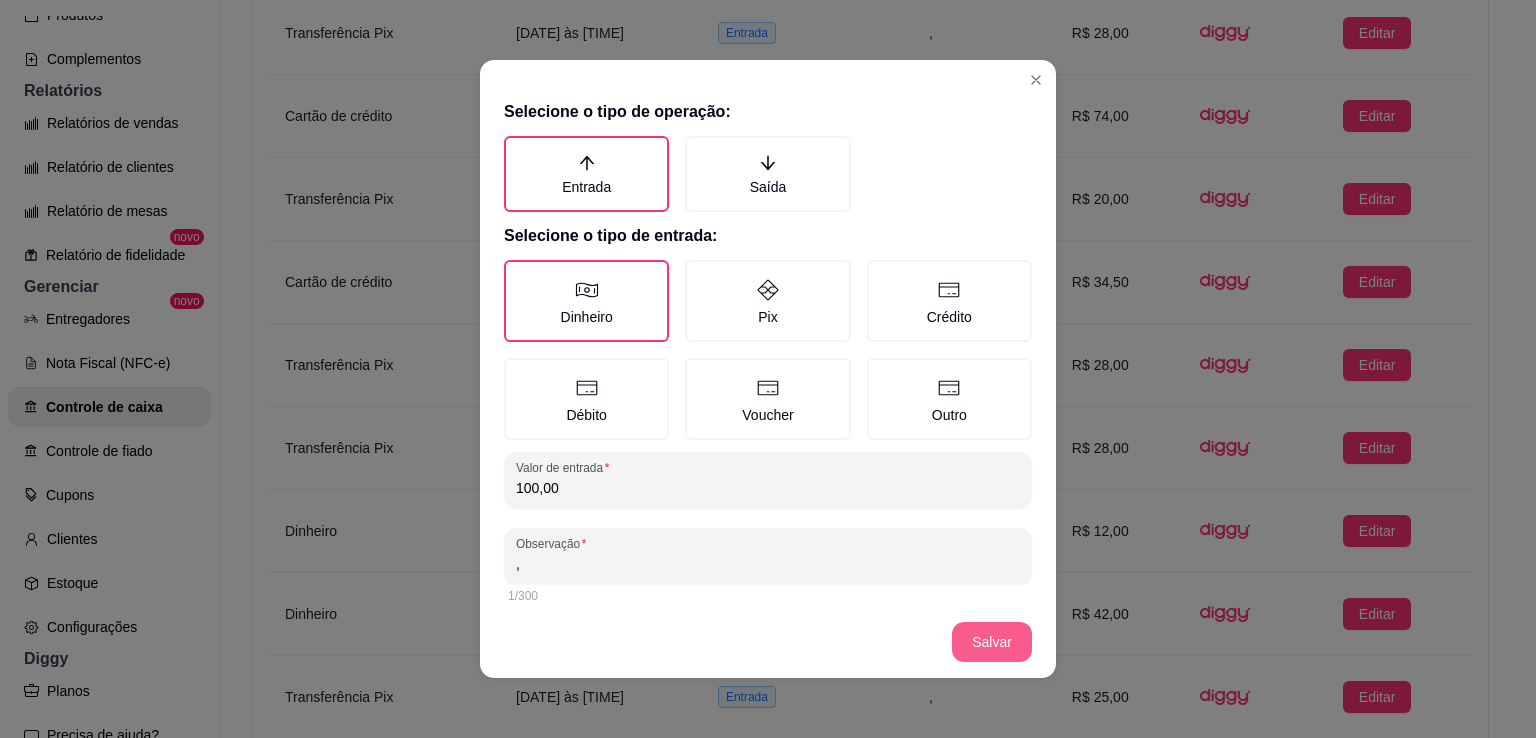 type on "100,00" 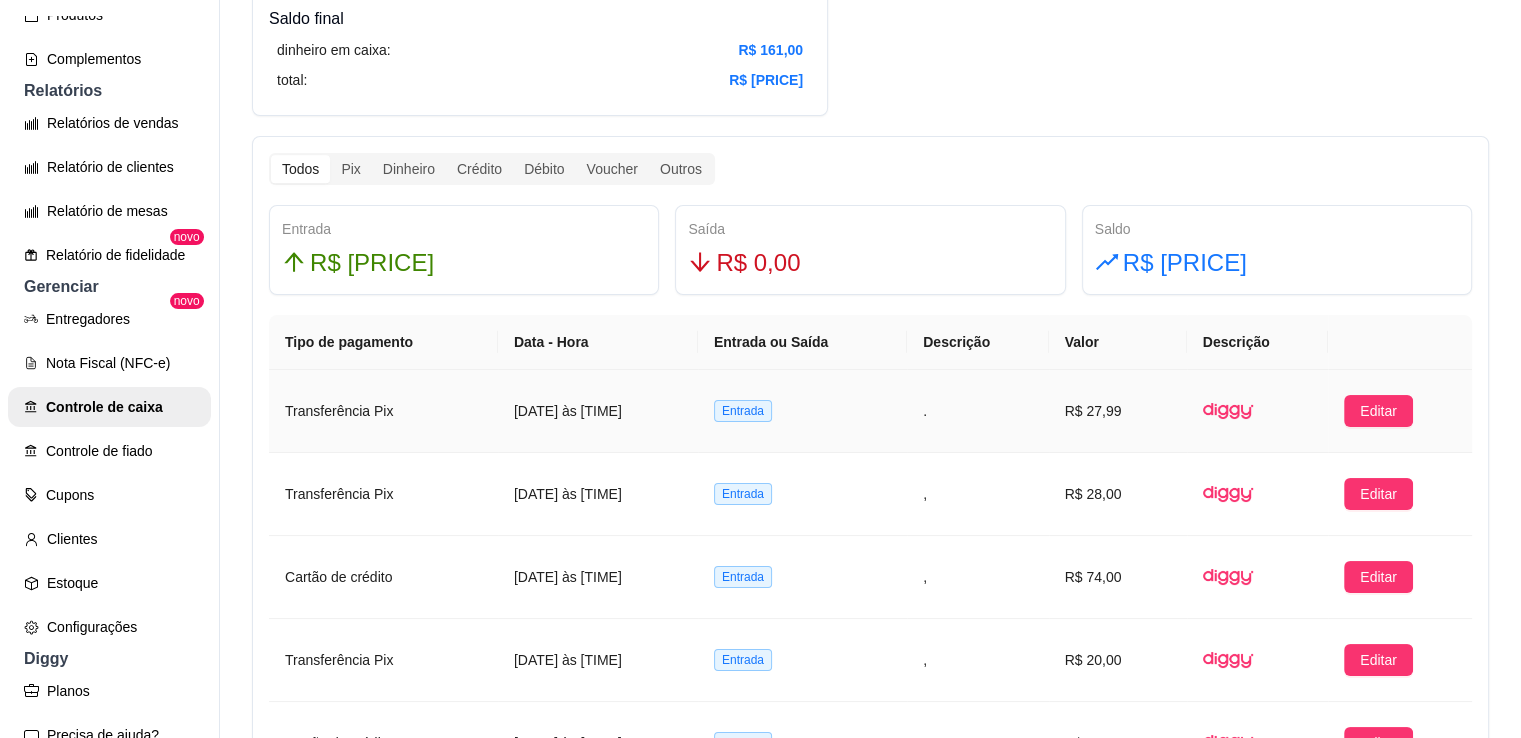 scroll, scrollTop: 1108, scrollLeft: 0, axis: vertical 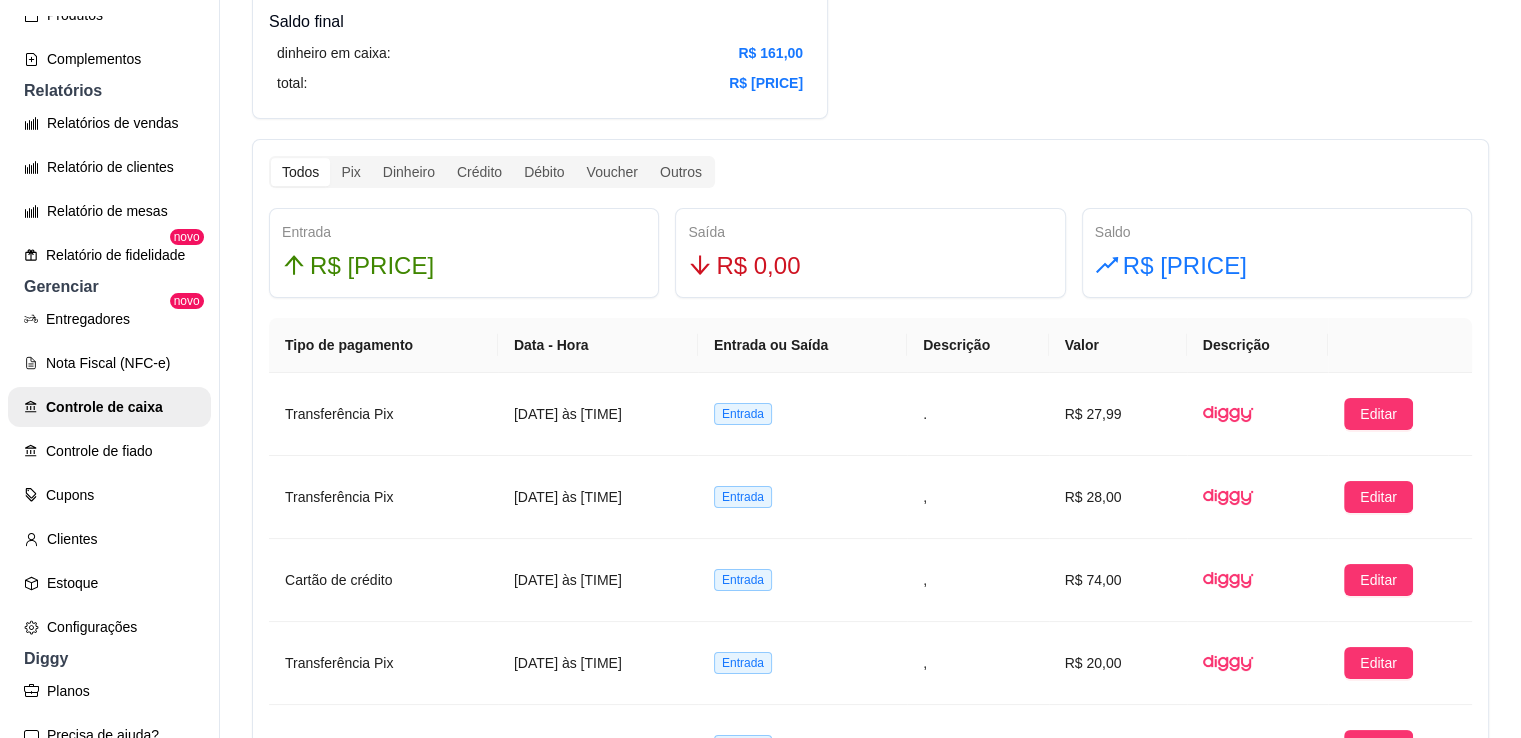 type 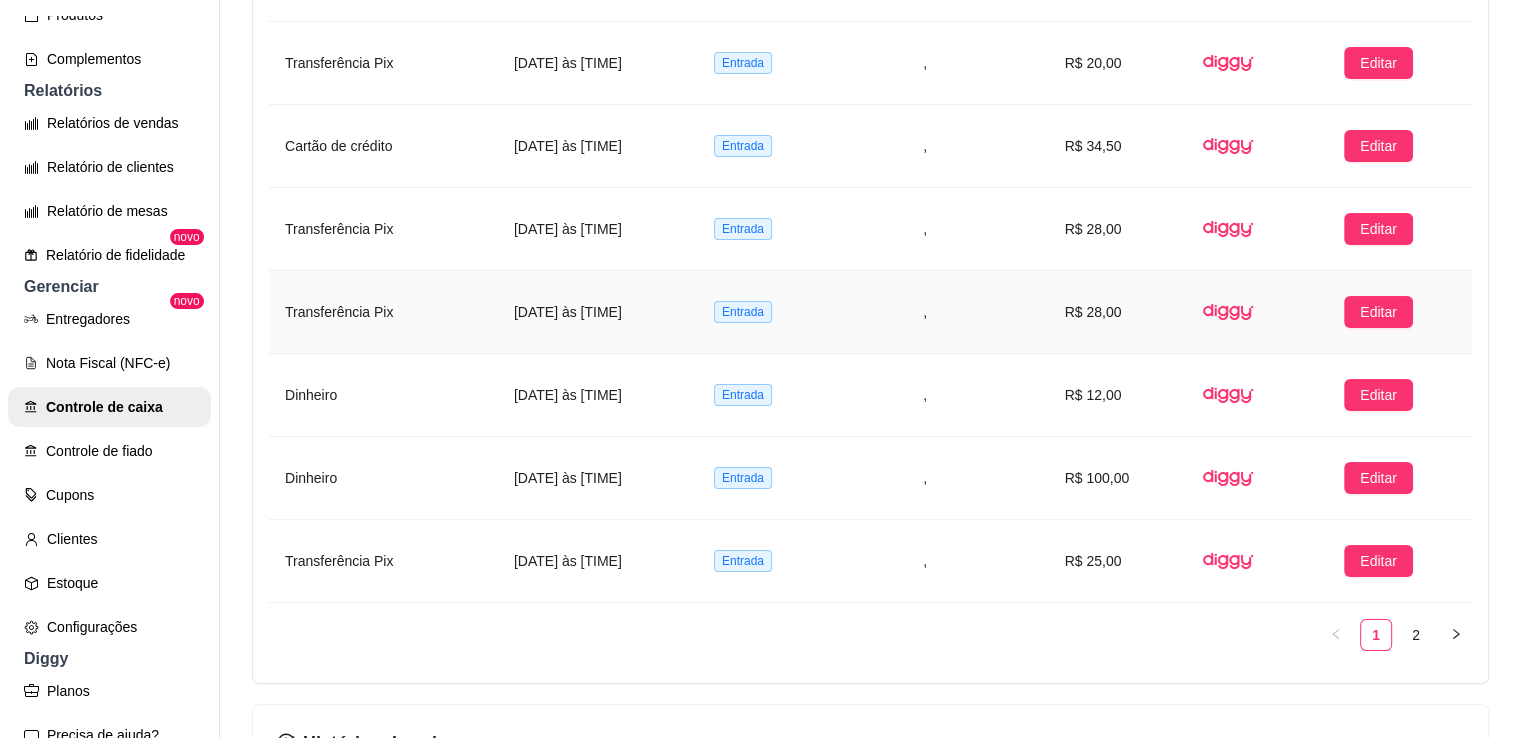 scroll, scrollTop: 1748, scrollLeft: 0, axis: vertical 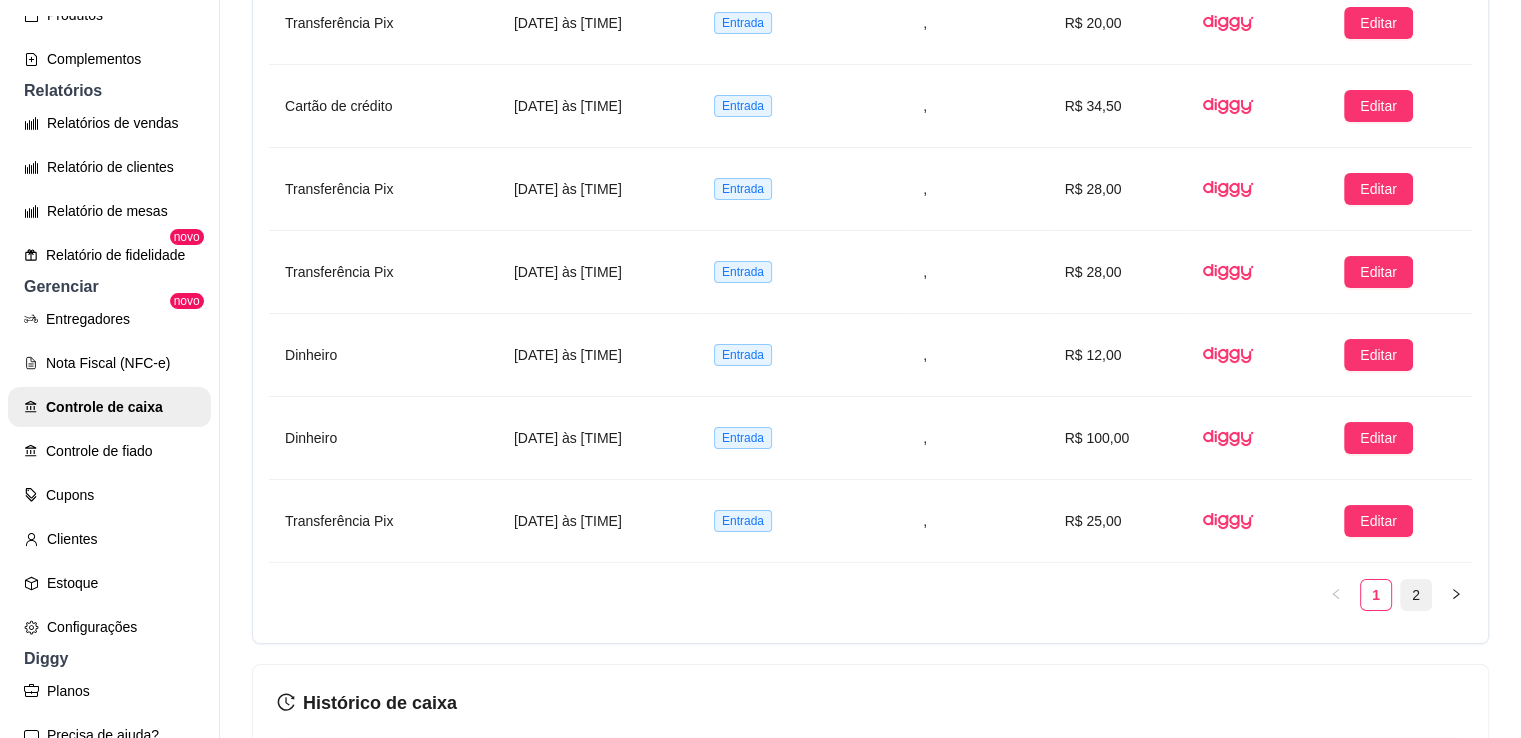 click on "2" at bounding box center [1416, 595] 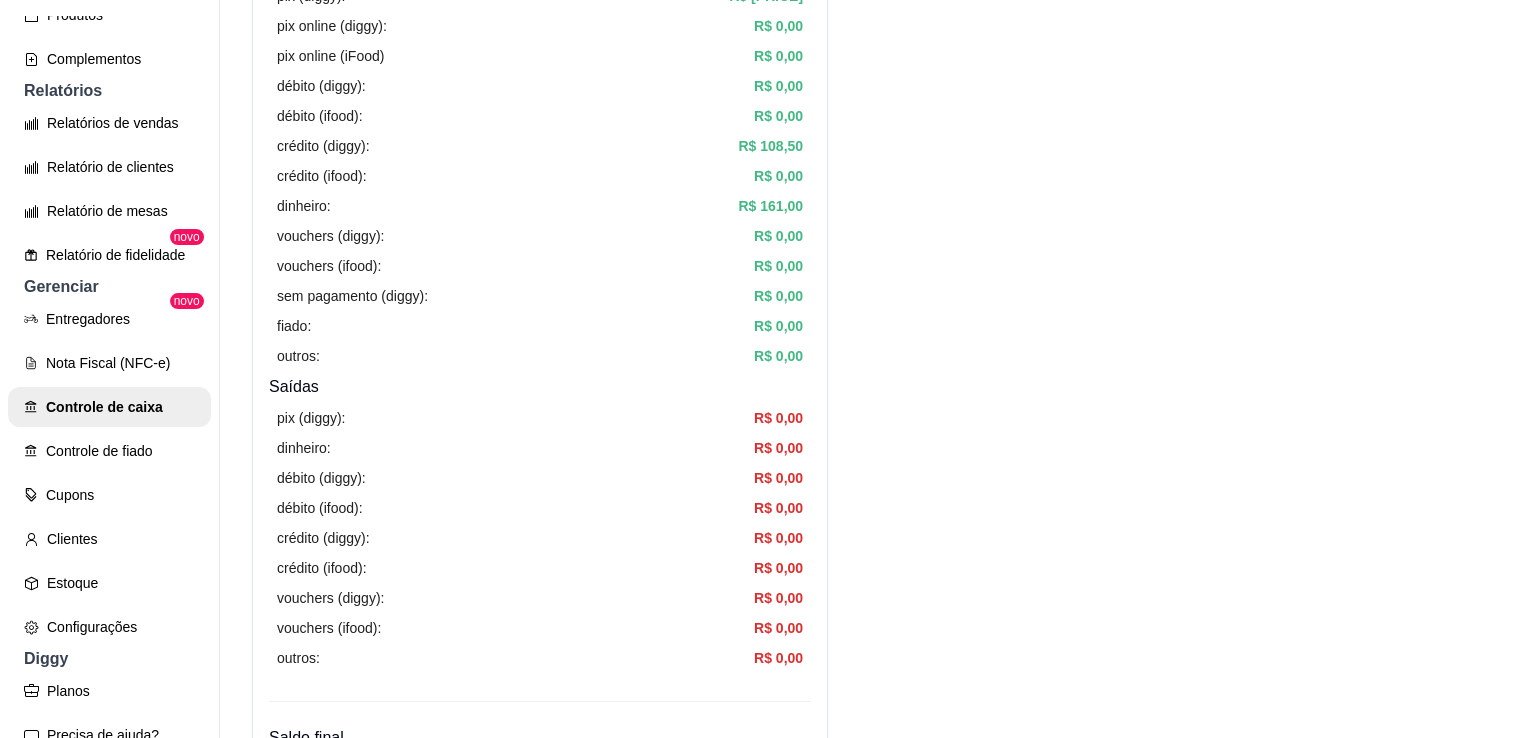 scroll, scrollTop: 0, scrollLeft: 0, axis: both 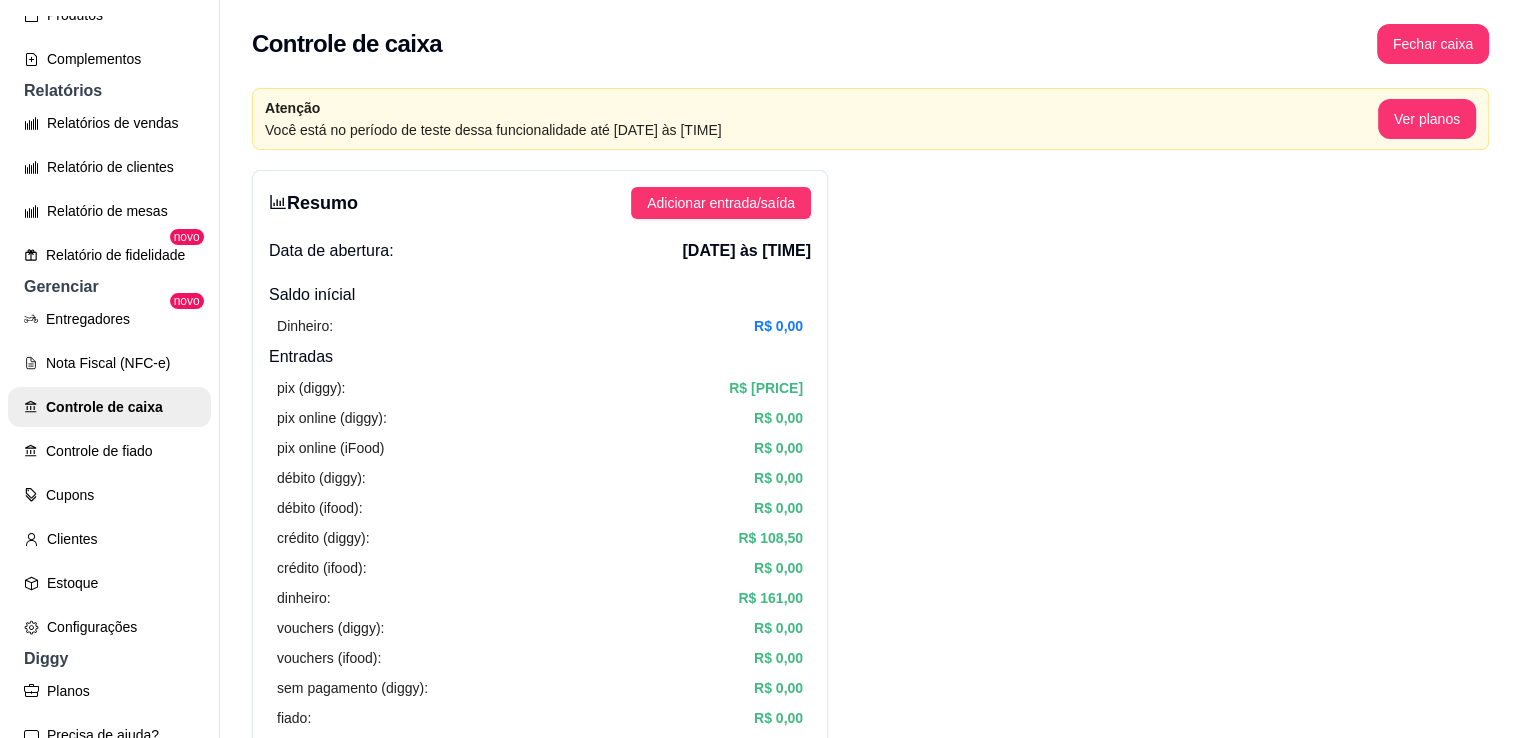 click on "Resumo Adicionar entrada/saída Data de abertura: [DATE] às [TIME] Saldo inícial Dinheiro: R$ [PRICE] Entradas pix (diggy): R$ [PRICE] pix online (diggy): R$ [PRICE] pix online (iFood) R$ [PRICE] débito (diggy): R$ [PRICE] débito (ifood): R$ [PRICE] crédito (diggy): R$ [PRICE] crédito (ifood): R$ [PRICE] dinheiro: R$ [PRICE] vouchers (diggy): R$ [PRICE] vouchers (ifood): R$ [PRICE] sem pagamento (diggy): R$ [PRICE] fiado: R$ [PRICE] outros: R$ [PRICE] Saídas pix (diggy): R$ [PRICE] dinheiro: R$ [PRICE] débito (diggy): R$ [PRICE] débito (ifood): R$ [PRICE] crédito (diggy): R$ [PRICE] crédito (ifood): R$ [PRICE] vouchers (diggy): R$ [PRICE] vouchers (ifood): R$ [PRICE] outros: R$ [PRICE] Saldo final dinheiro em caixa: R$ [PRICE] total: R$ [PRICE] Todos Pix Dinheiro Crédito Débito Voucher Outros Entrada R$ [PRICE] Saída R$ [PRICE] Saldo R$ [PRICE] Tipo de pagamento Data - Hora Entrada ou Saída Descrição Valor Descrição Dinheiro [DATE] às [TIME] Entrada , R$ [PRICE] Editar Transferência Pix Entrada , R$ [PRICE] Editar" at bounding box center (870, 1246) 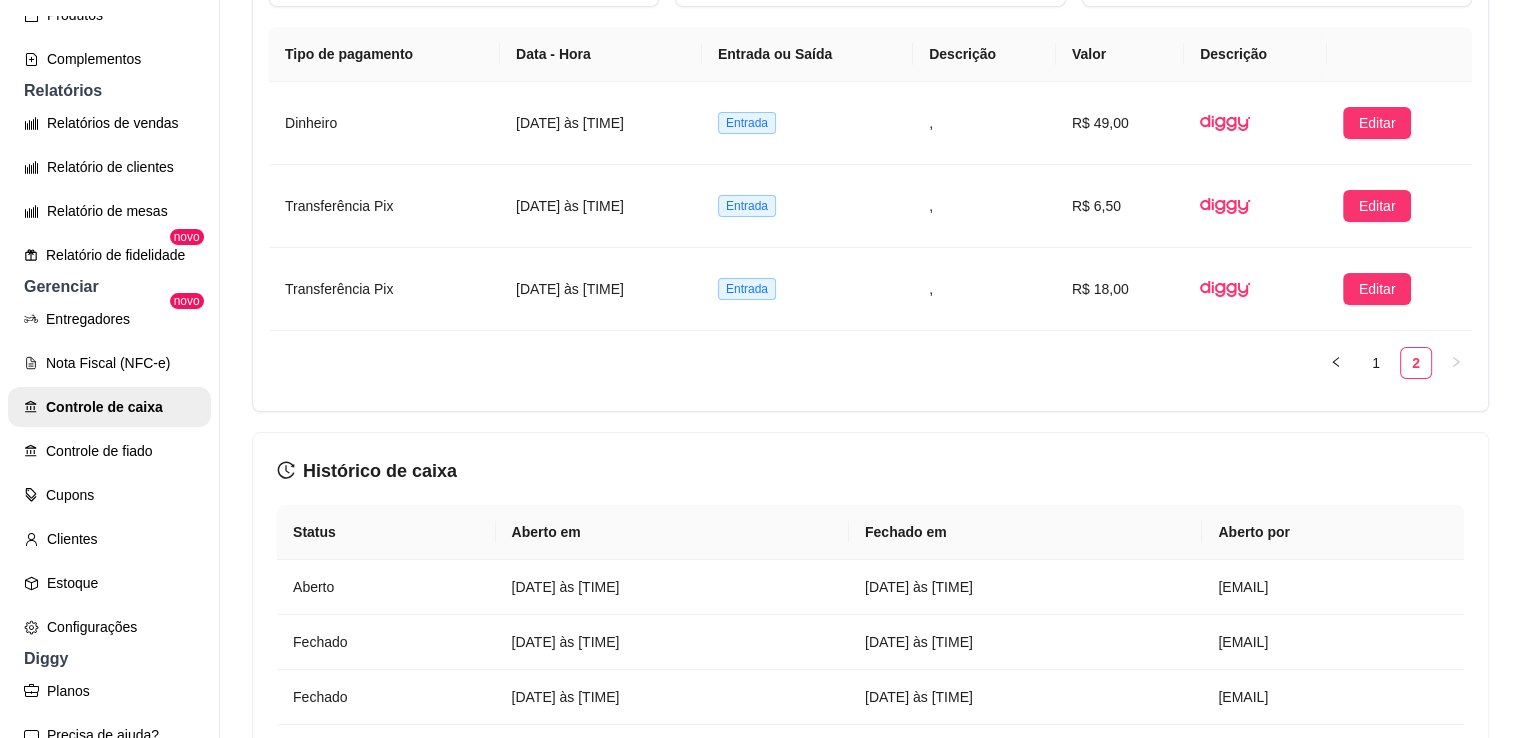 scroll, scrollTop: 1676, scrollLeft: 0, axis: vertical 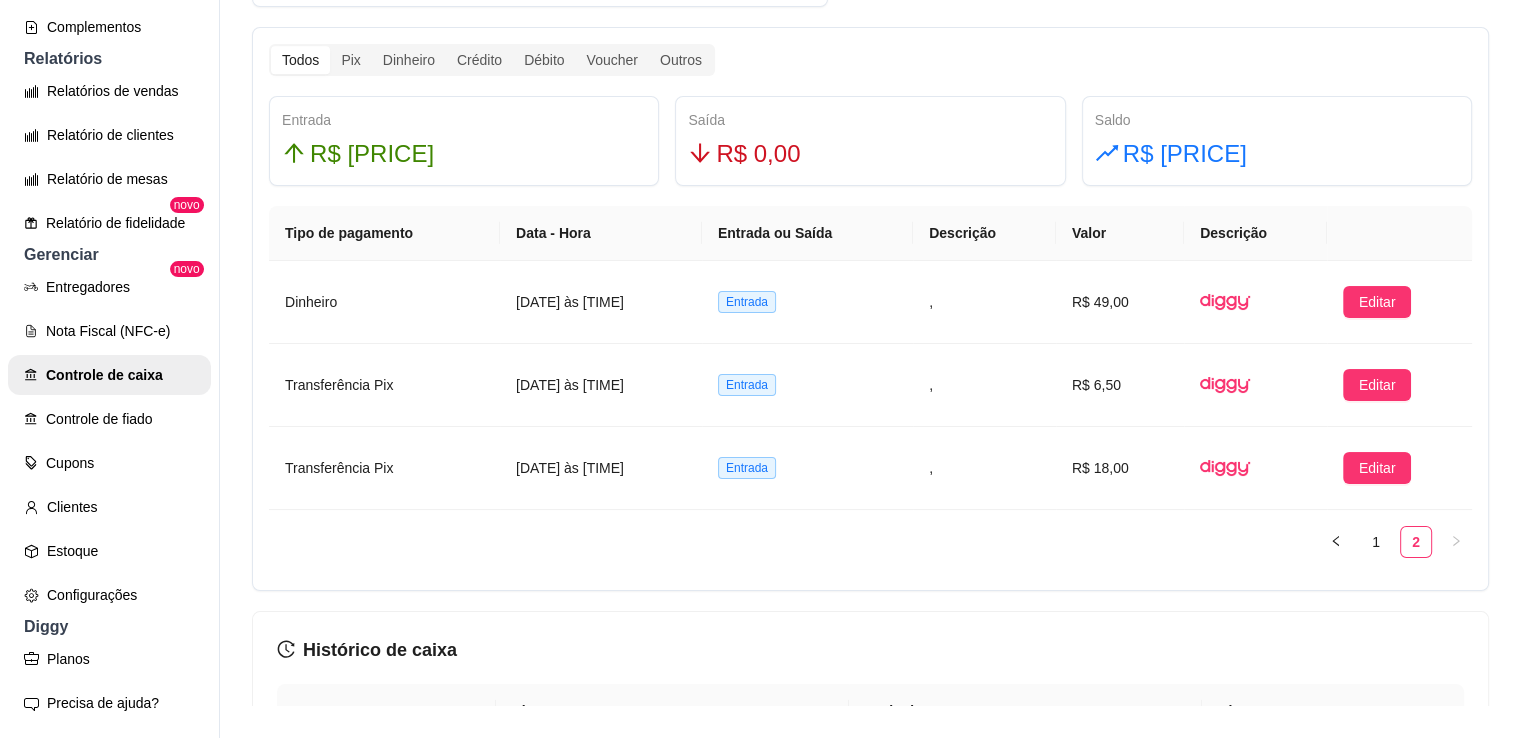 click on "Todos Pix Dinheiro Crédito Débito Voucher Outros Entrada R$ [PRICE] Saída R$ [PRICE] Saldo R$ [PRICE] Tipo de pagamento Data - Hora Entrada ou Saída Descrição Valor Descrição Dinheiro [DATE] às [TIME] Entrada , R$ [PRICE] Editar Transferência Pix [DATE] às [TIME] Entrada , R$ [PRICE] Editar Transferência Pix [DATE] às [TIME] Entrada , R$ [PRICE] Editar [NUMBER] [NUMBER]" at bounding box center (870, 309) 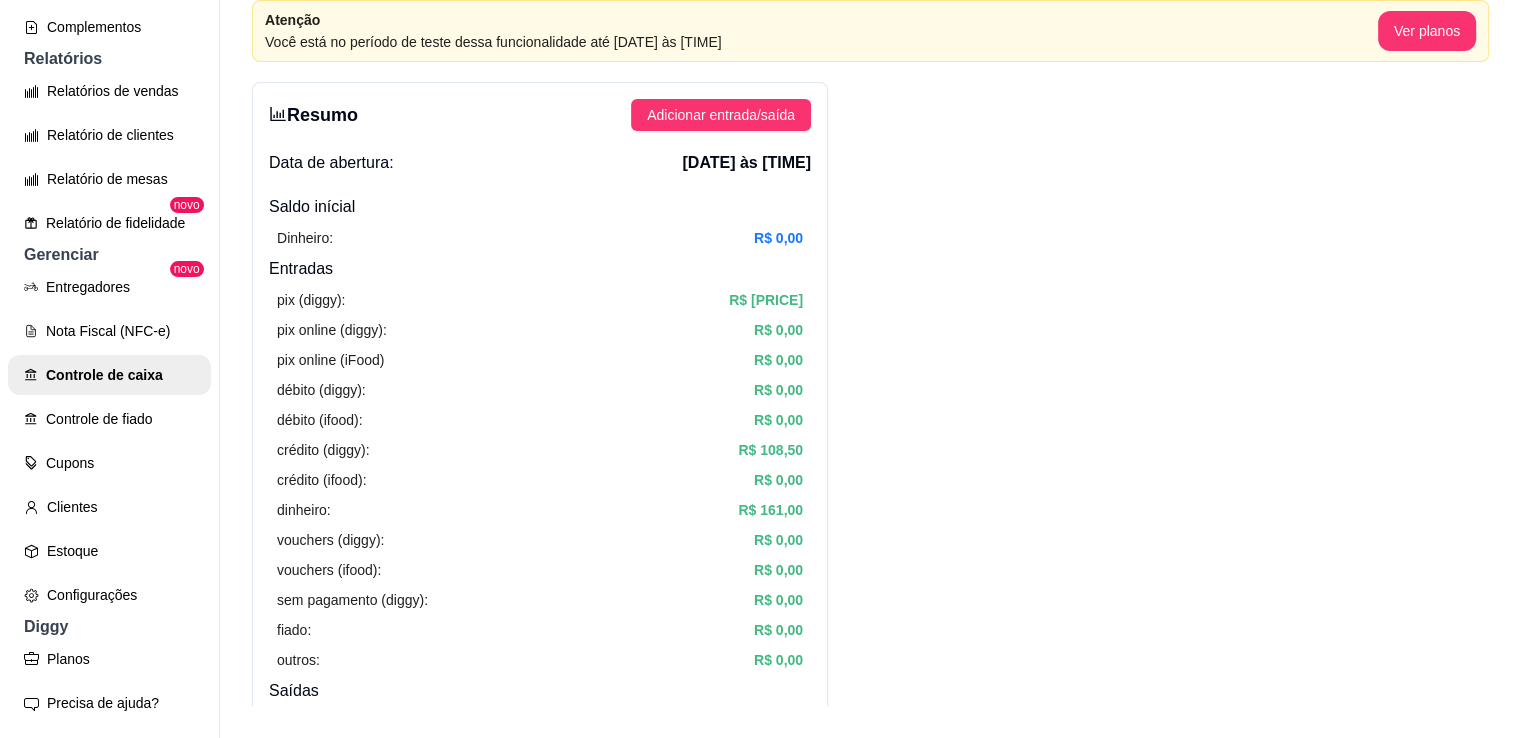 scroll, scrollTop: 0, scrollLeft: 0, axis: both 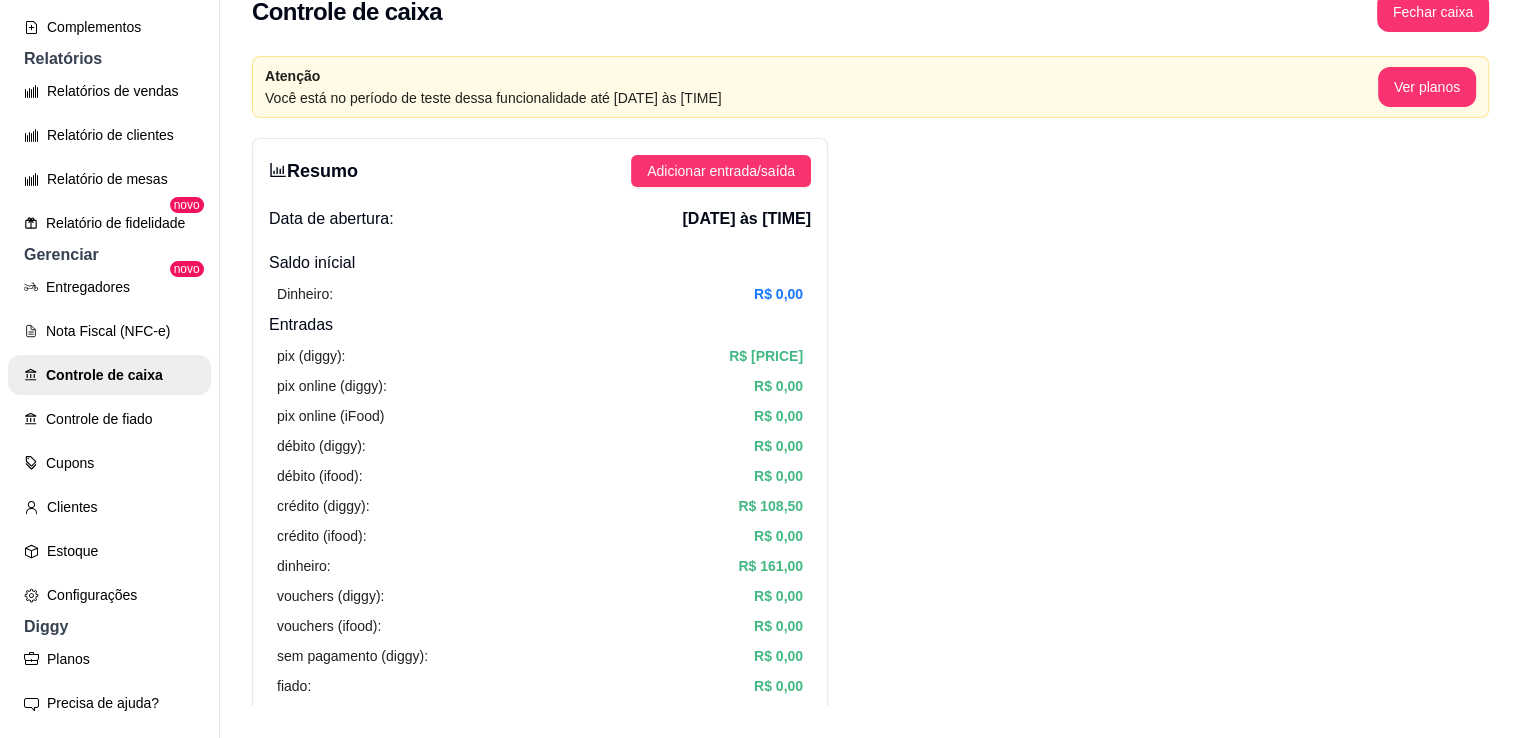 click on "Resumo Adicionar entrada/saída Data de abertura: [DATE] às [TIME] Saldo inícial Dinheiro: R$ [PRICE] Entradas pix (diggy): R$ [PRICE] pix online (diggy): R$ [PRICE] pix online (iFood) R$ [PRICE] débito (diggy): R$ [PRICE] débito (ifood): R$ [PRICE] crédito (diggy): R$ [PRICE] crédito (ifood): R$ [PRICE] dinheiro: R$ [PRICE] vouchers (diggy): R$ [PRICE] vouchers (ifood): R$ [PRICE] sem pagamento (diggy): R$ [PRICE] fiado: R$ [PRICE] outros: R$ [PRICE] Saídas pix (diggy): R$ [PRICE] dinheiro: R$ [PRICE] débito (diggy): R$ [PRICE] débito (ifood): R$ [PRICE] crédito (diggy): R$ [PRICE] crédito (ifood): R$ [PRICE] vouchers (diggy): R$ [PRICE] vouchers (ifood): R$ [PRICE] outros: R$ [PRICE] Saldo final dinheiro em caixa: R$ [PRICE] total: R$ [PRICE] Todos Pix Dinheiro Crédito Débito Voucher Outros Entrada R$ [PRICE] Saída R$ [PRICE] Saldo R$ [PRICE] Tipo de pagamento Data - Hora Entrada ou Saída Descrição Valor Descrição Dinheiro [DATE] às [TIME] Entrada , R$ [PRICE] Editar Transferência Pix Entrada , R$ [PRICE] Editar" at bounding box center [870, 1214] 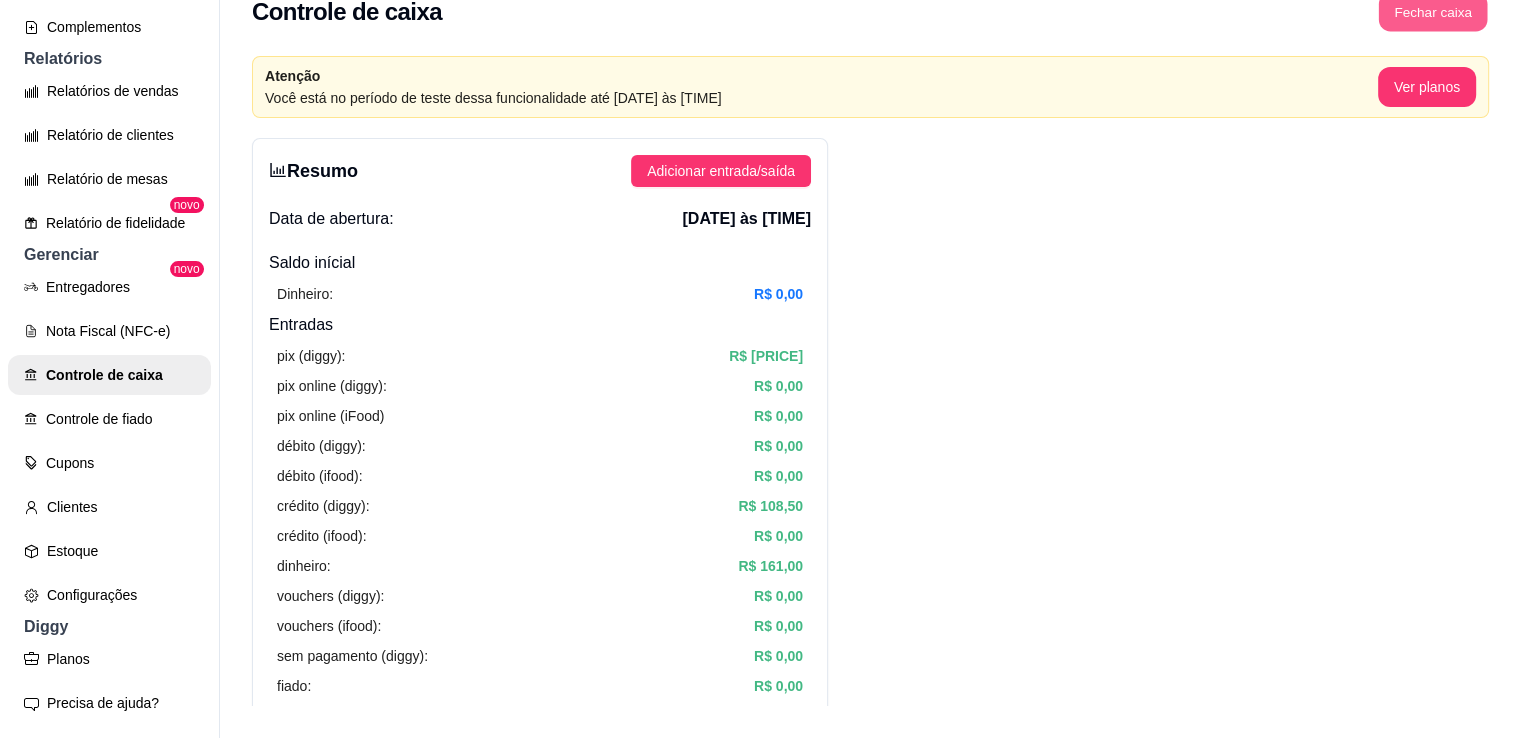 click on "Fechar caixa" at bounding box center (1433, 12) 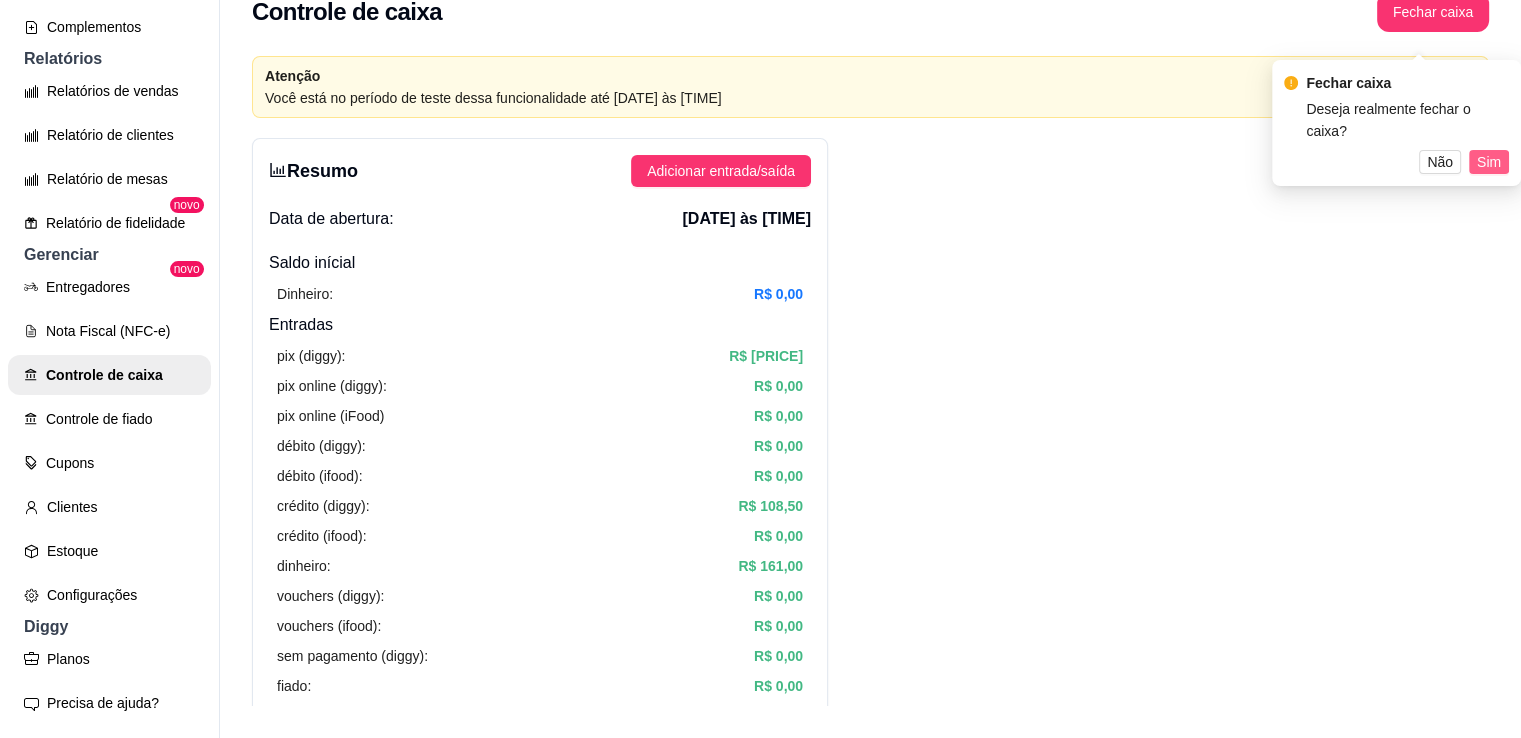 click on "Sim" at bounding box center [1489, 162] 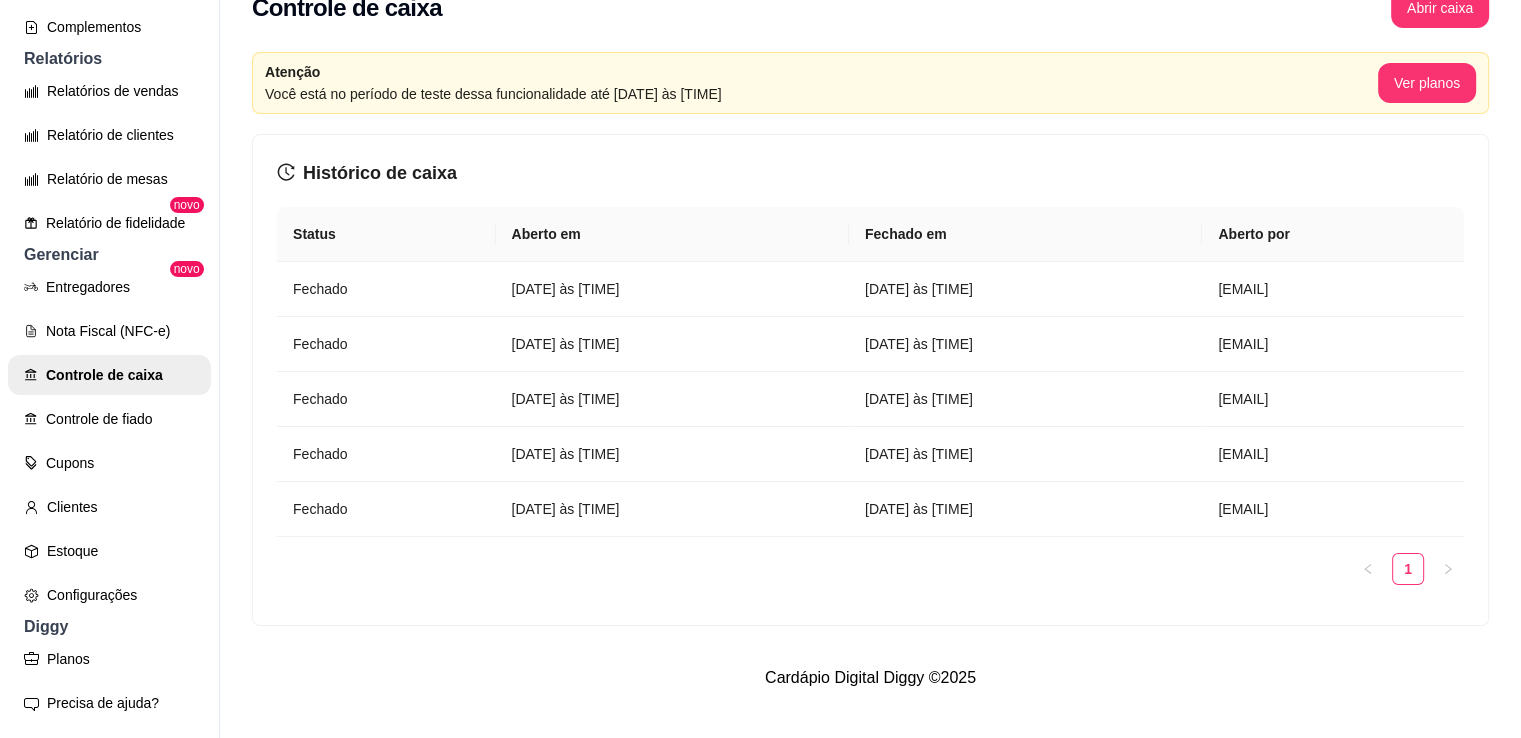 scroll, scrollTop: 0, scrollLeft: 0, axis: both 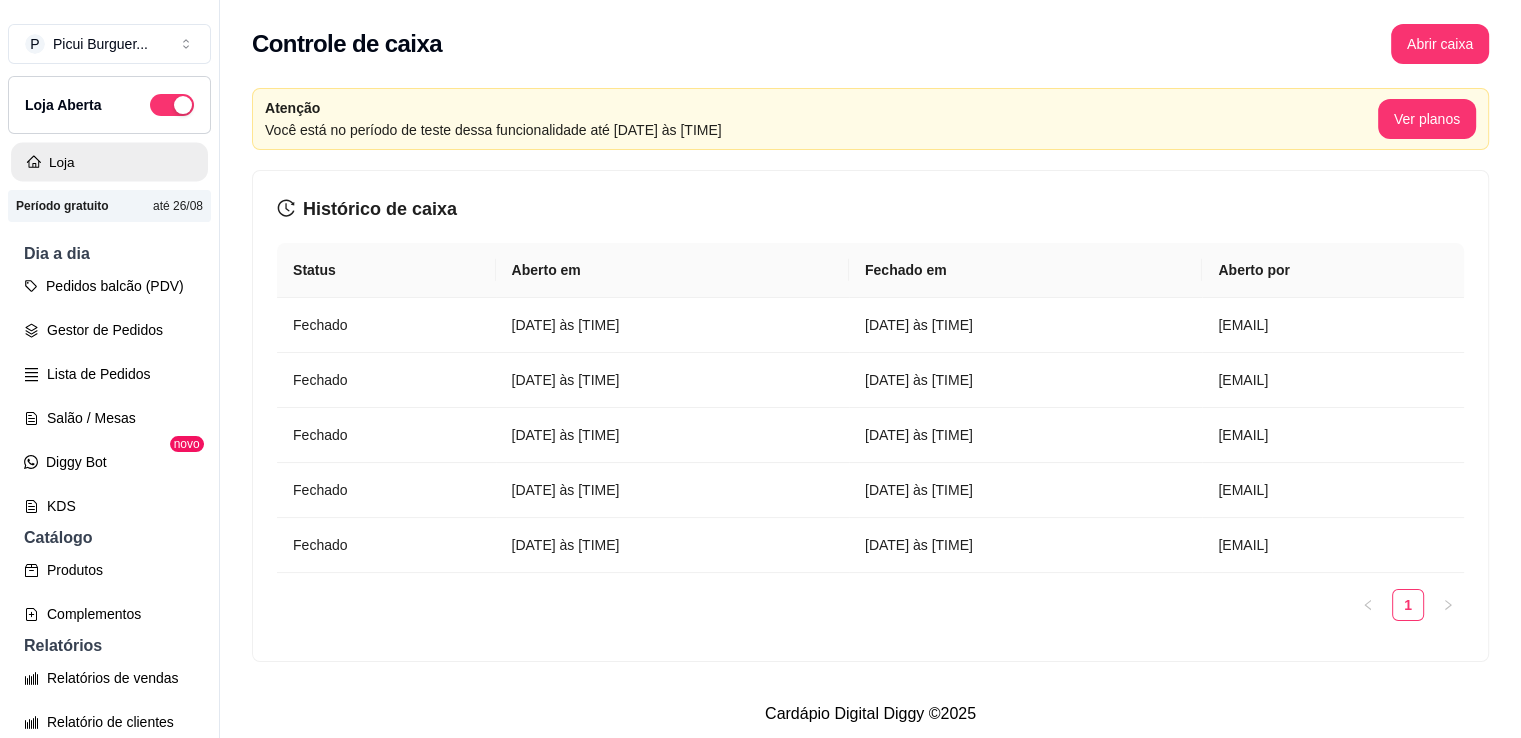 click on "Loja" at bounding box center [109, 162] 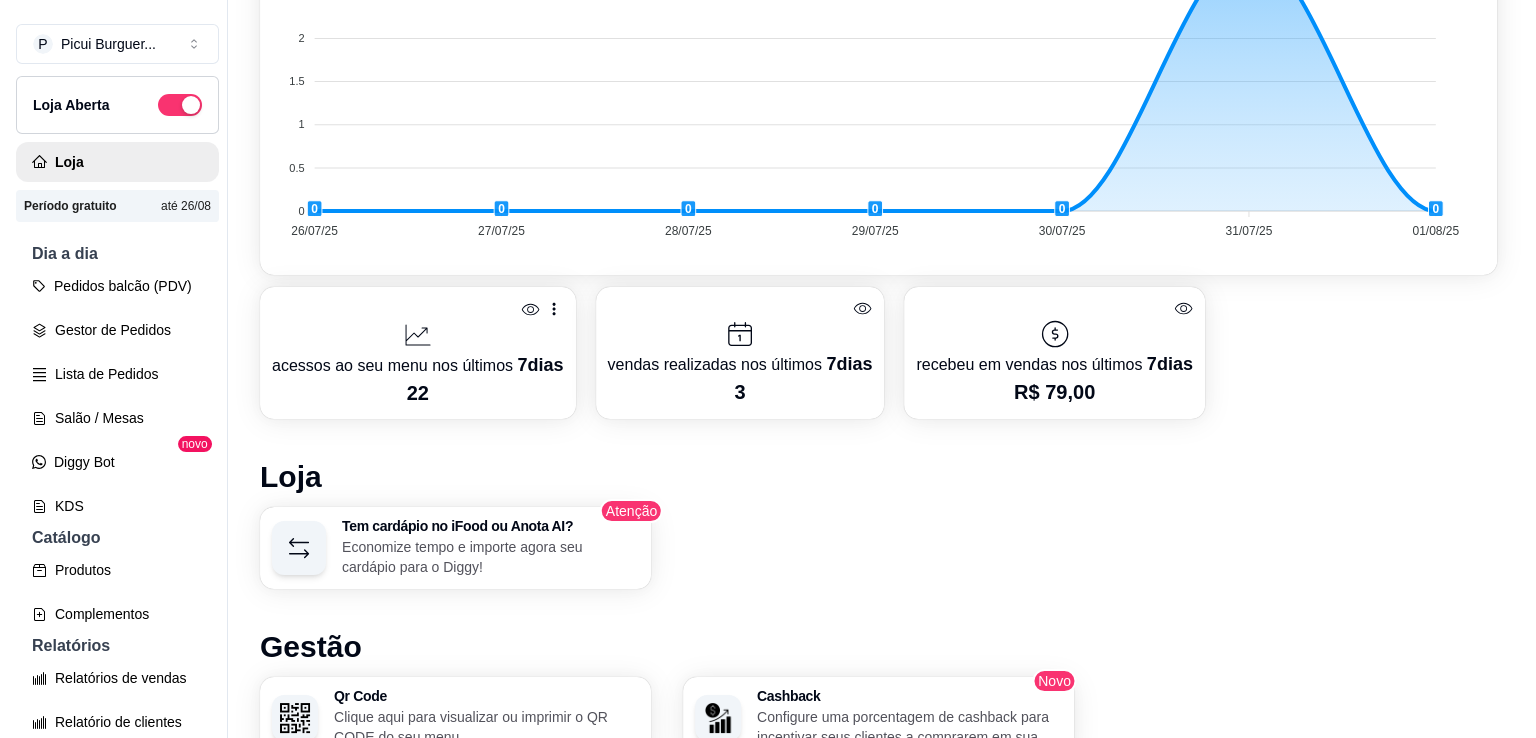scroll, scrollTop: 780, scrollLeft: 0, axis: vertical 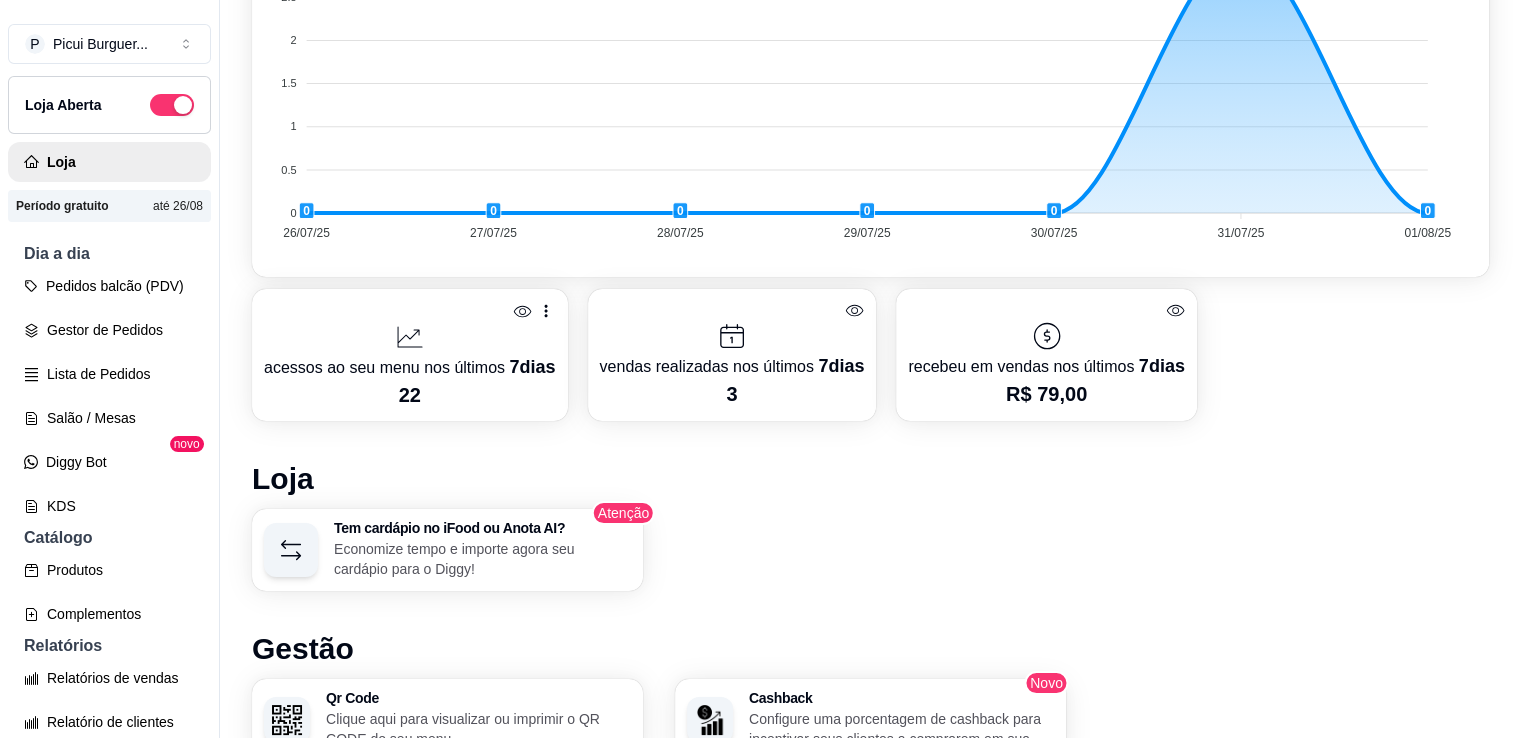 click 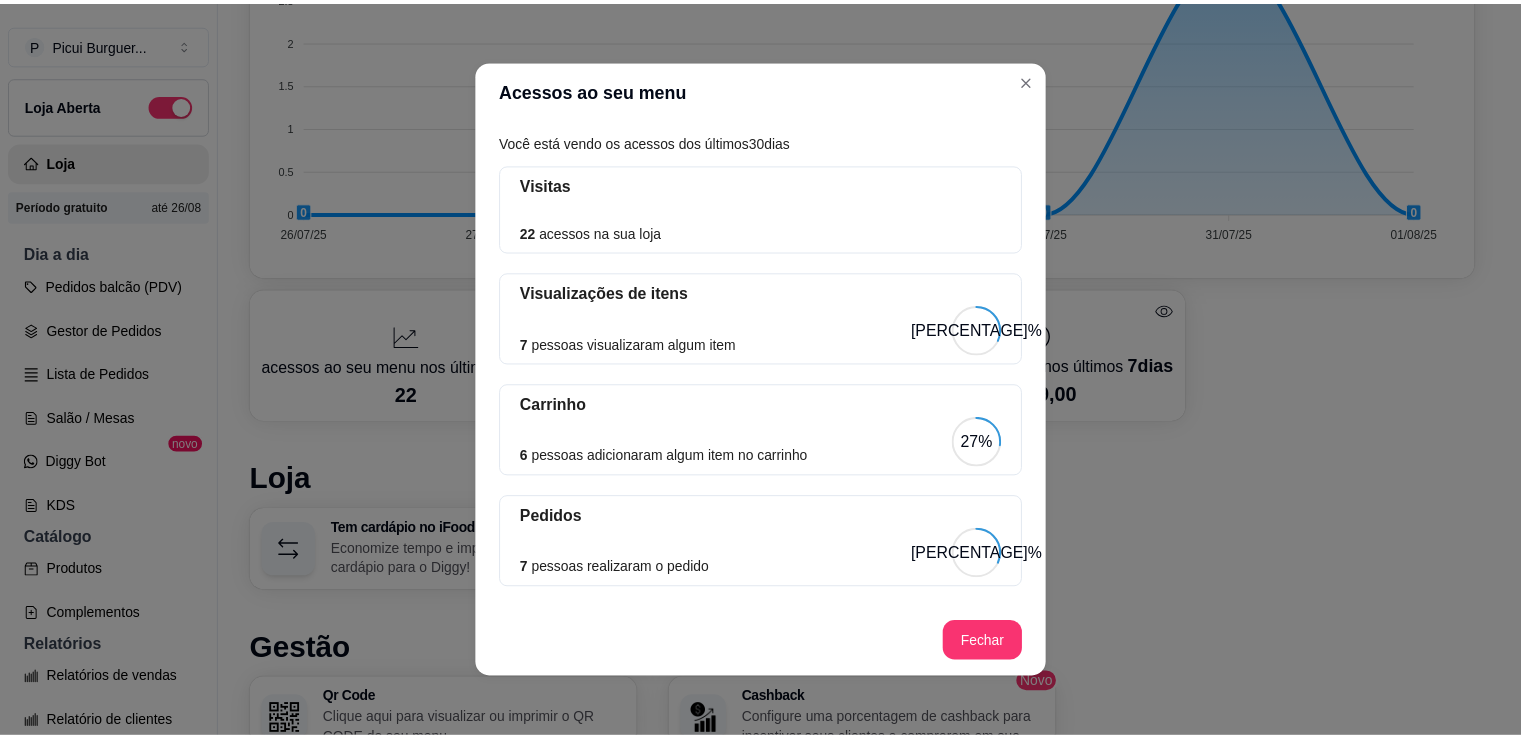 scroll, scrollTop: 100, scrollLeft: 0, axis: vertical 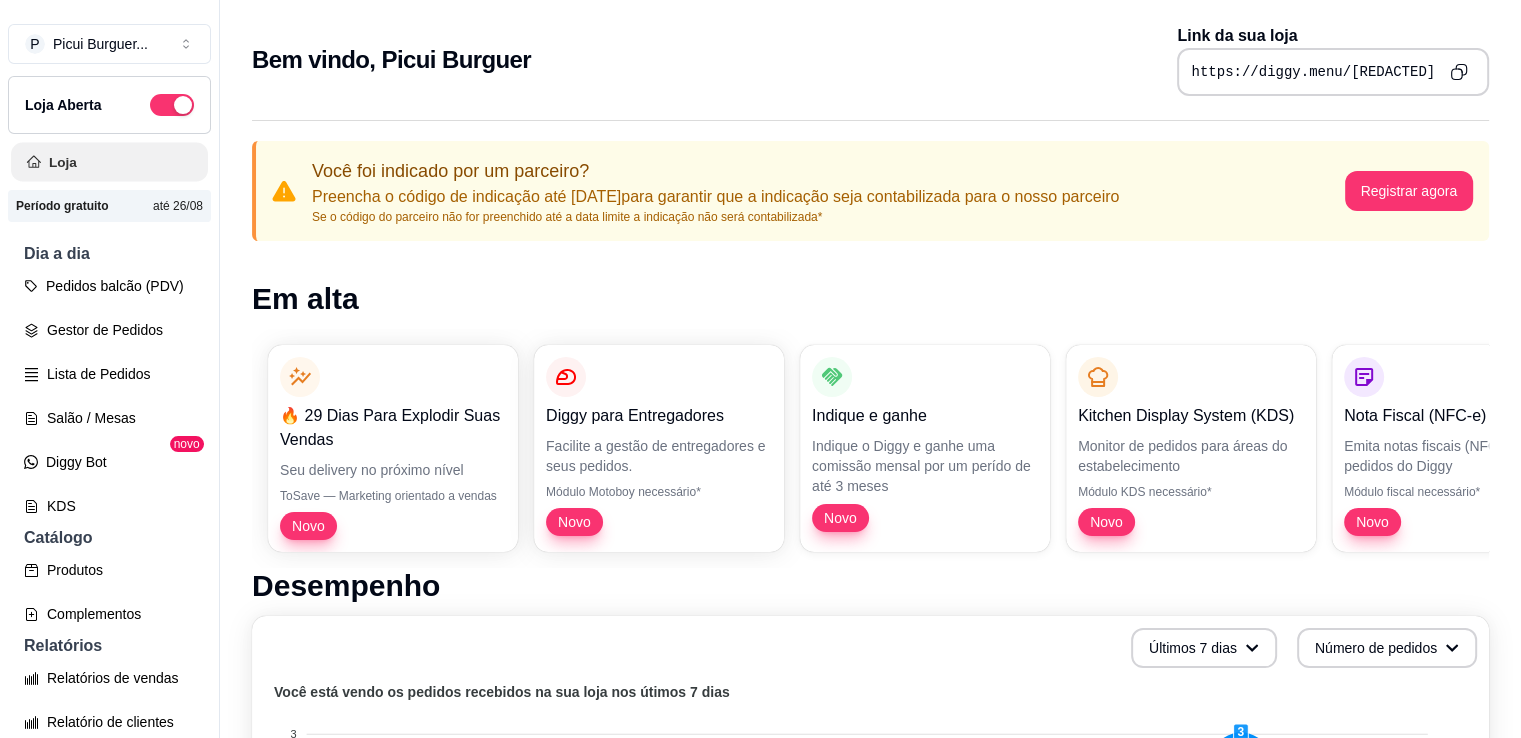 click on "Loja" at bounding box center [109, 162] 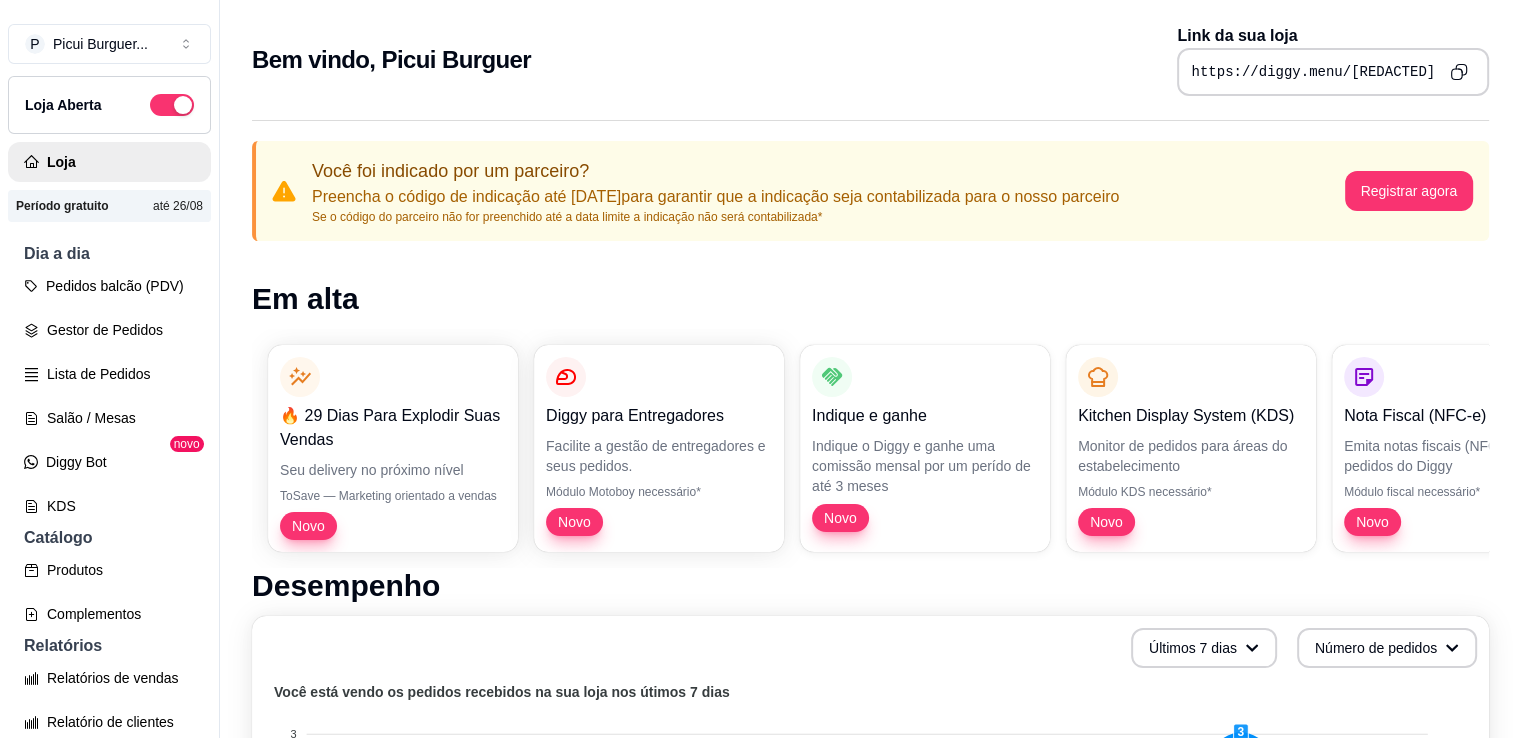 scroll, scrollTop: 632, scrollLeft: 0, axis: vertical 